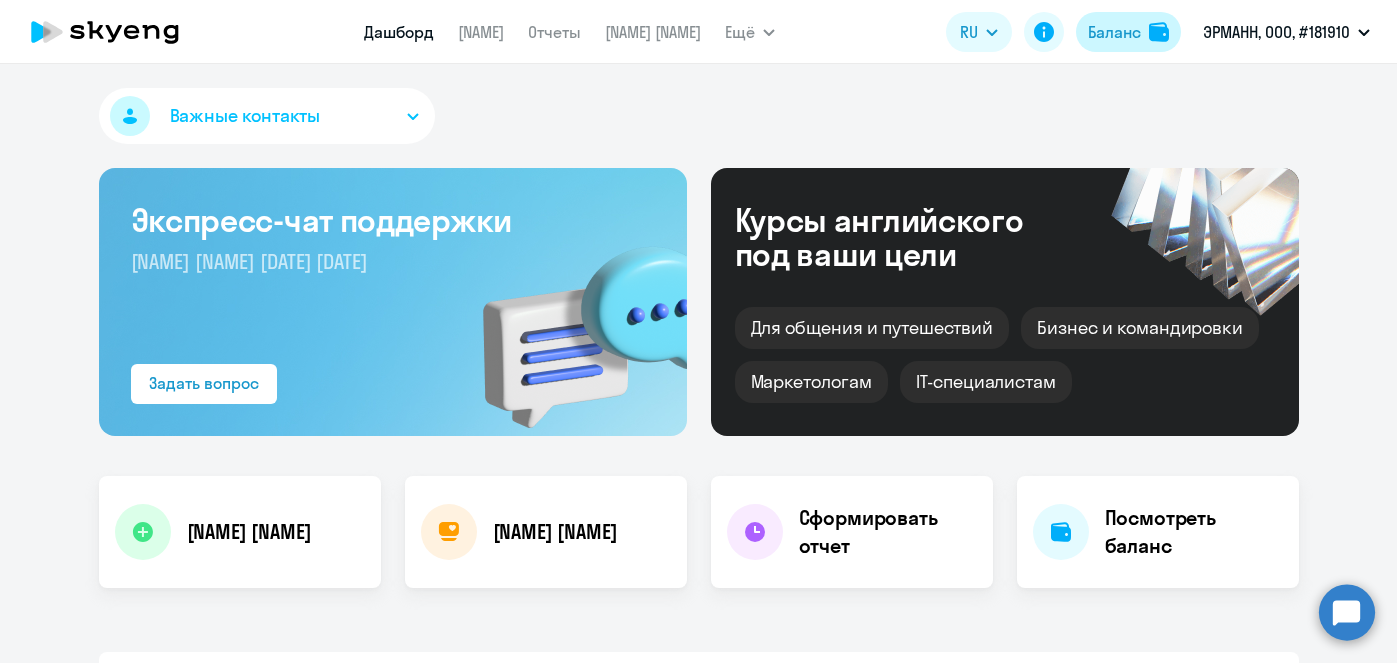scroll, scrollTop: 0, scrollLeft: 0, axis: both 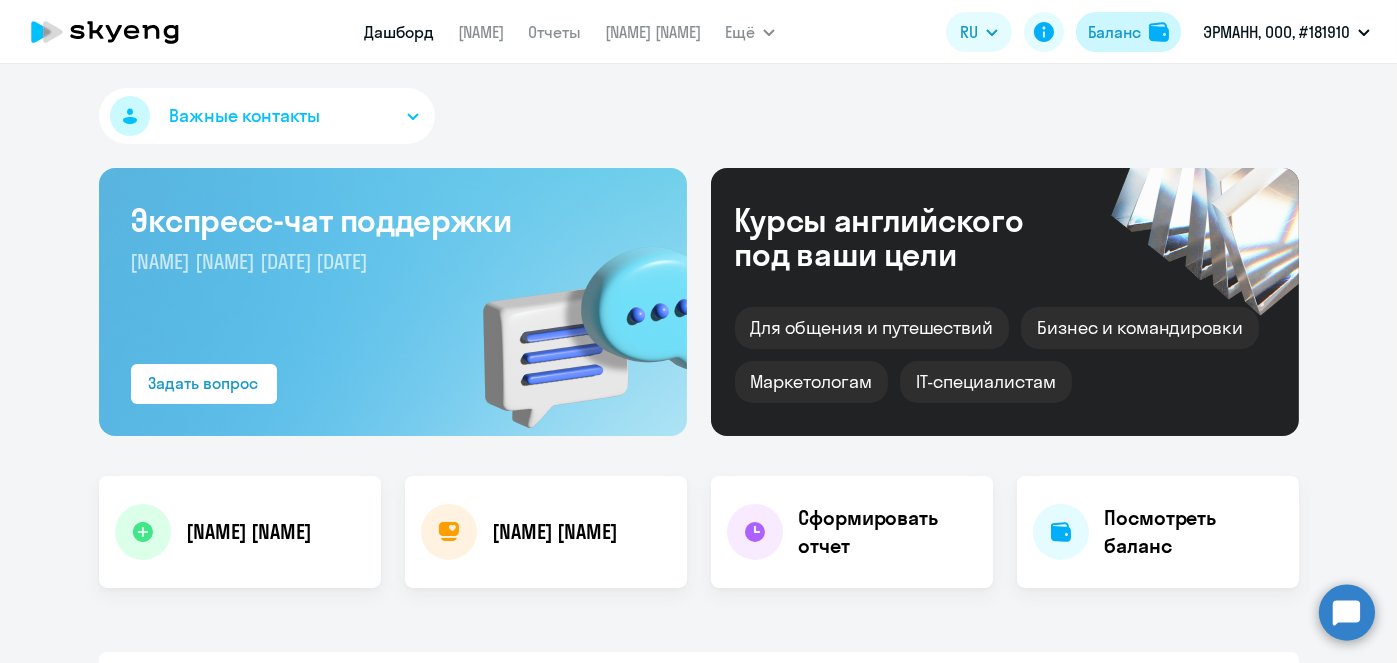 click on "Баланс" 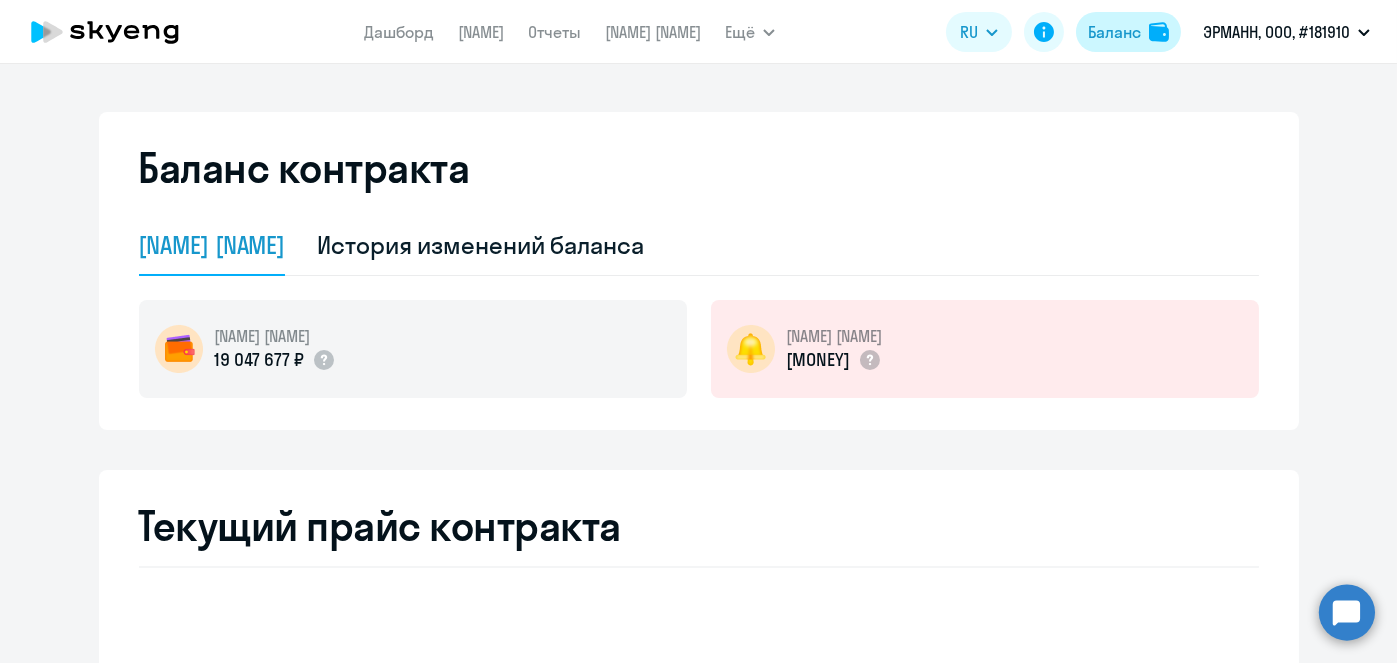 select on "[NAME]" 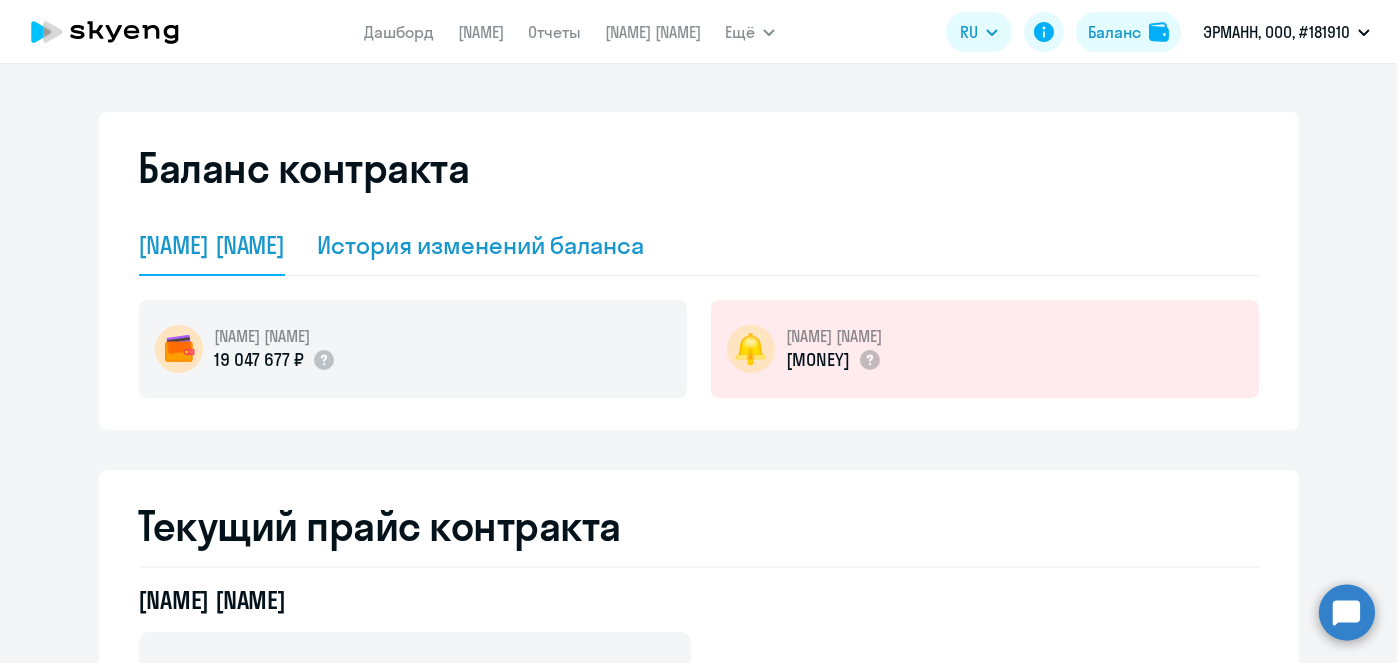 click on "История изменений баланса" 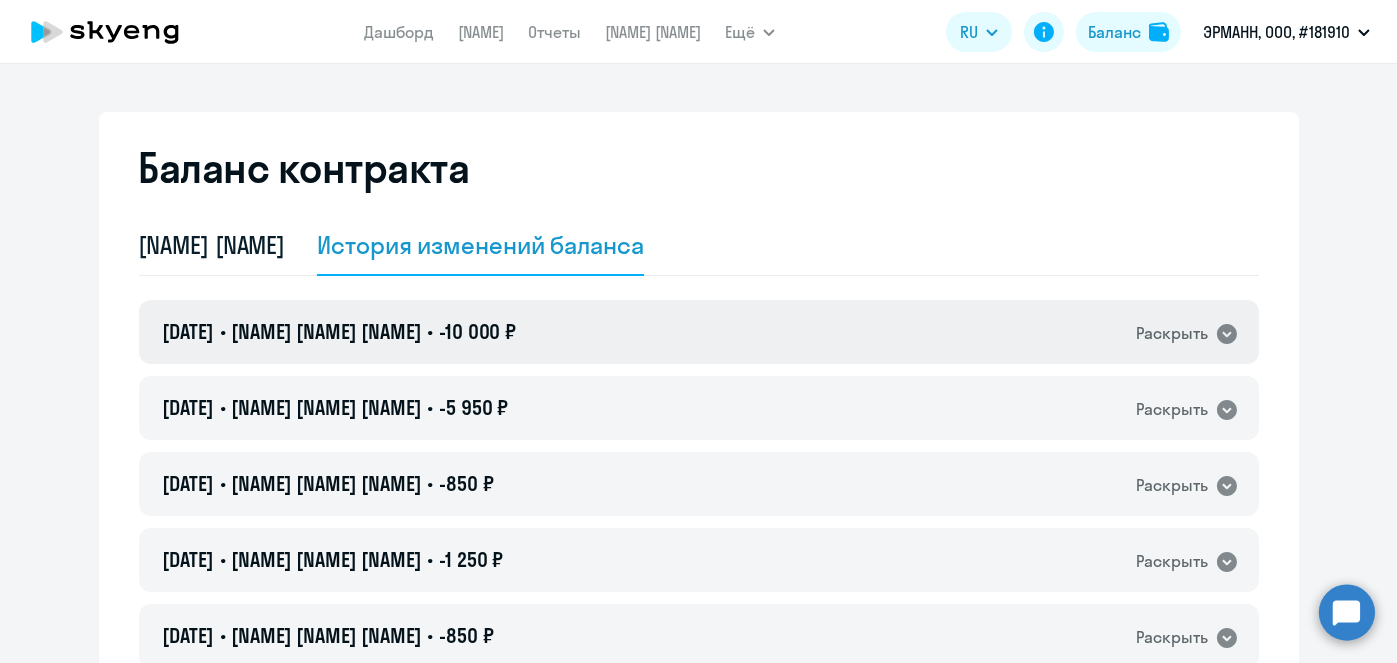 click on "[DATE] • [NAME] • -10 000 ₽  [NAME]" 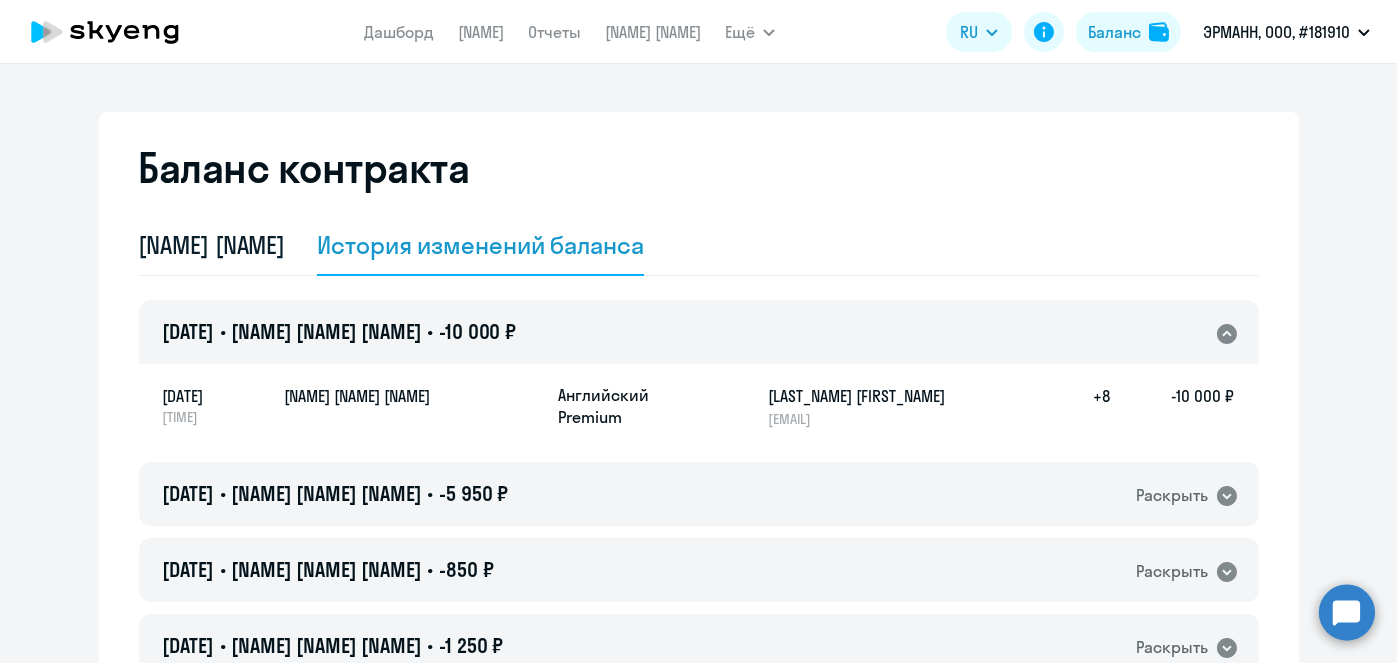 click on "[DATE] • [NAME] • -10 000 ₽  [NAME]" 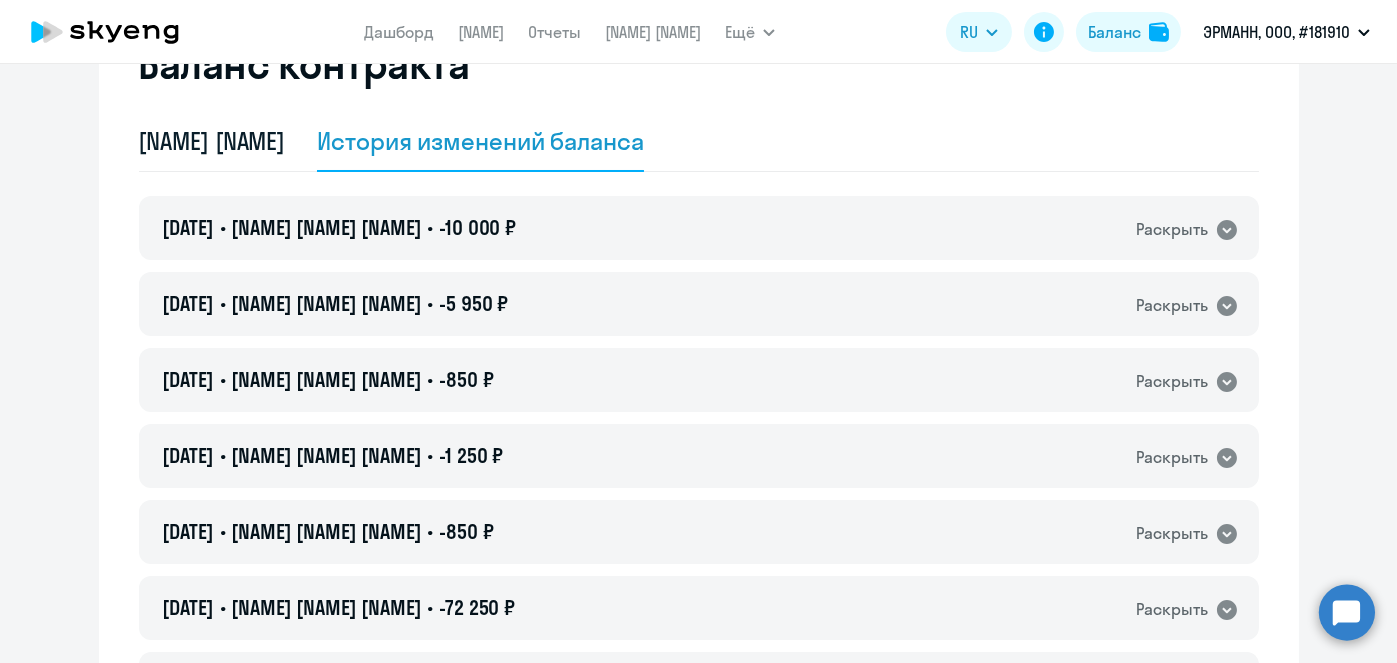 scroll, scrollTop: 82, scrollLeft: 0, axis: vertical 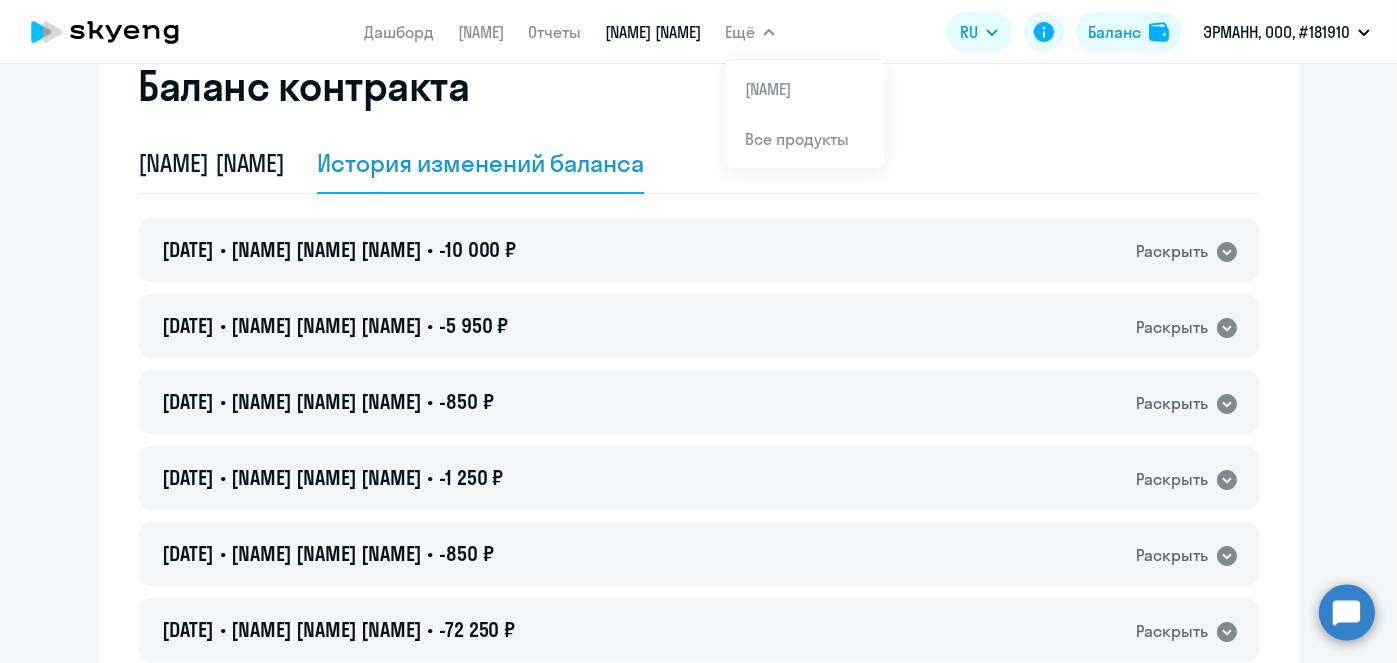 click on "[NAME] [NAME]" at bounding box center (653, 32) 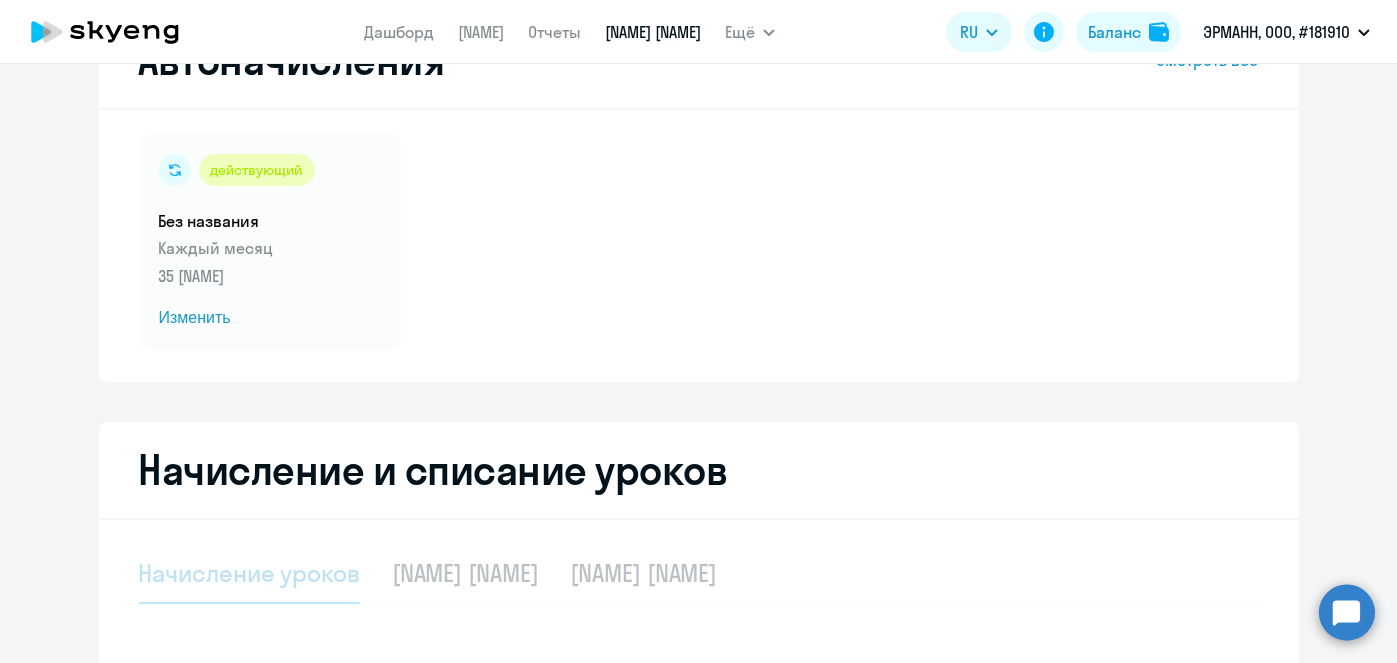 select on "10" 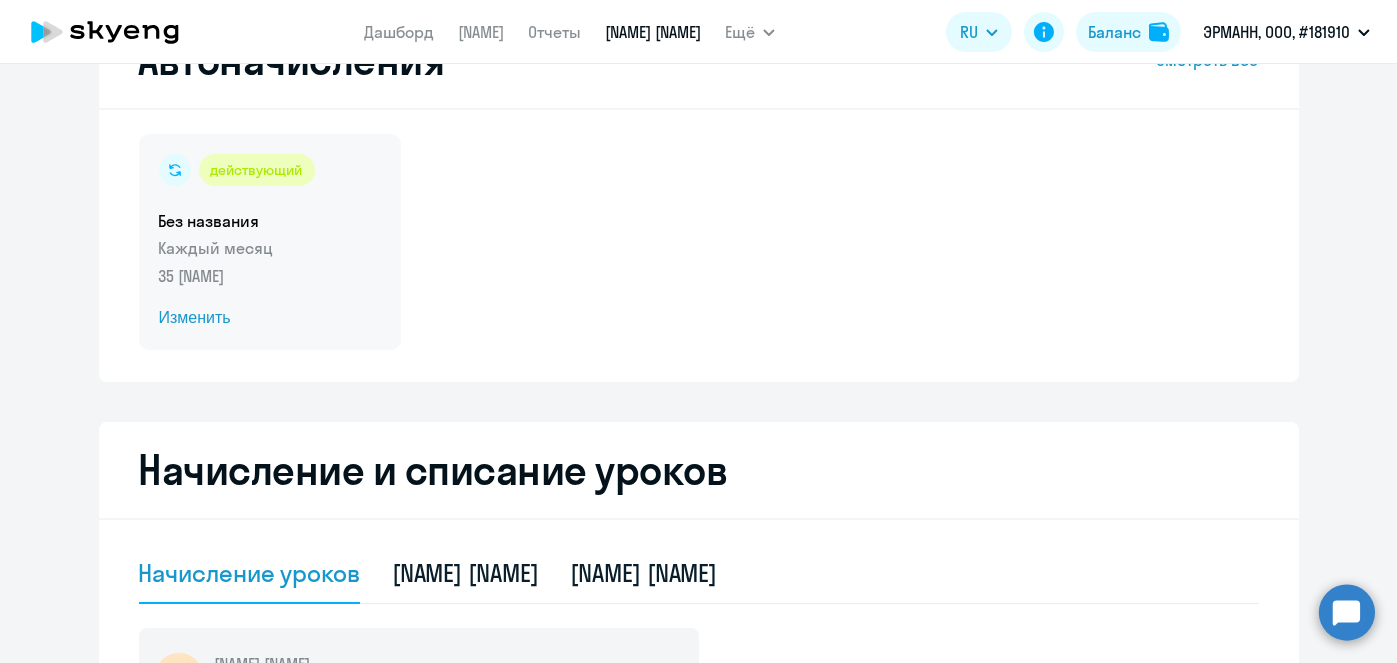 click on "Изменить" 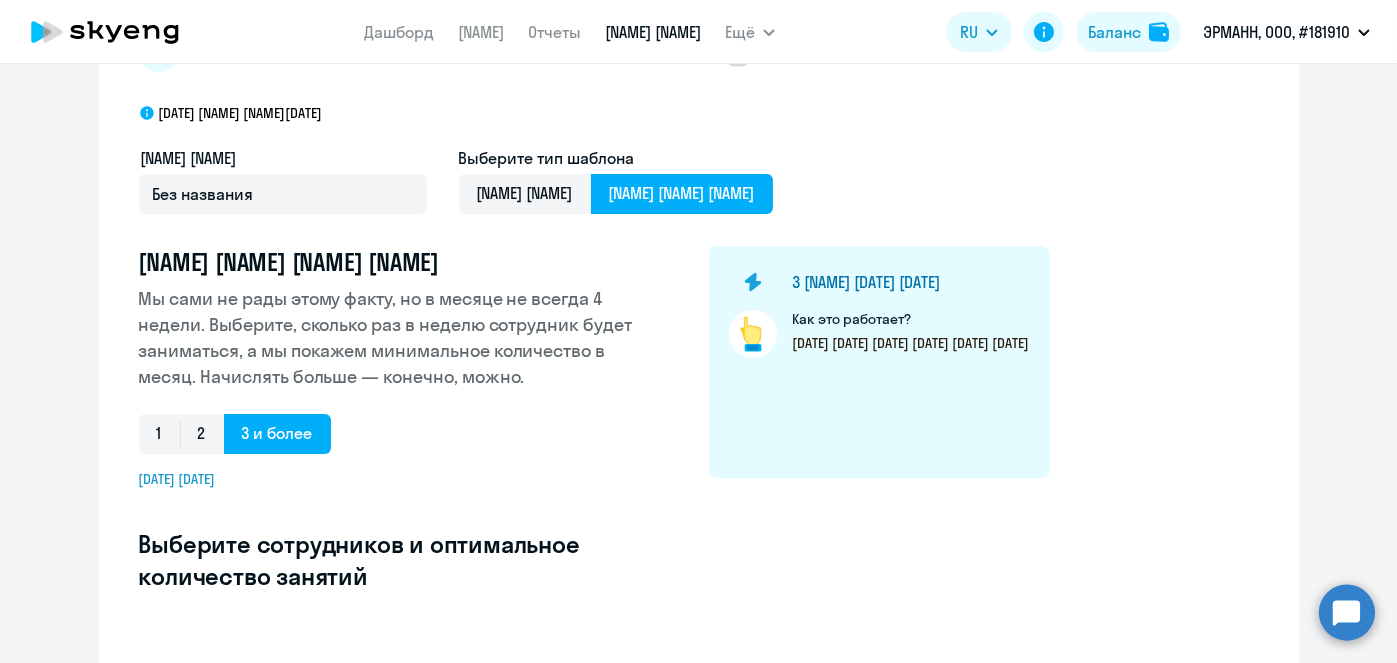 select on "10" 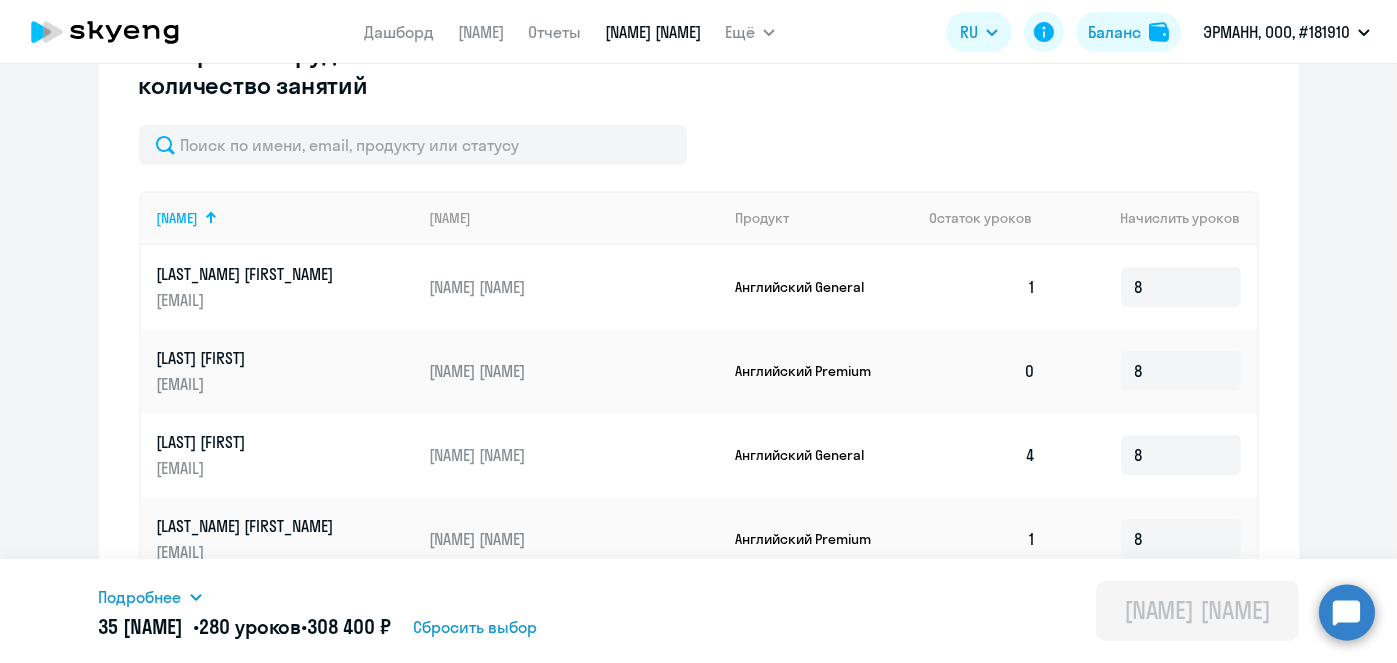 scroll, scrollTop: 578, scrollLeft: 0, axis: vertical 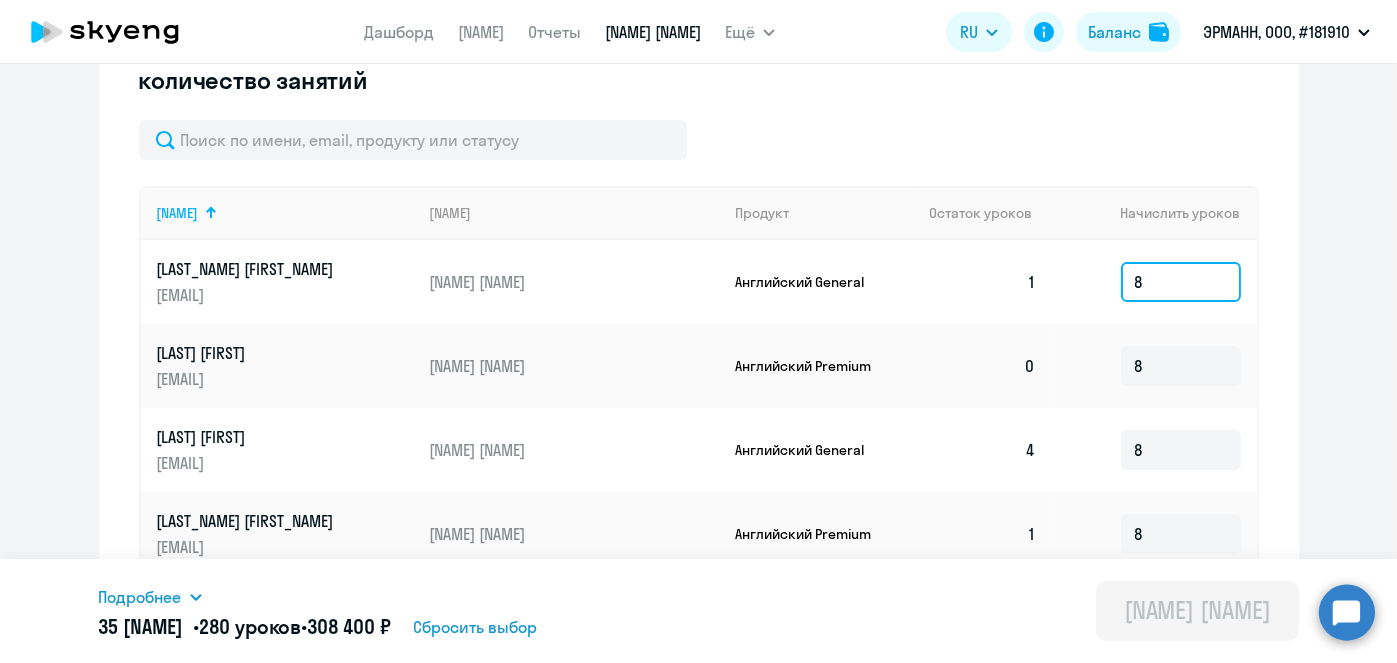 click on "8" 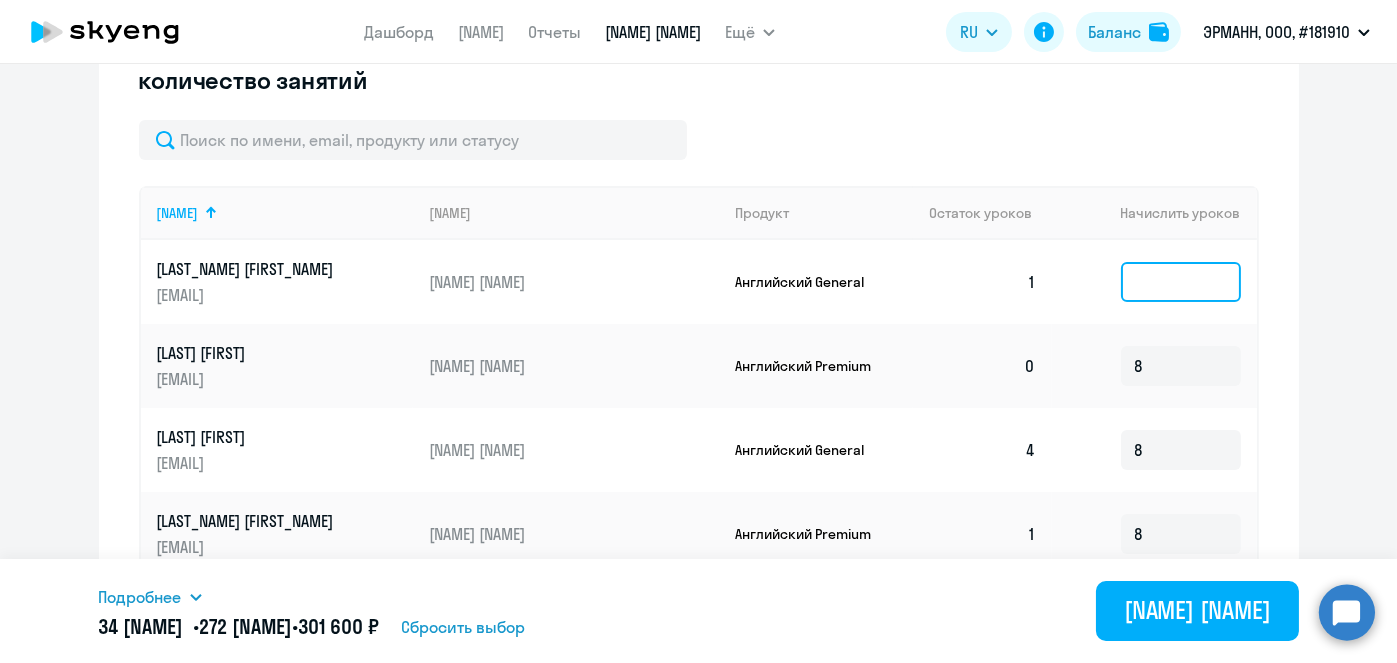 type on "8" 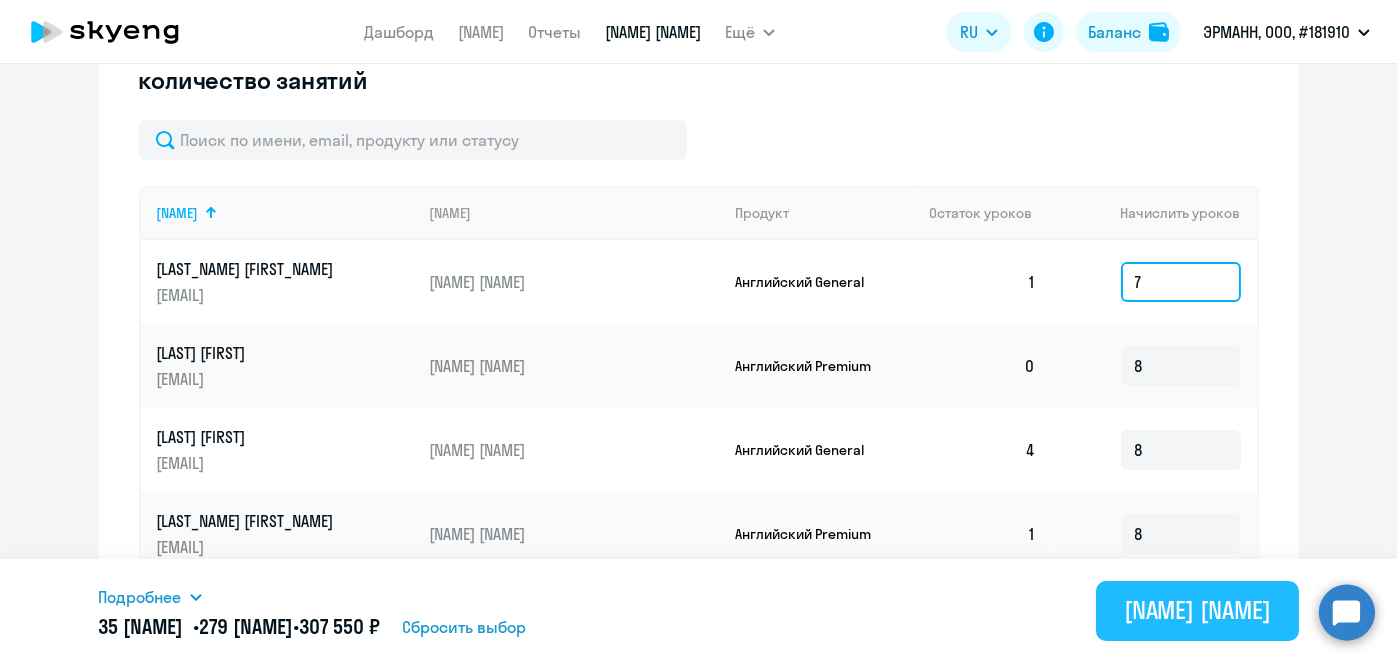 type on "7" 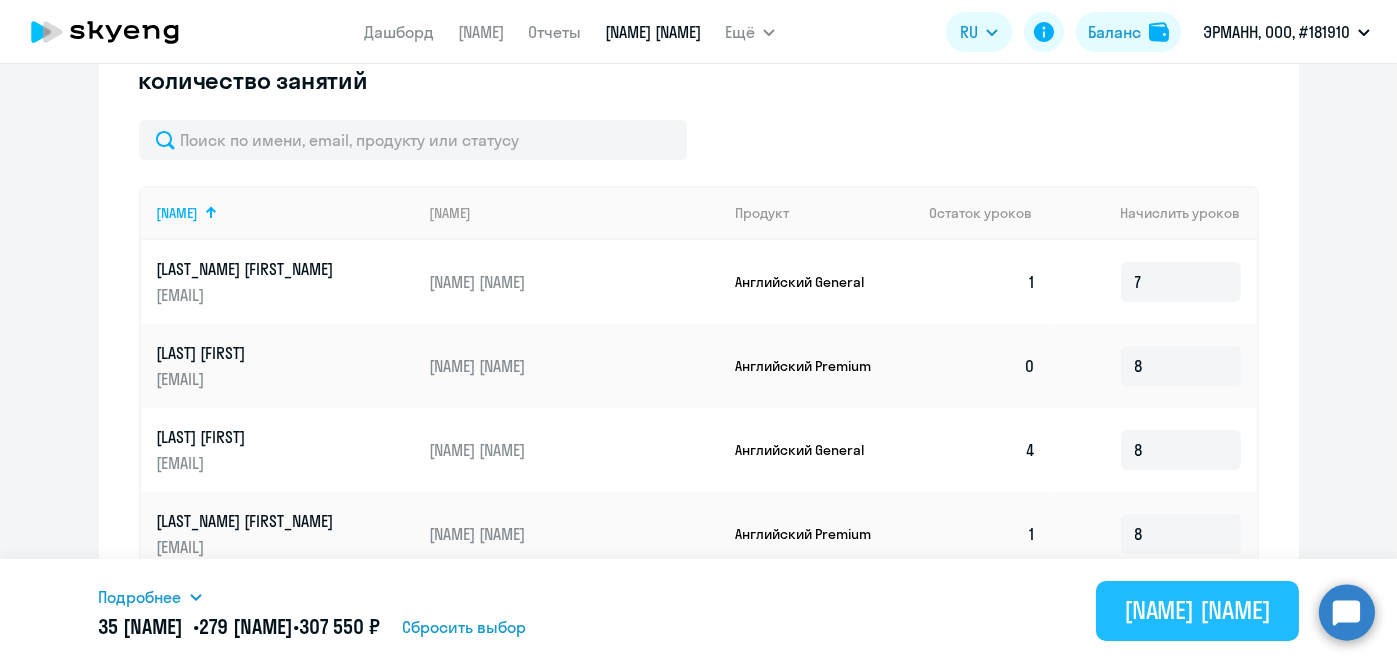 click on "[NAME] [NAME]" at bounding box center [1197, 610] 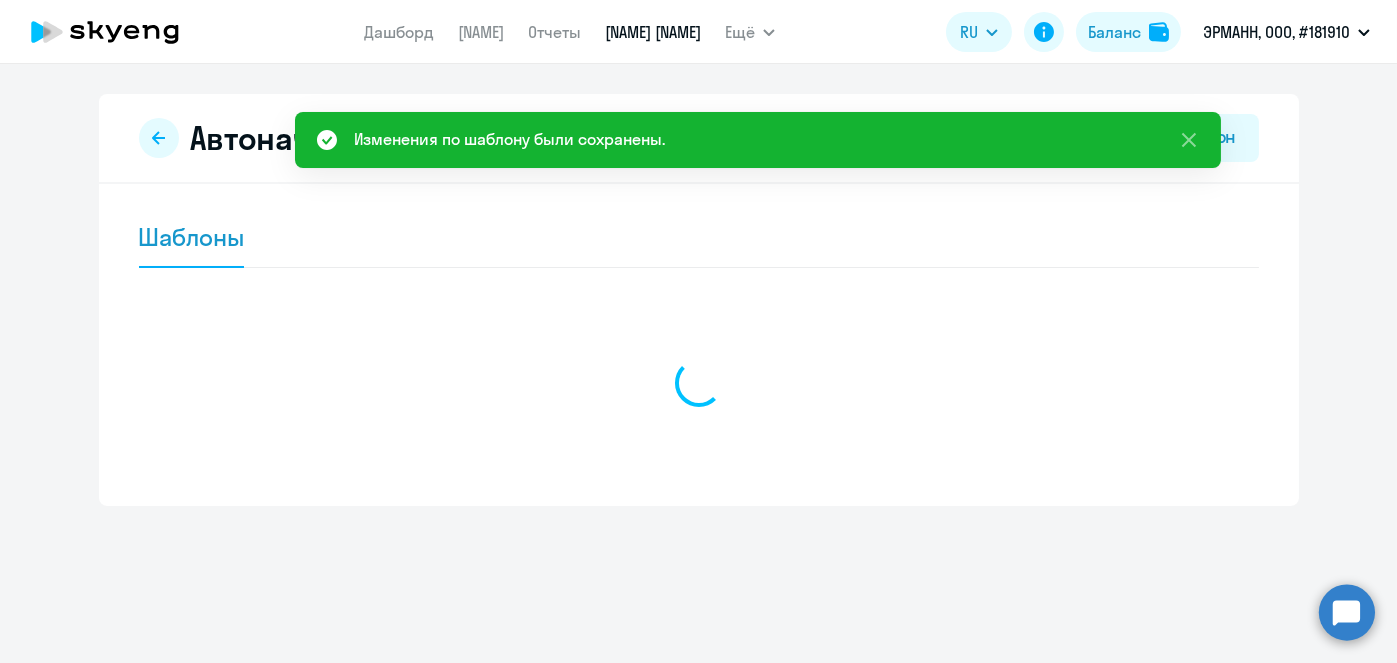 scroll, scrollTop: 0, scrollLeft: 0, axis: both 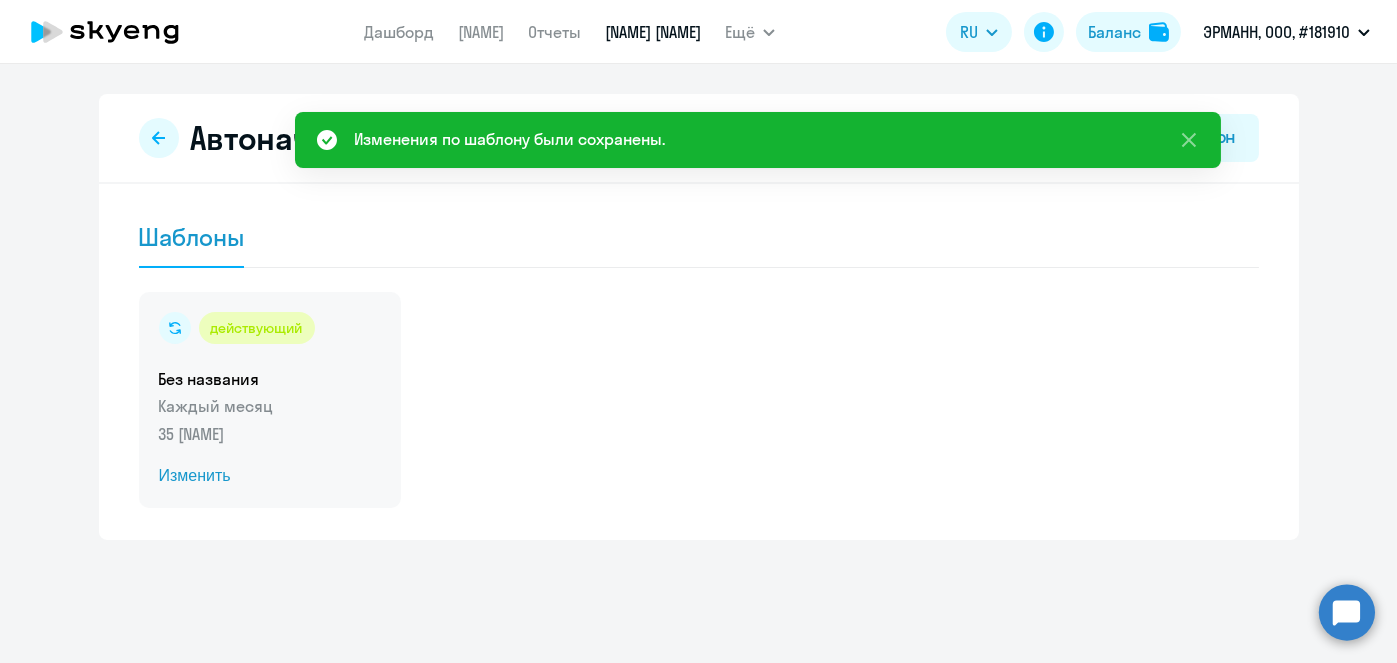 click on "Изменить" 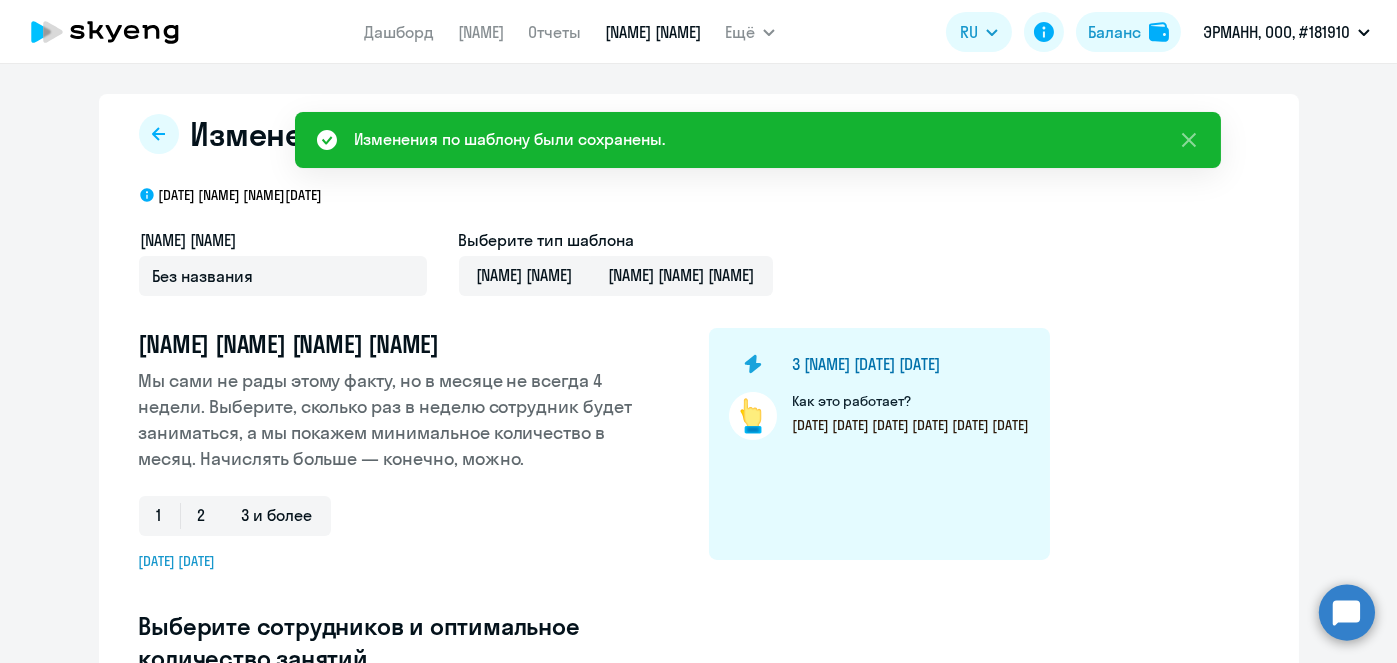 select on "10" 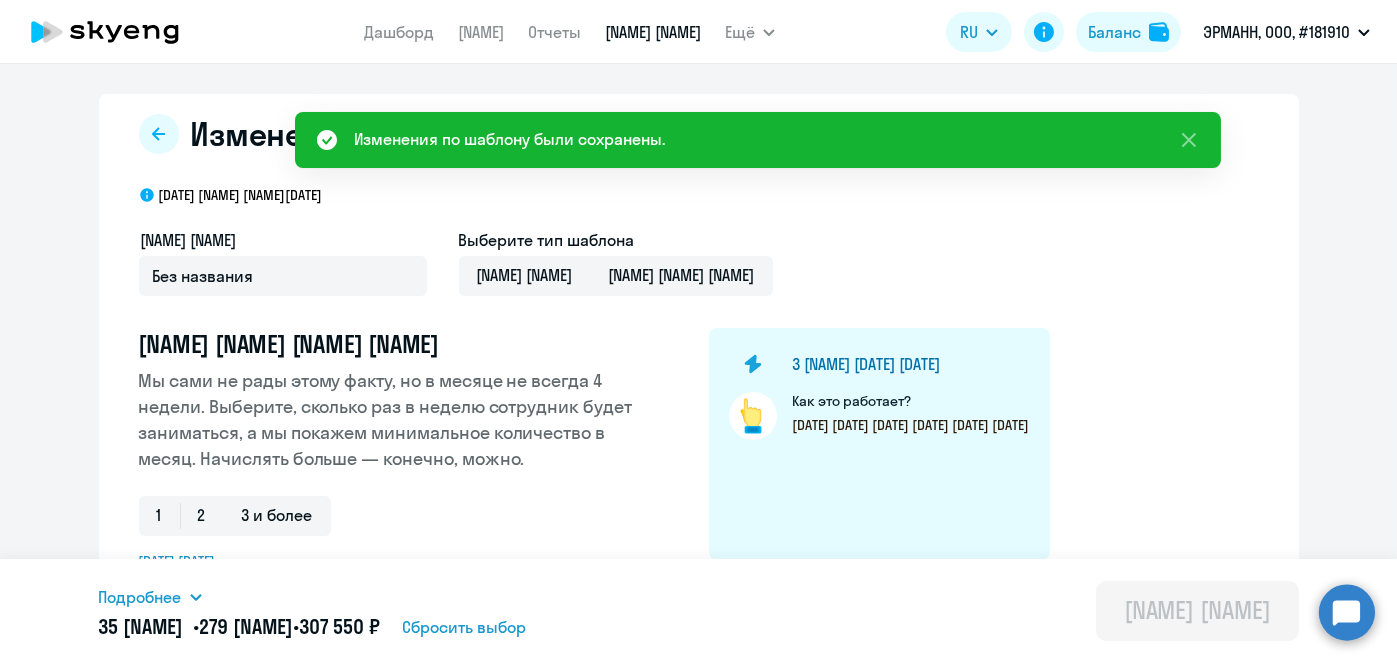 scroll, scrollTop: 524, scrollLeft: 0, axis: vertical 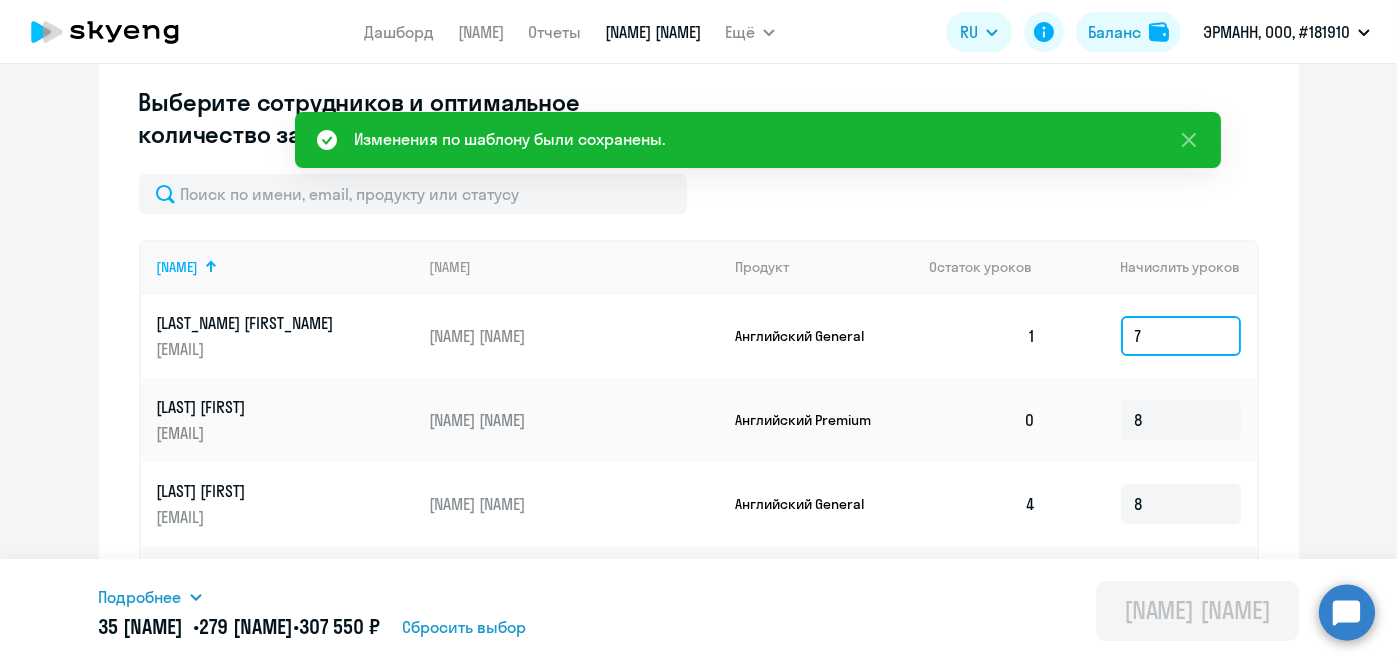 click on "7" 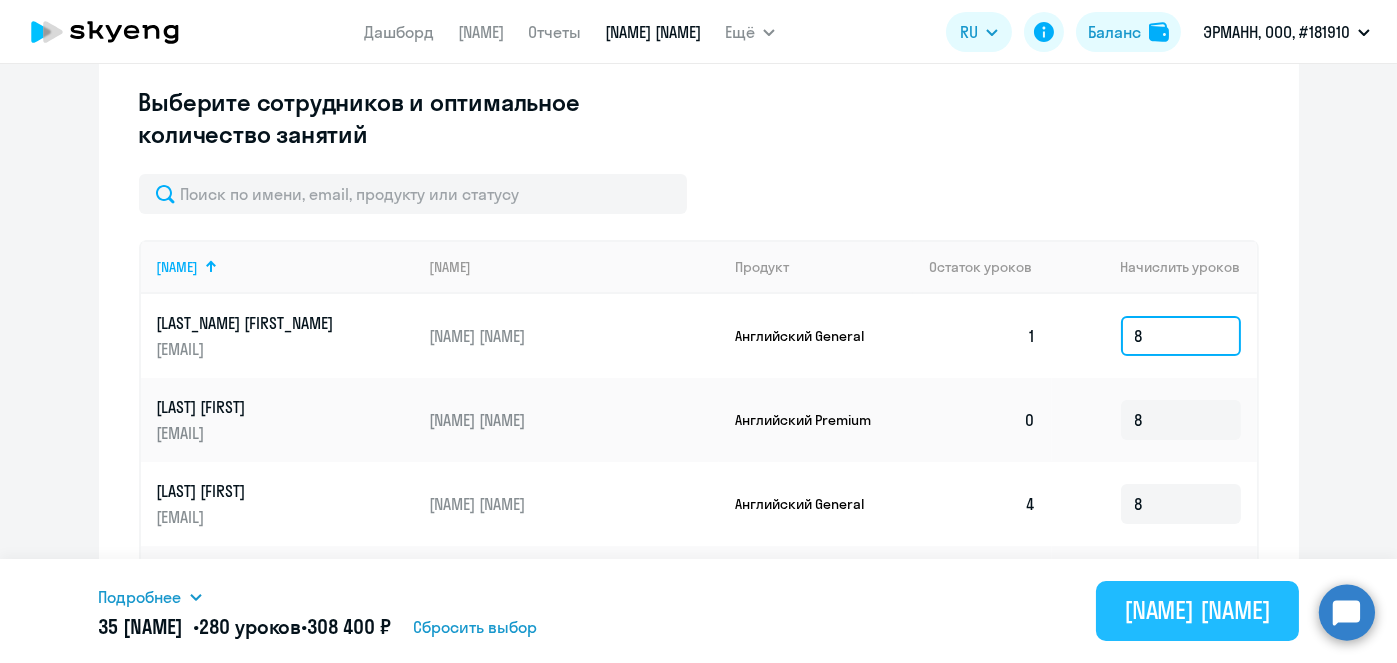 type on "8" 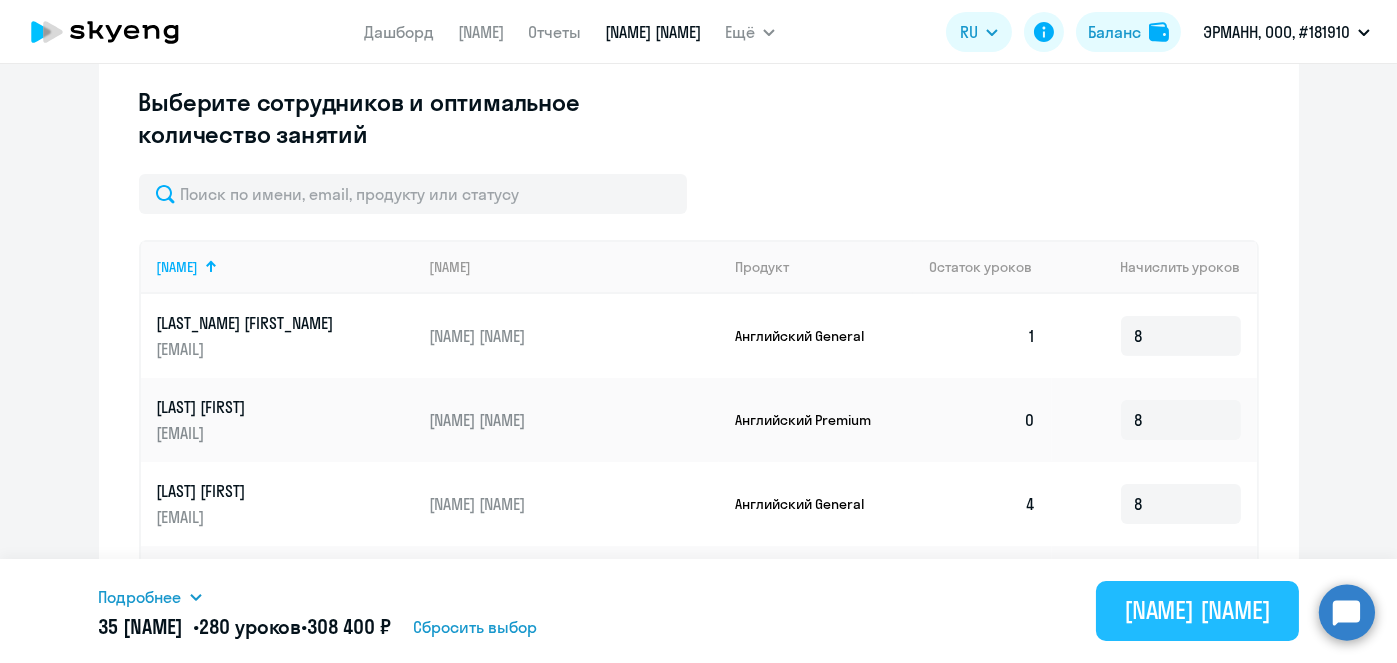 click on "[NAME] [NAME]" at bounding box center [1197, 610] 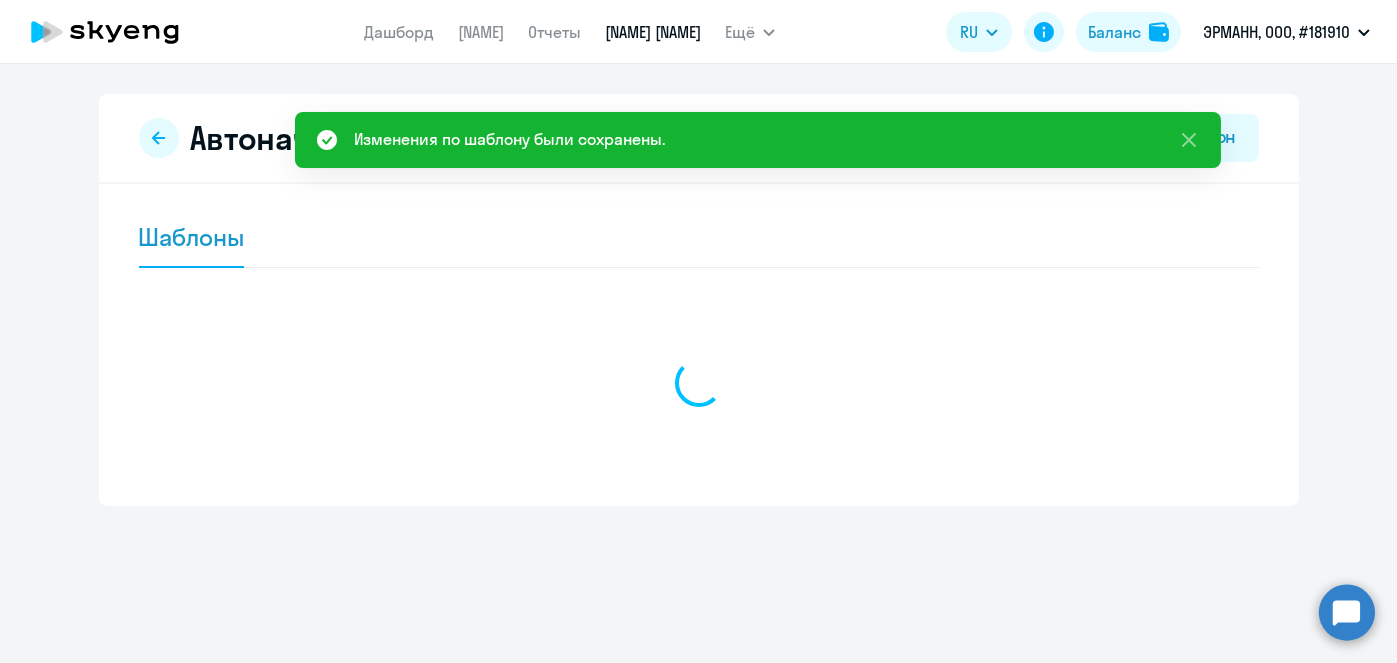 scroll, scrollTop: 0, scrollLeft: 0, axis: both 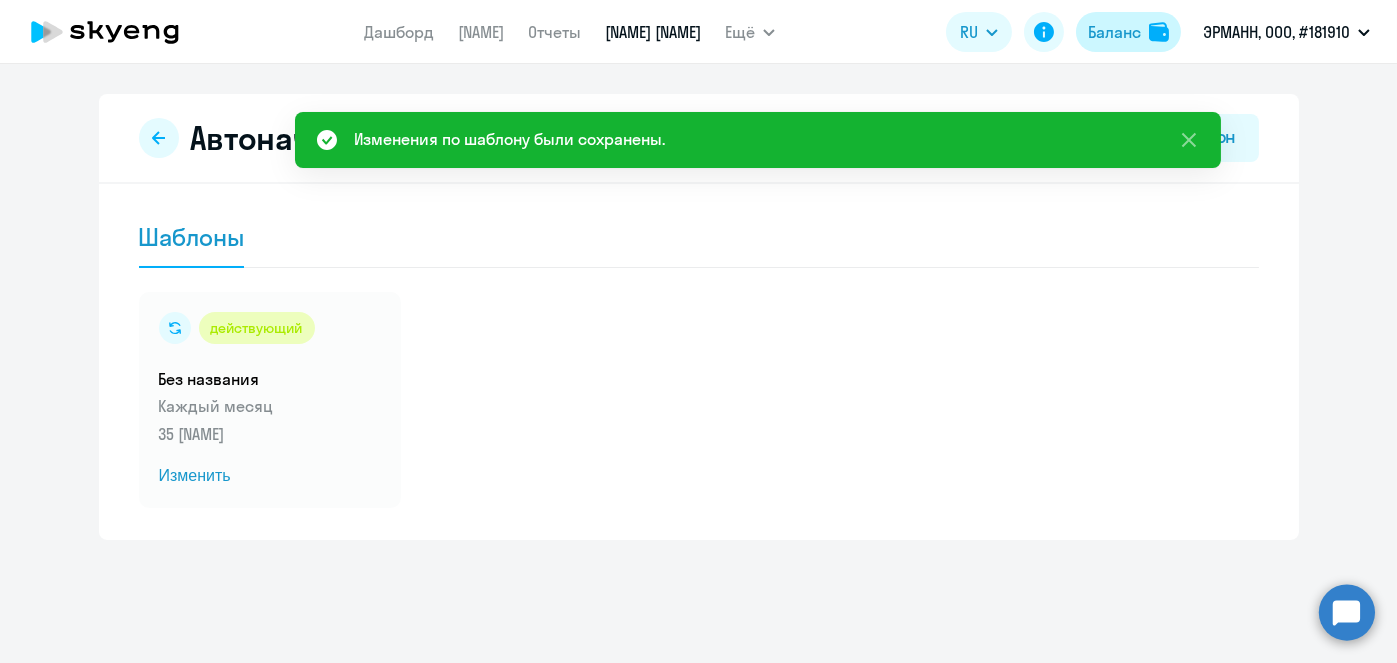 click on "Баланс" 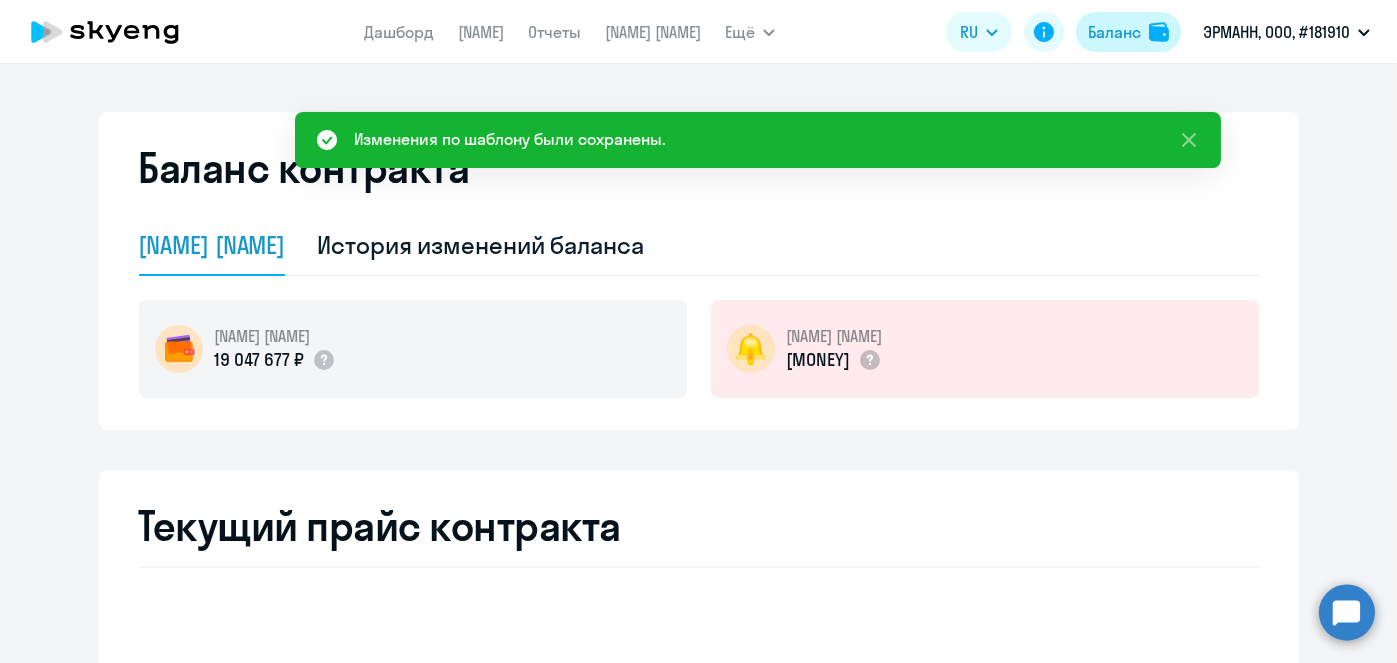 select on "[NAME]" 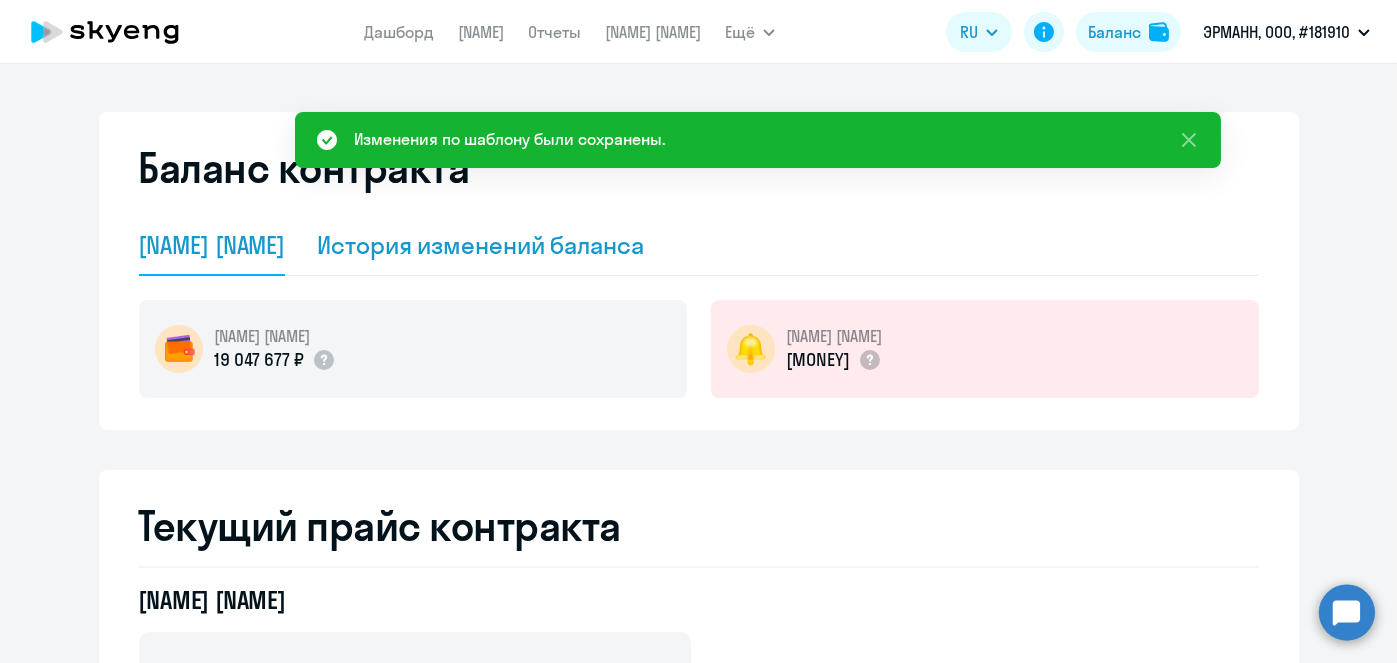 click on "История изменений баланса" 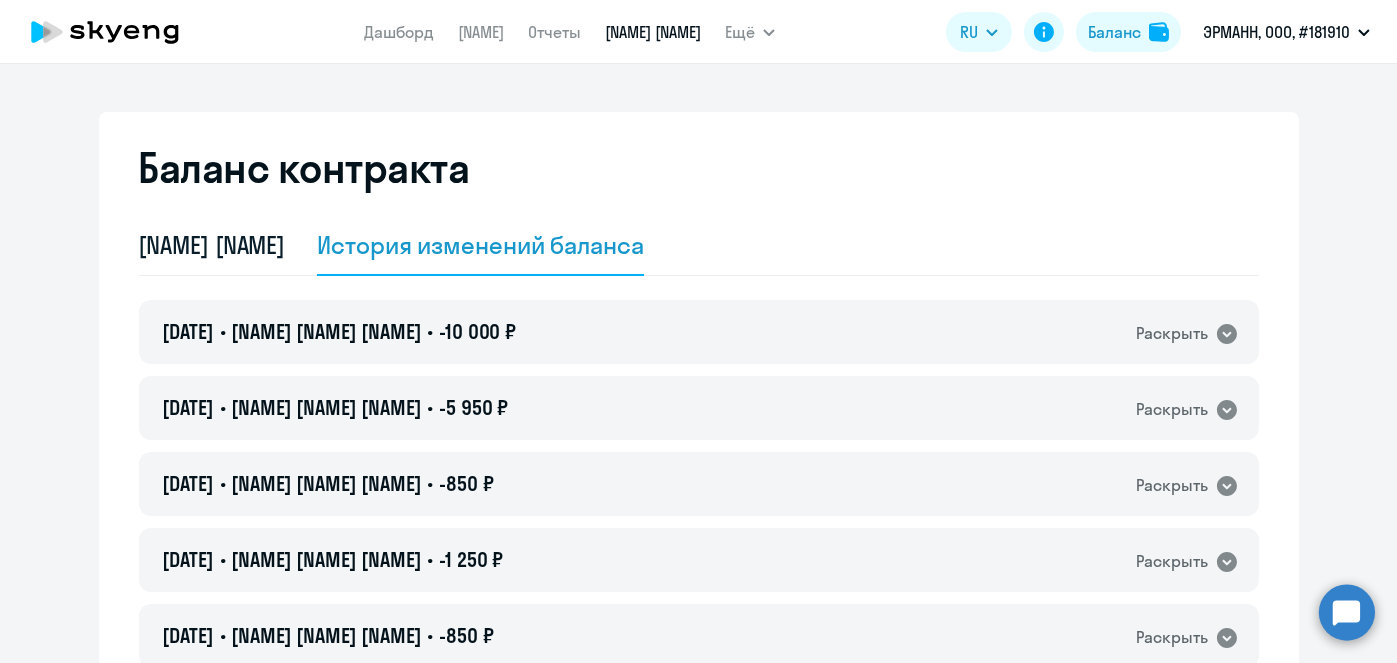 click on "[NAME] [NAME]" at bounding box center [653, 32] 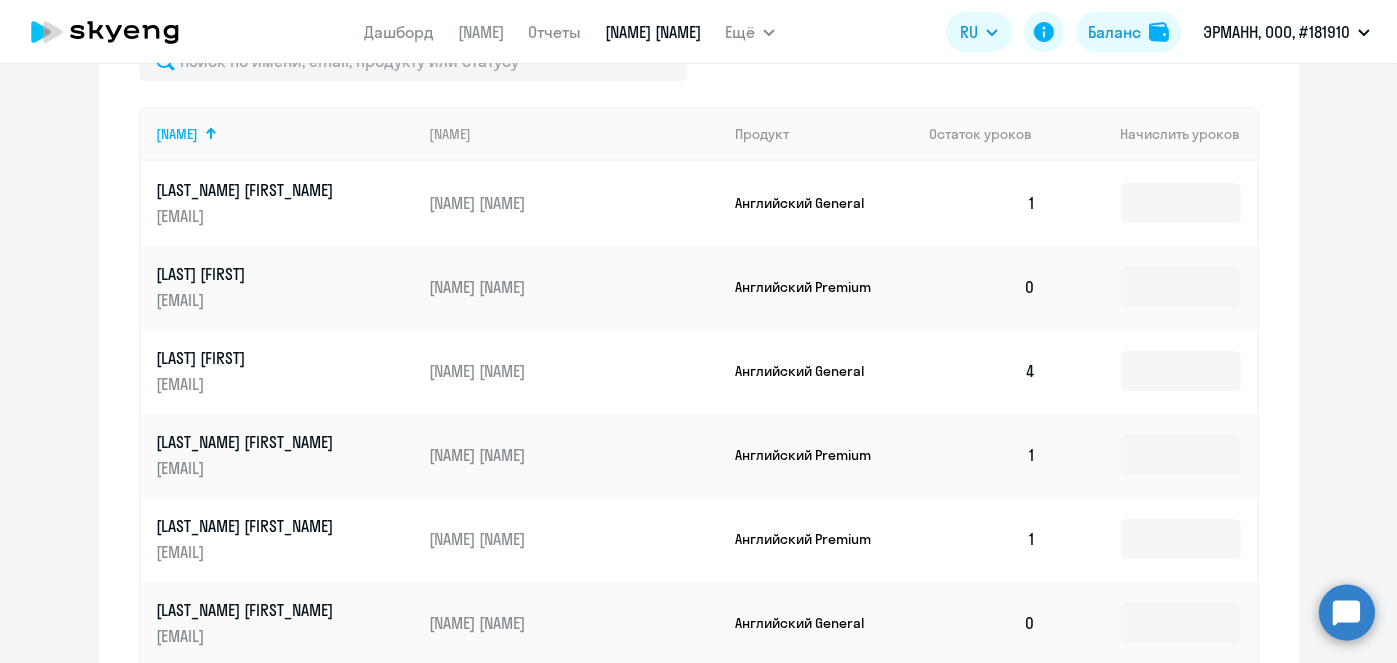 scroll, scrollTop: 1304, scrollLeft: 0, axis: vertical 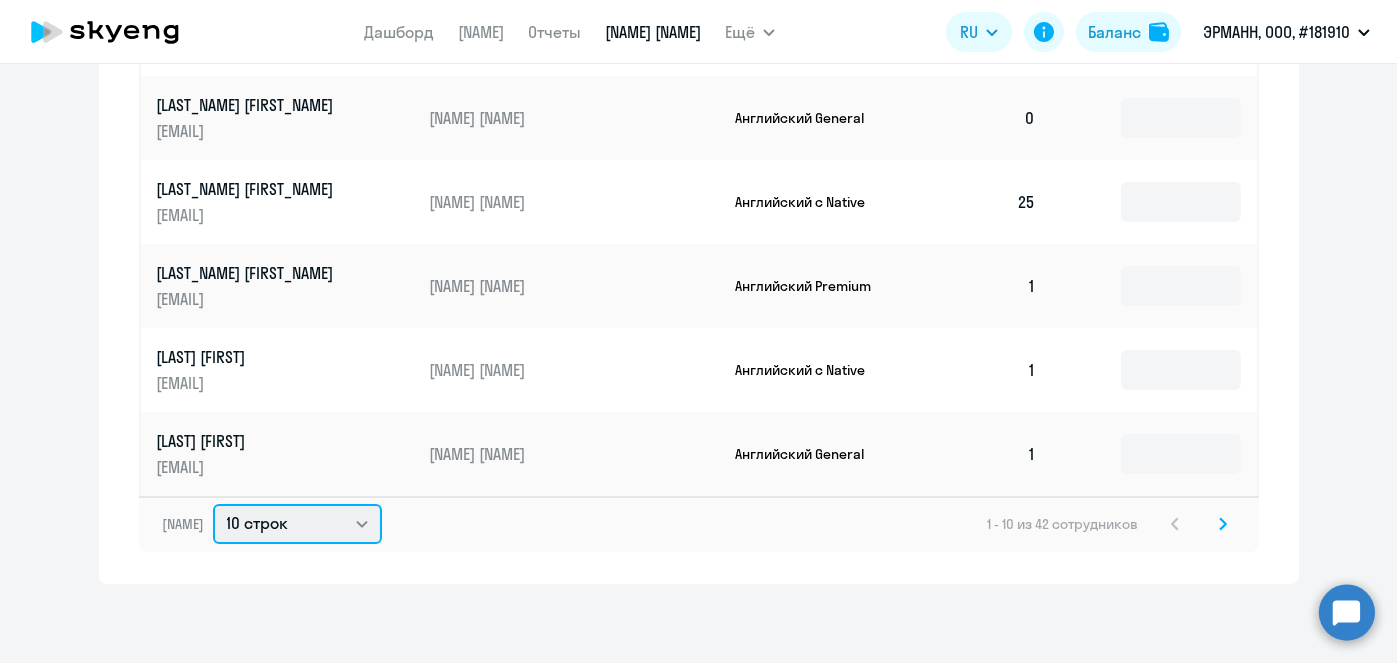 click on "10 строк   30 строк   50 строк" 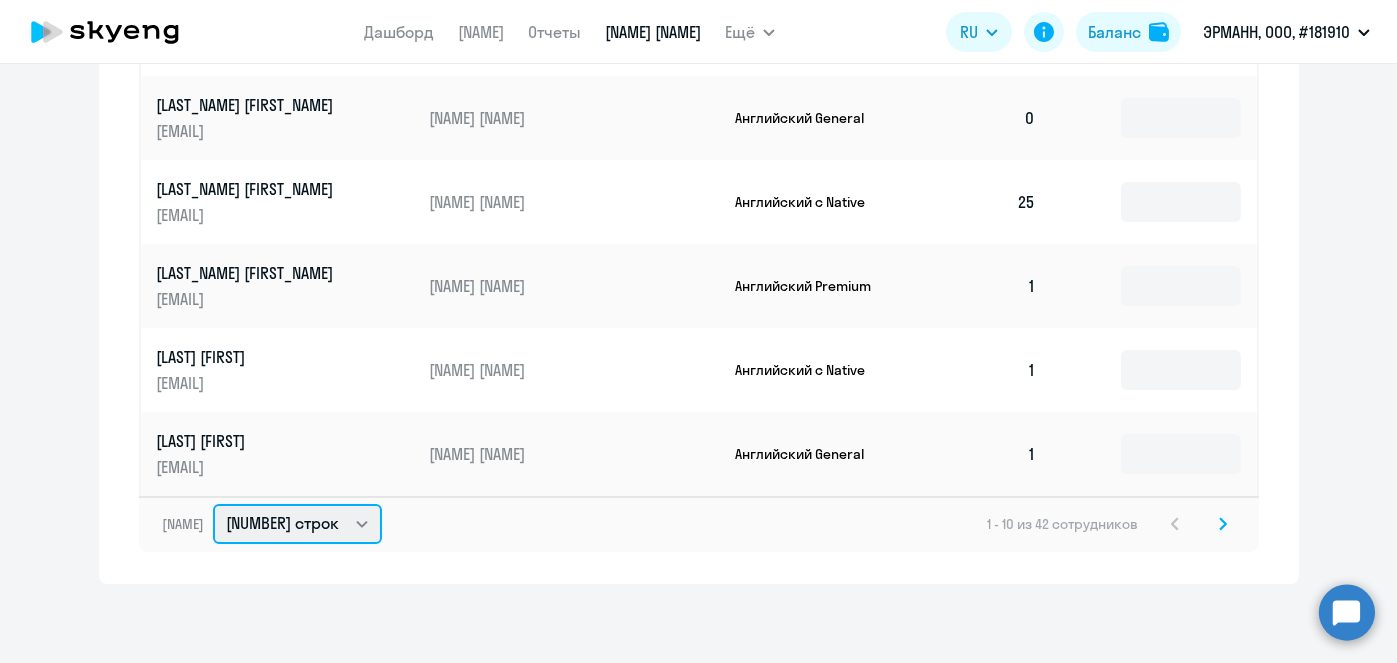 click on "10 строк   30 строк   50 строк" 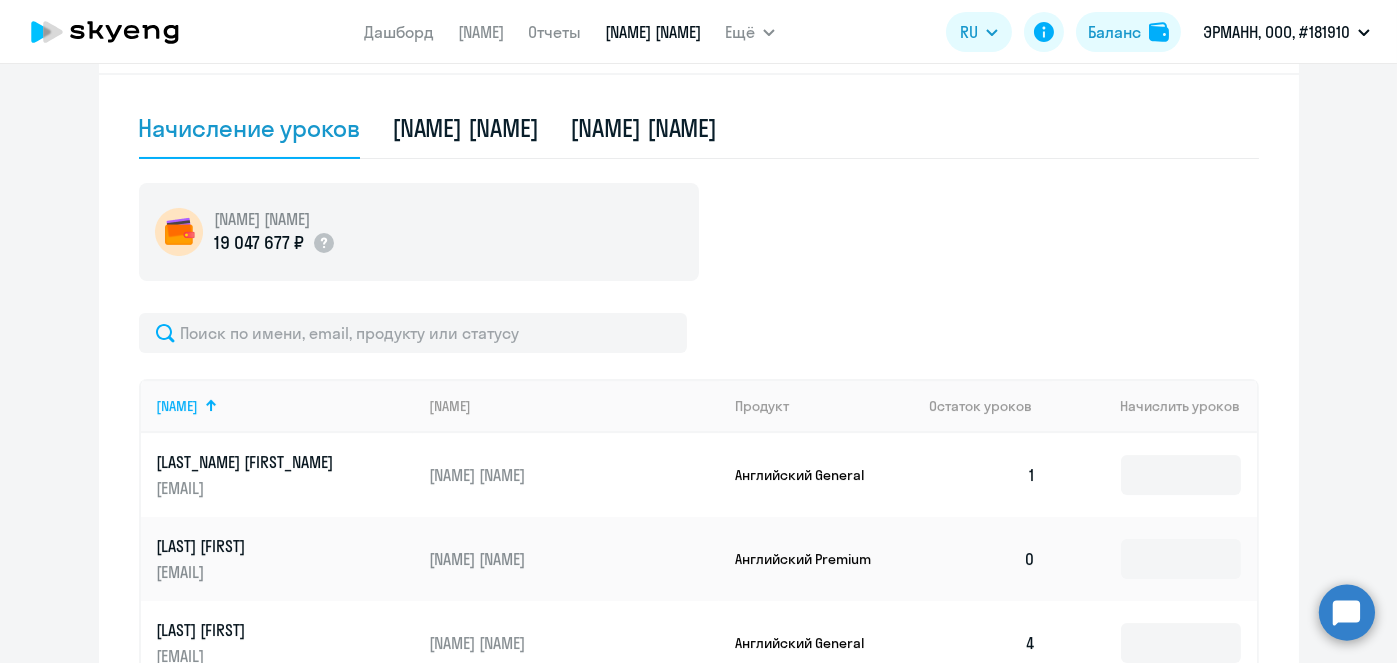 scroll, scrollTop: 474, scrollLeft: 0, axis: vertical 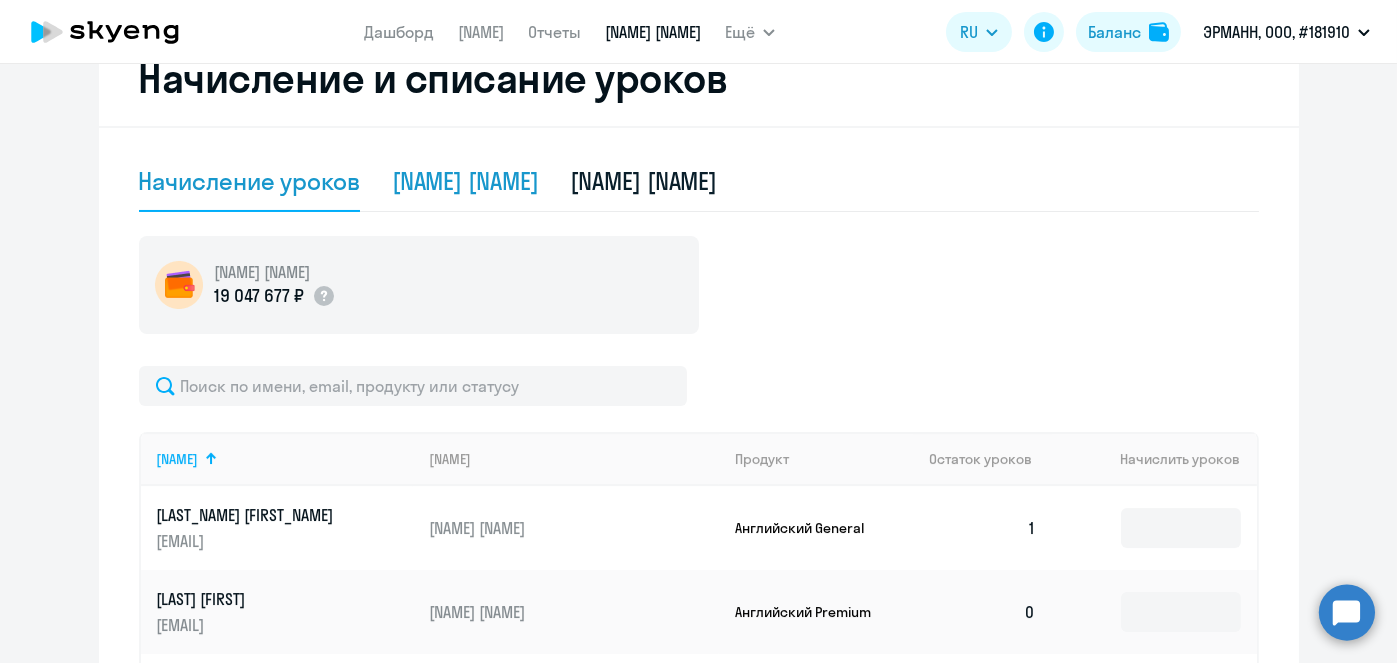 click on "[NAME] [NAME]" 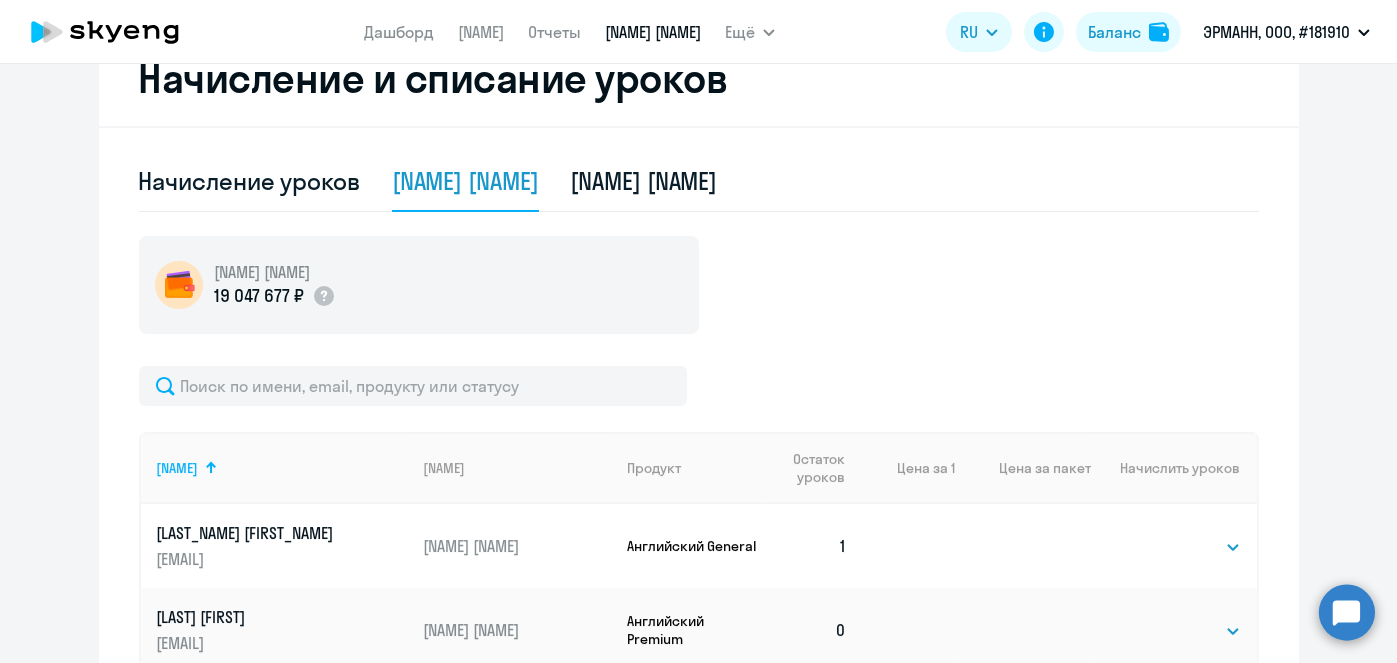 scroll, scrollTop: 0, scrollLeft: 0, axis: both 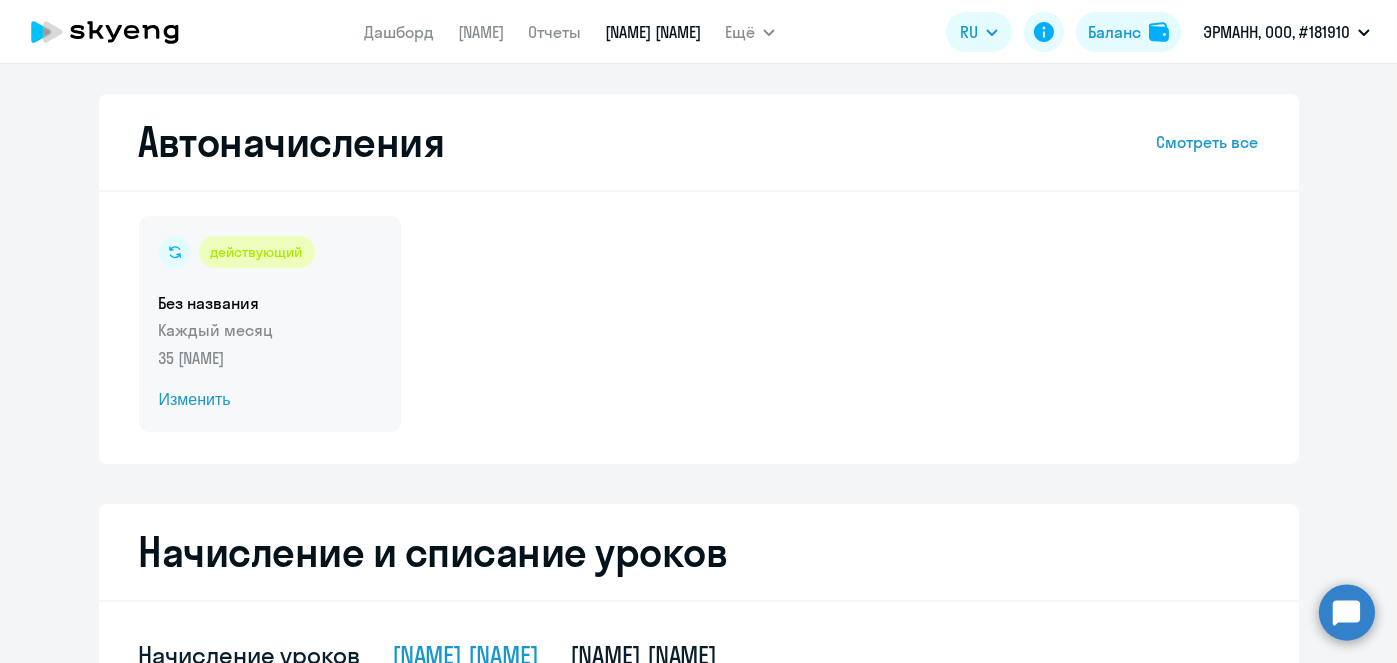 click on "Изменить" 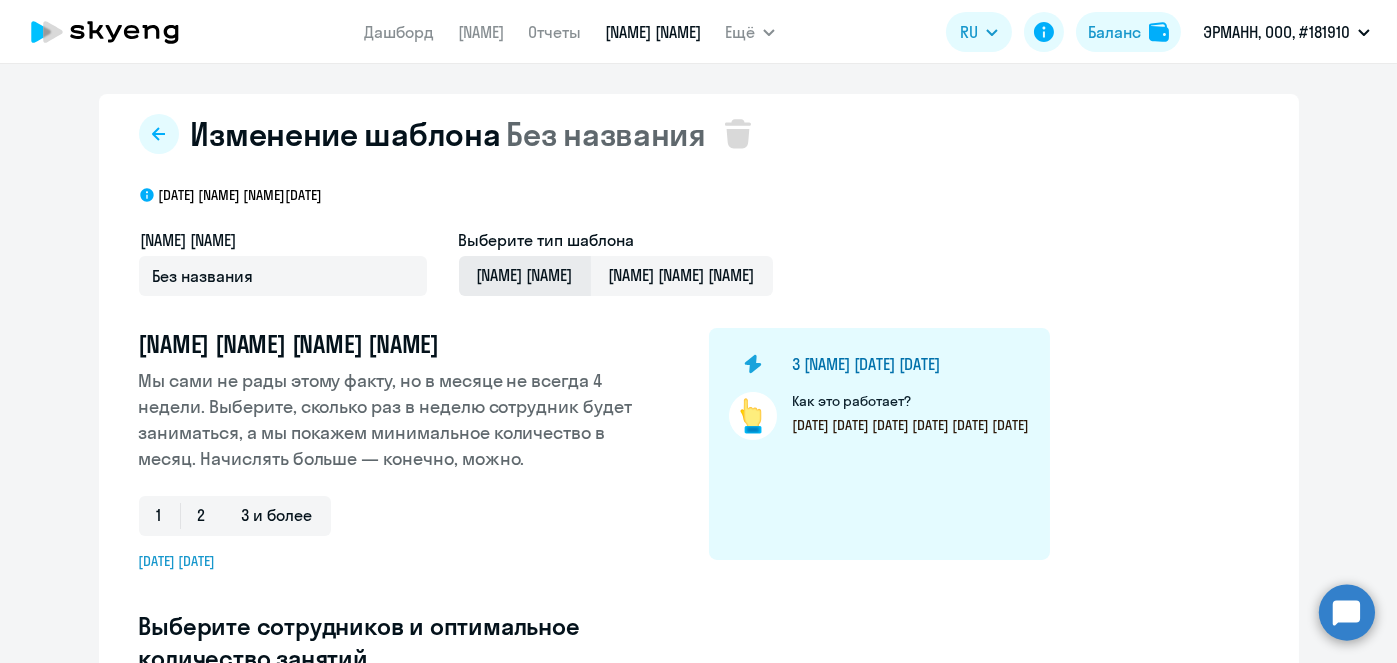 select on "10" 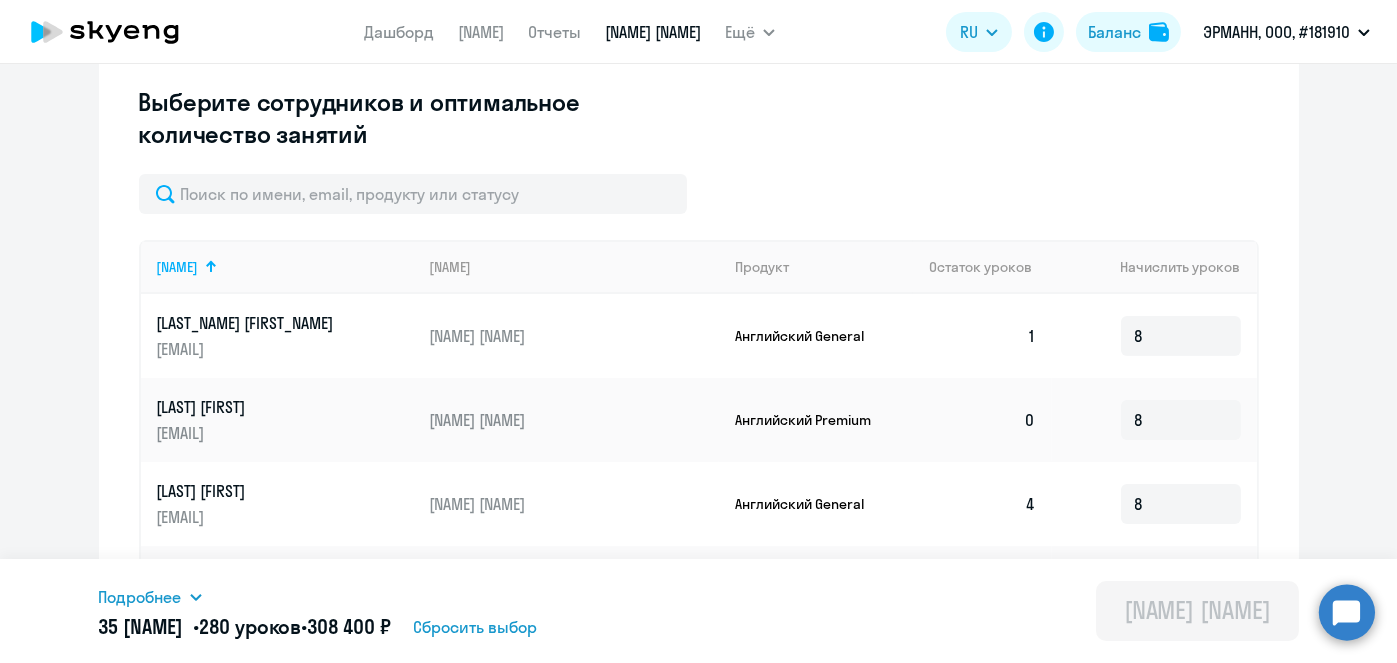 scroll, scrollTop: 0, scrollLeft: 0, axis: both 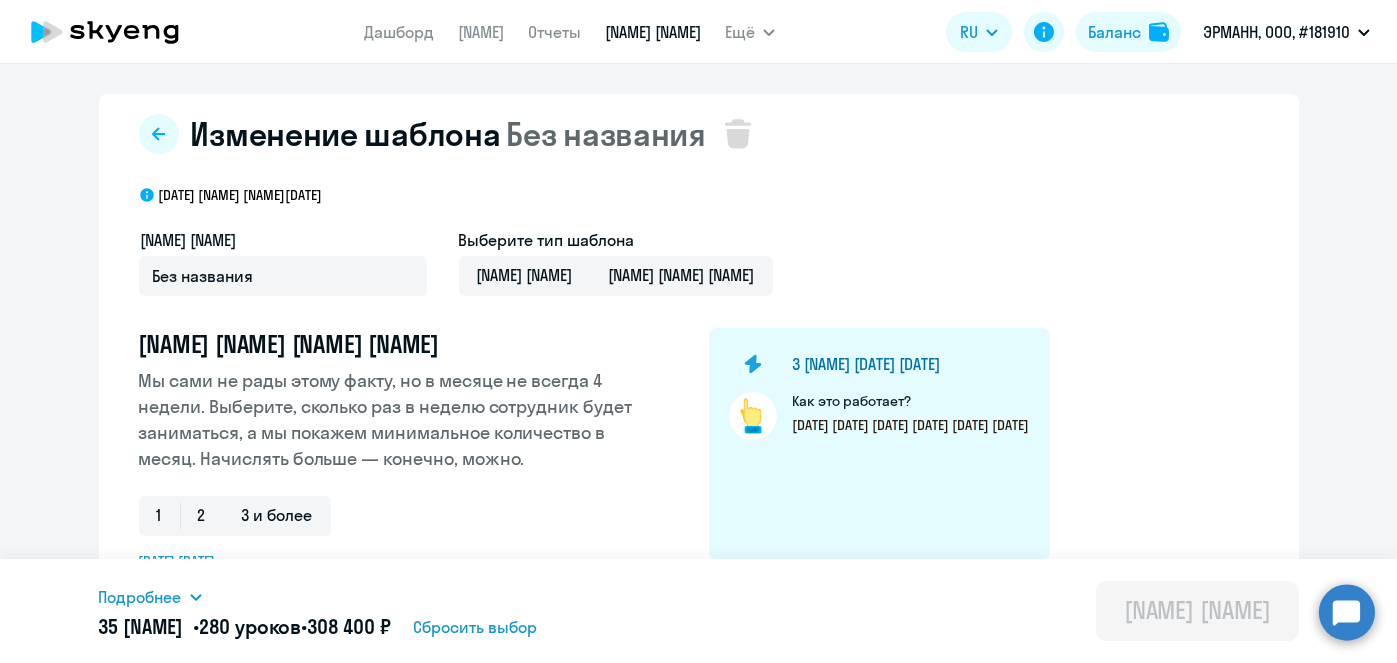 click on "[NAME] [NAME]" at bounding box center [653, 32] 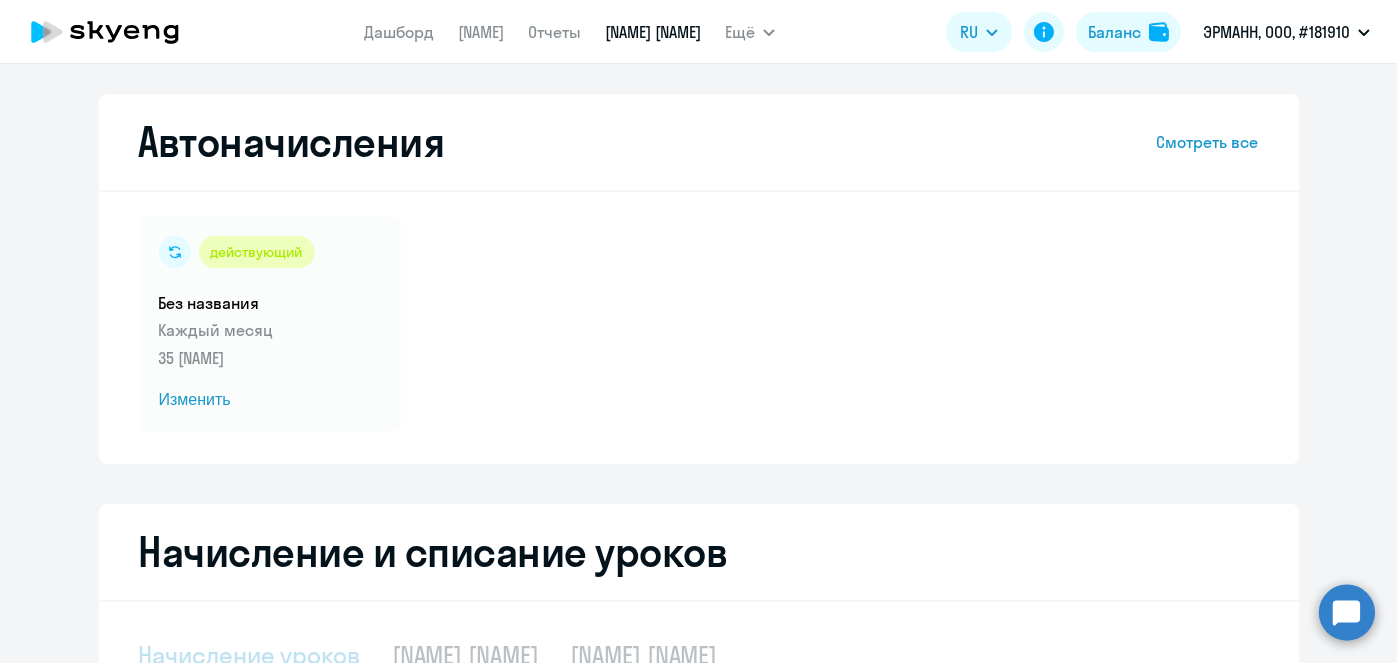 select on "10" 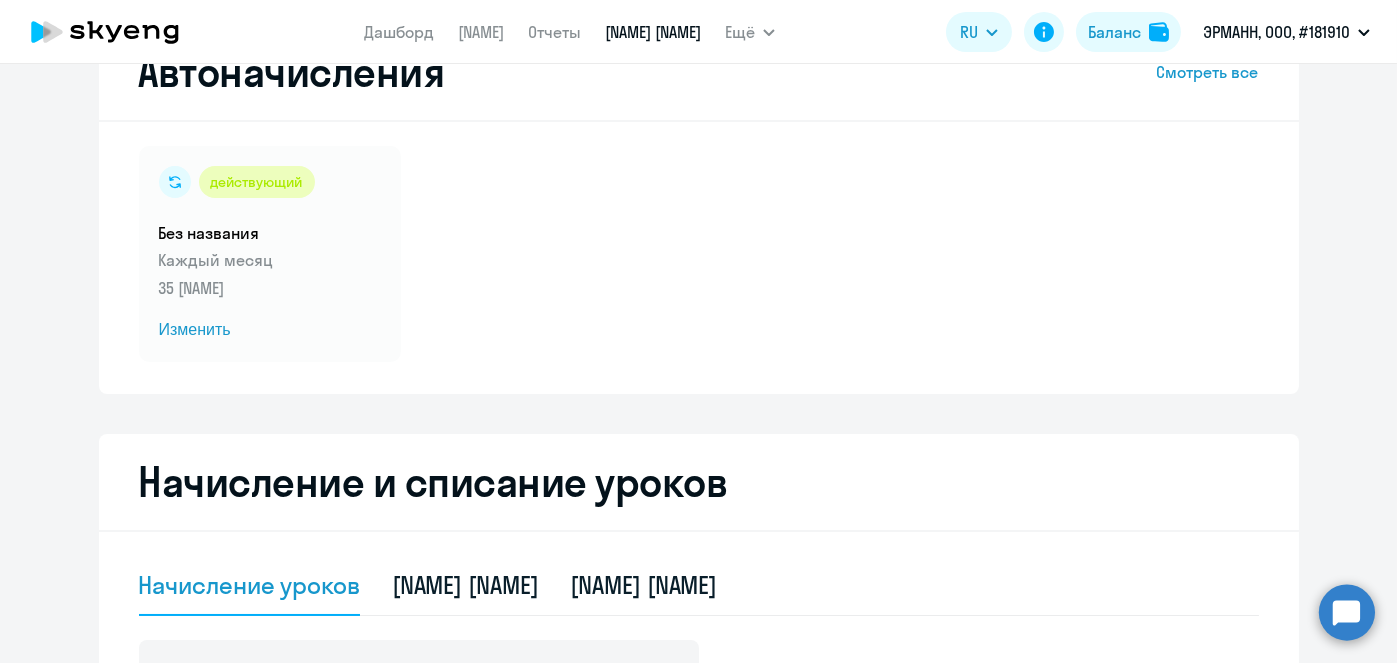 scroll, scrollTop: 0, scrollLeft: 0, axis: both 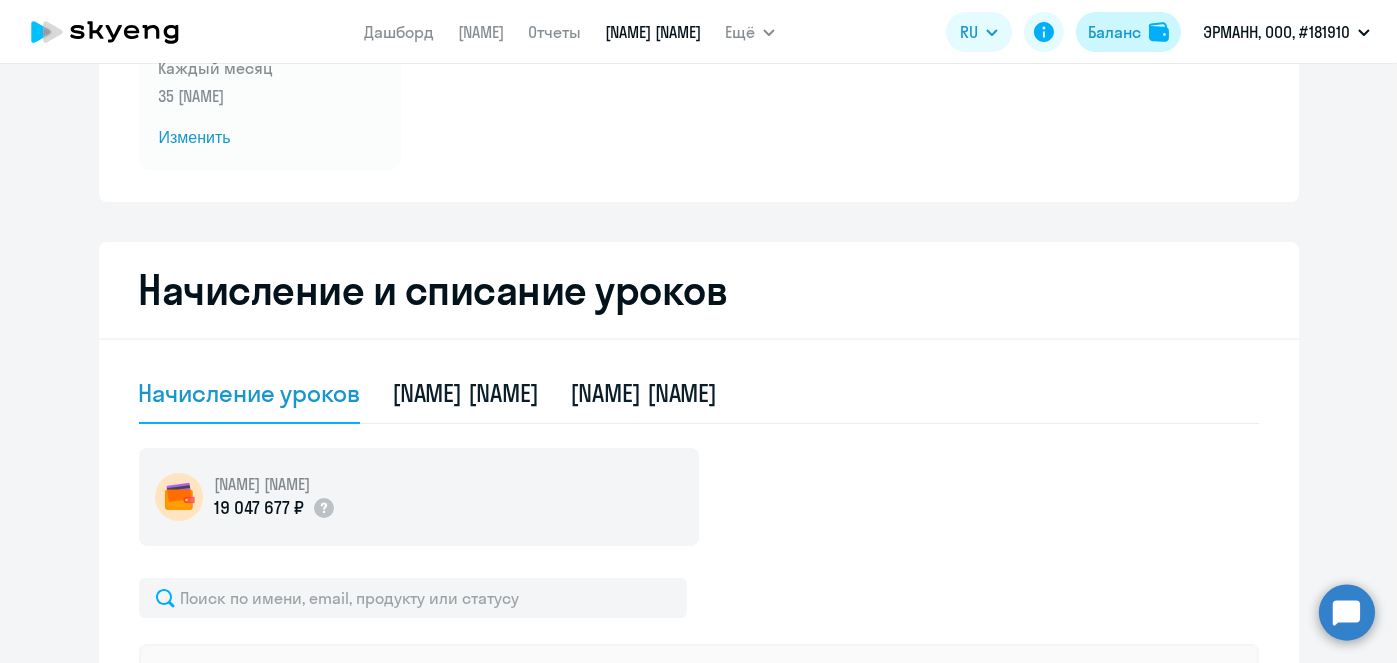 click on "Баланс" 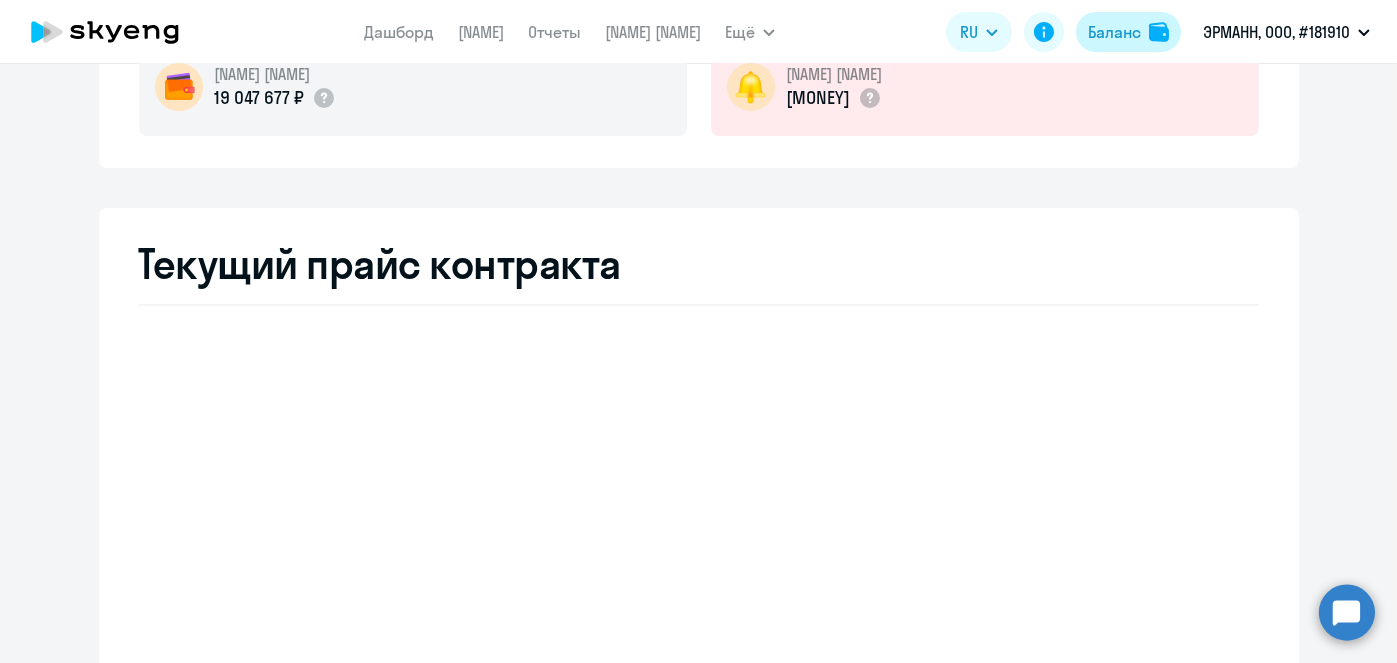 select on "[NAME]" 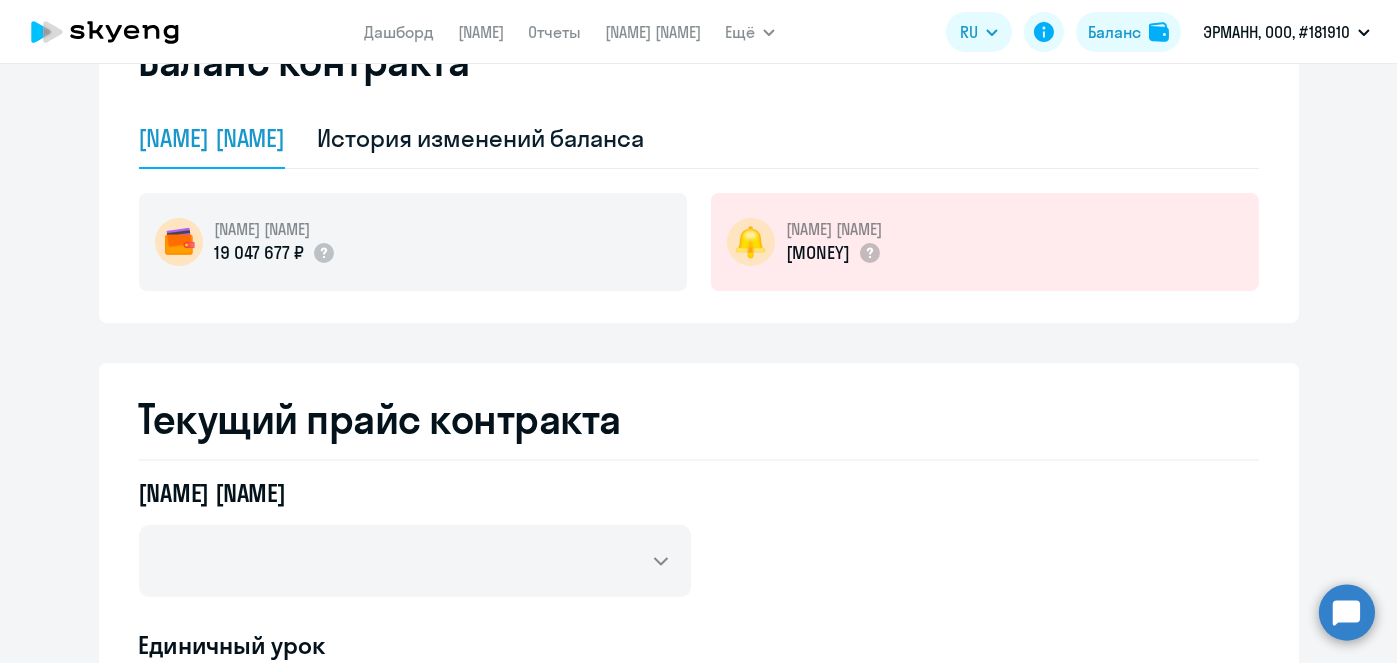 scroll, scrollTop: 93, scrollLeft: 0, axis: vertical 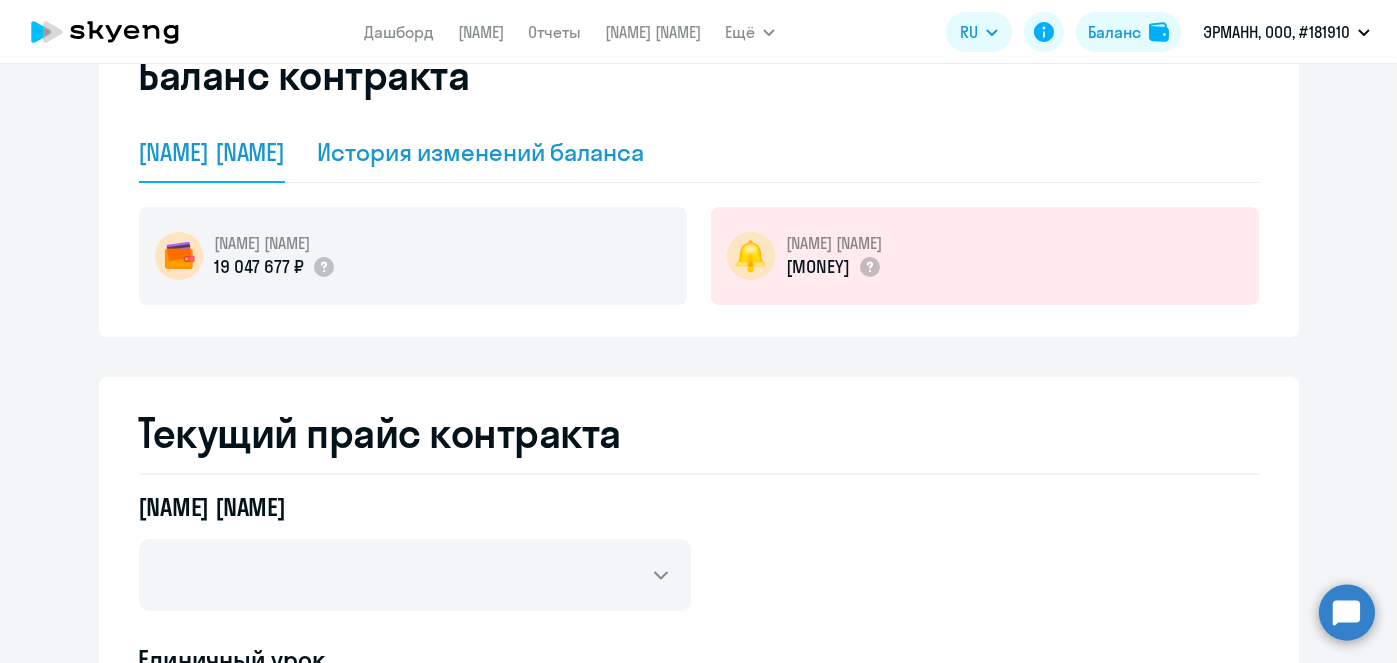 click on "История изменений баланса" 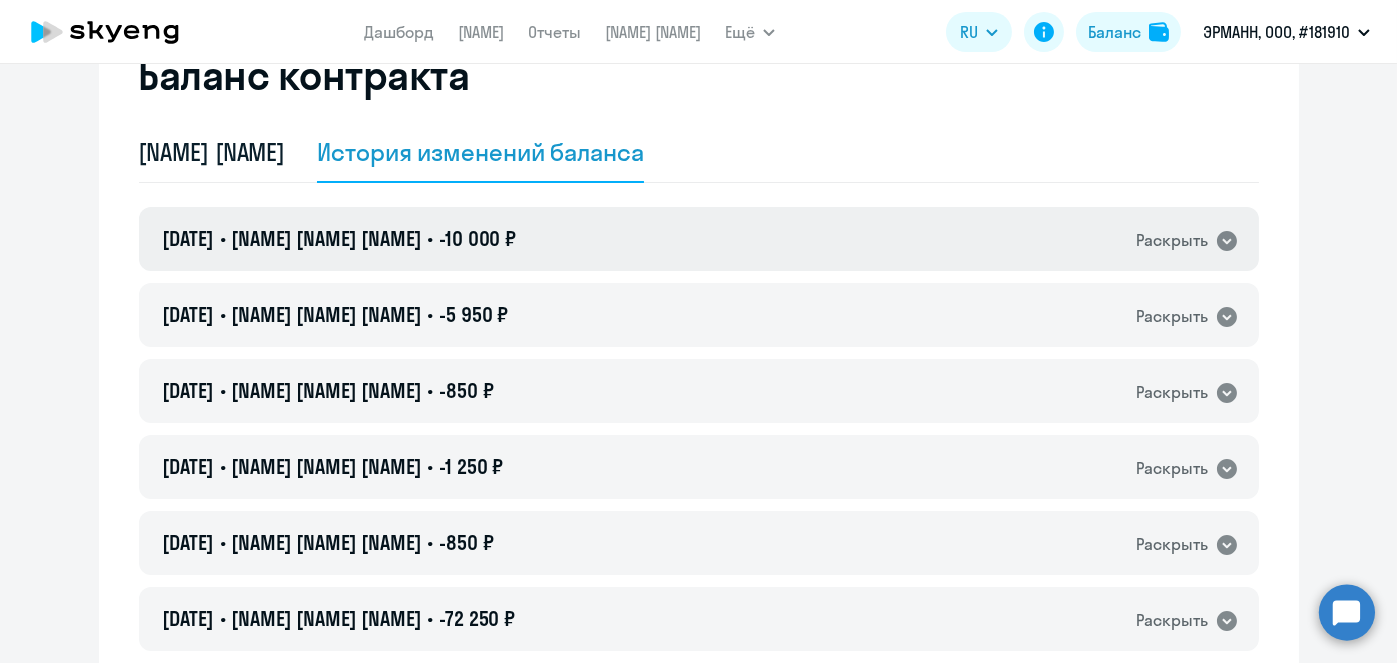 click on "[DATE] • [NAME] • -10 000 ₽  [NAME]" 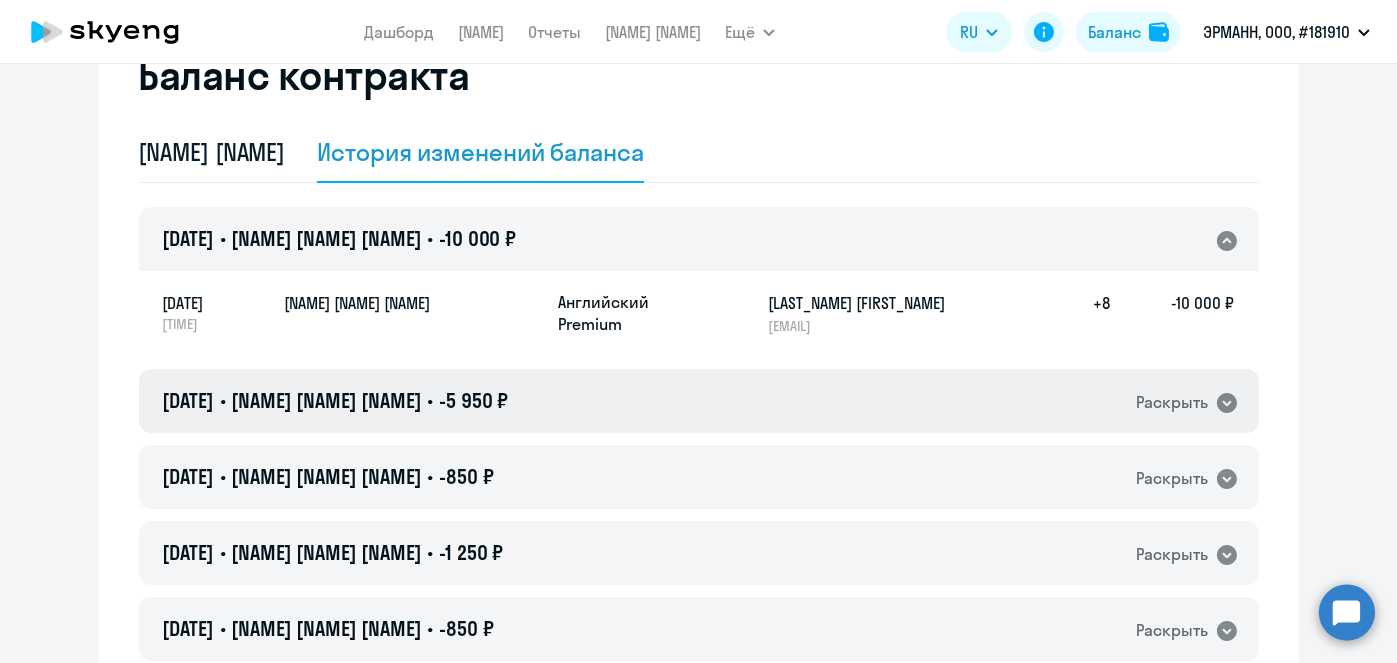 click on "[DATE] • [NAME] • -5 950 ₽  [NAME]" 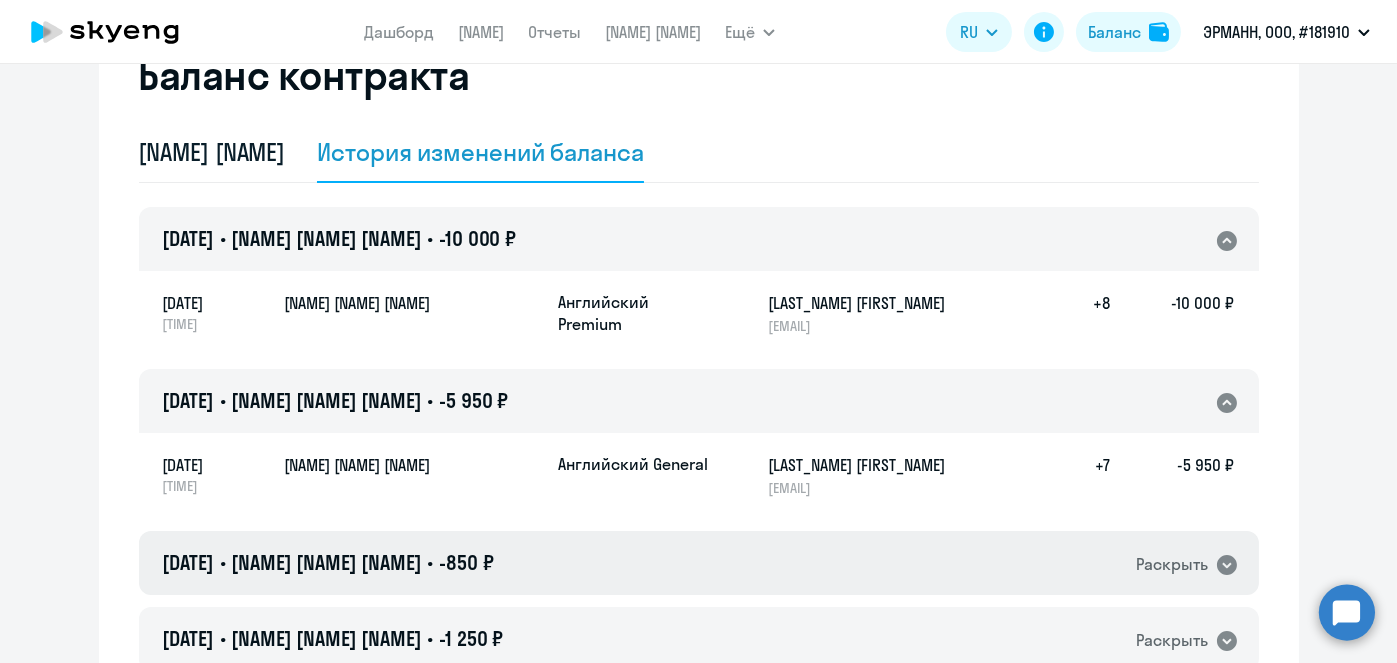 click on "[DATE] • [NAME] • -850 ₽  [NAME]" 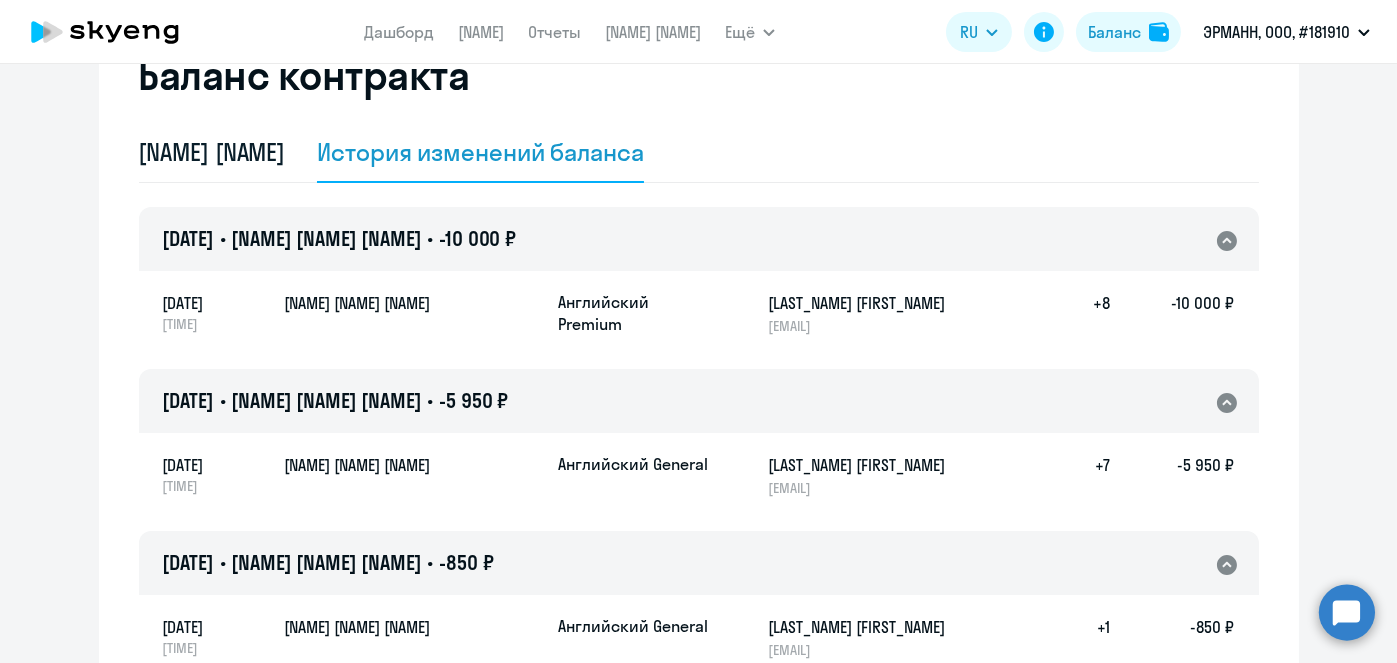scroll, scrollTop: 618, scrollLeft: 0, axis: vertical 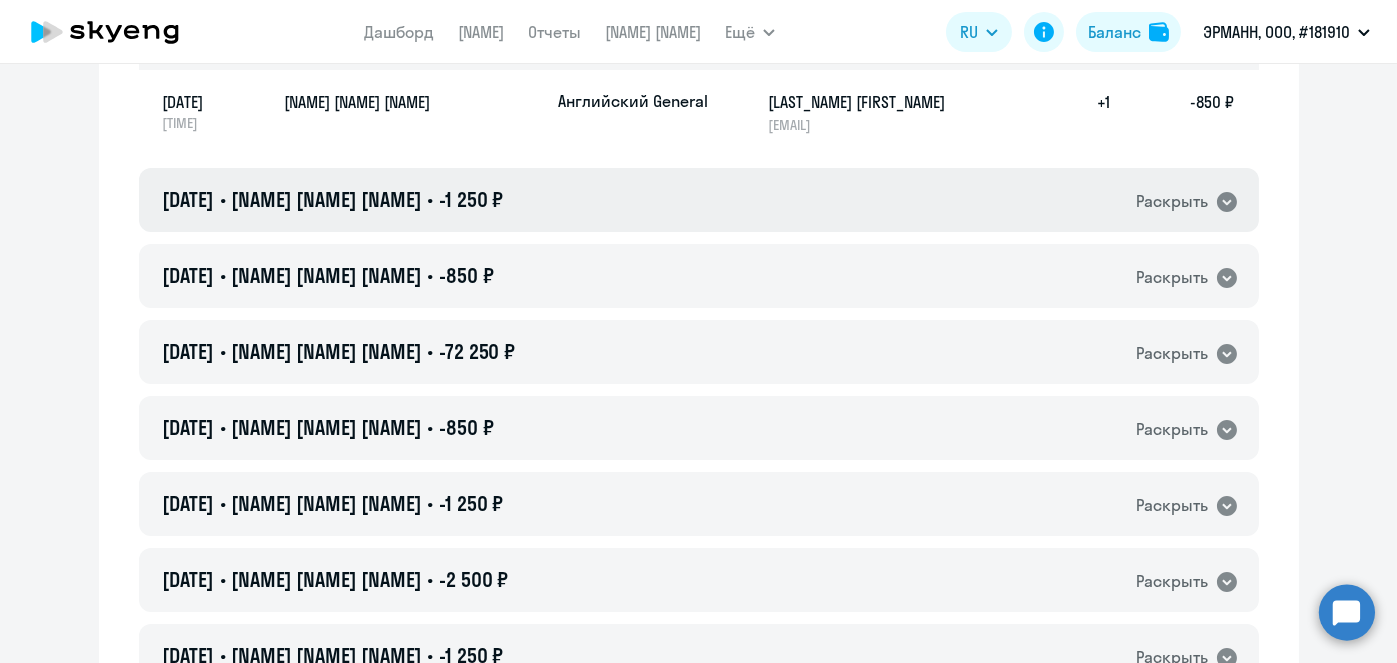 click on "[DATE] • Начисление уроков сотрудникам • [MONEY] Раскрыть" 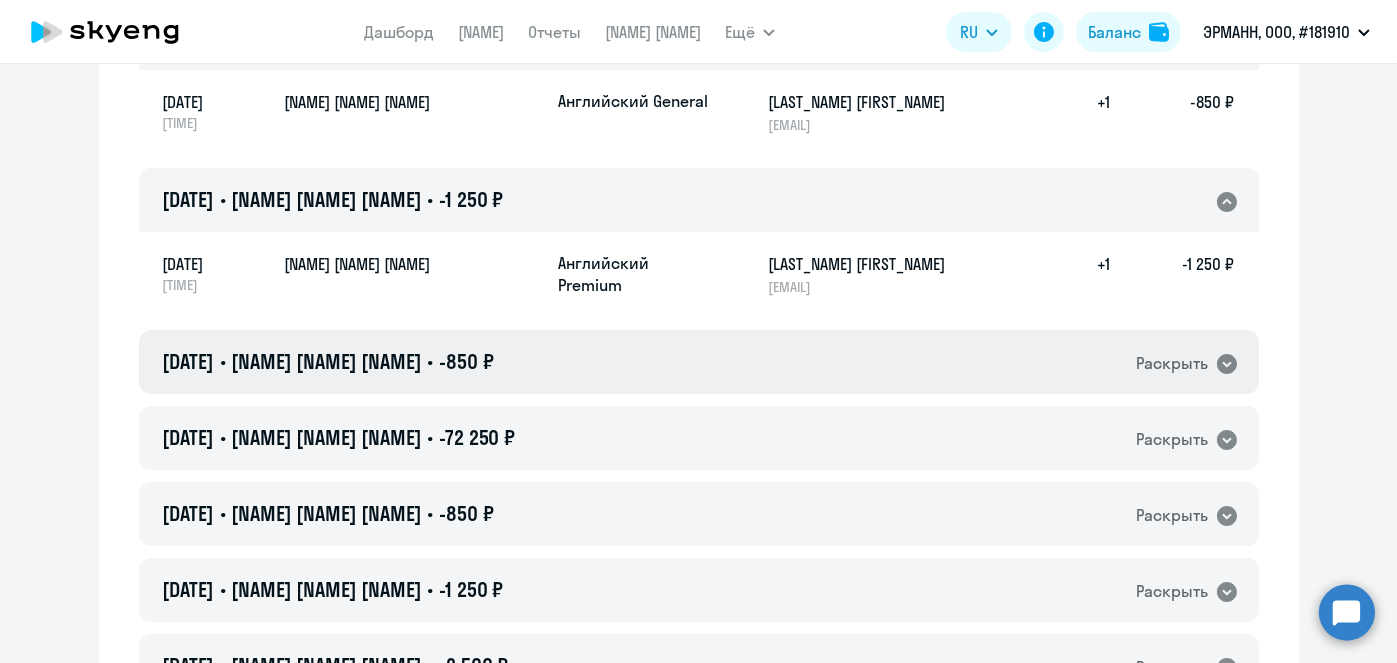 click on "[DATE] • [NAME] • -850 ₽  [NAME]" 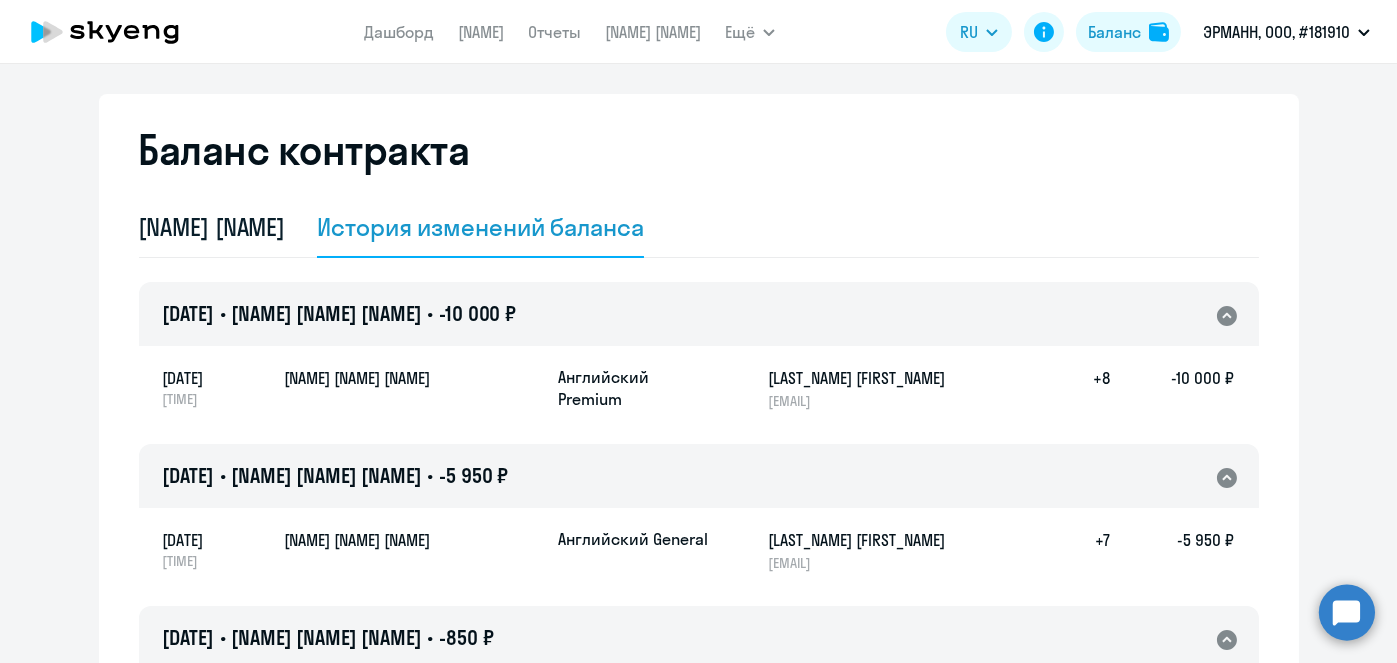 scroll, scrollTop: 0, scrollLeft: 0, axis: both 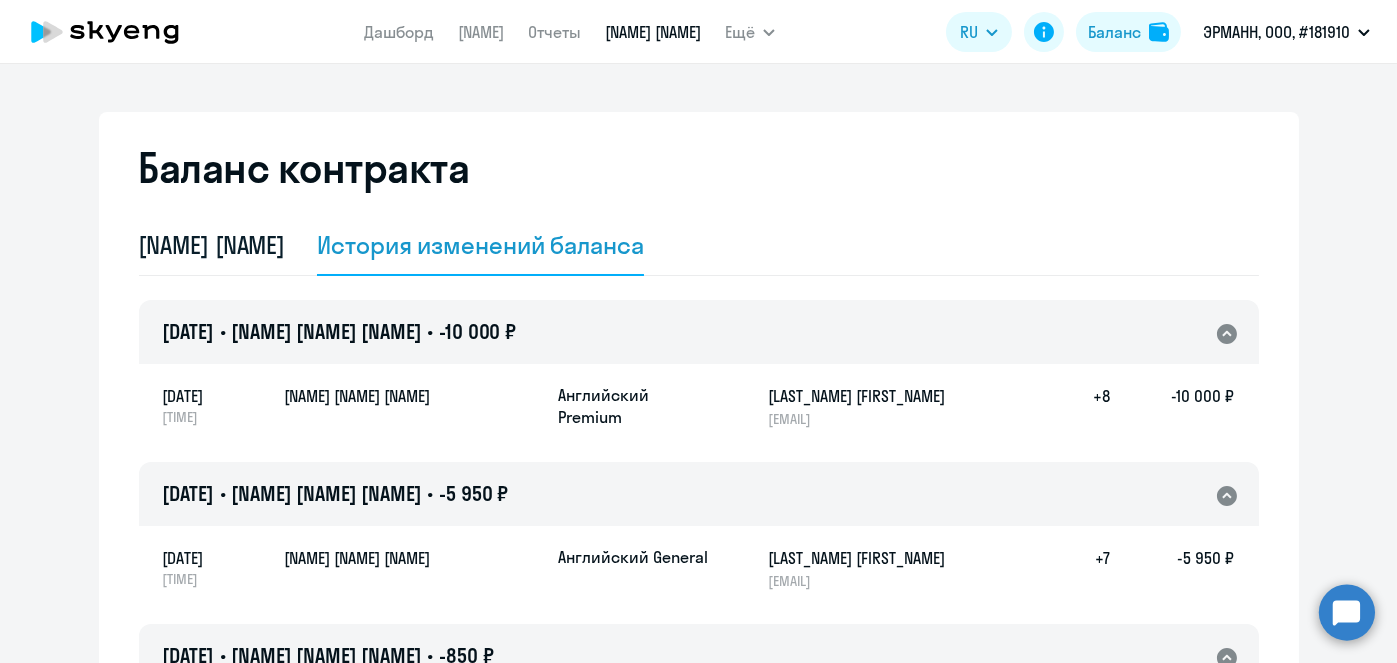click on "[NAME] [NAME]" at bounding box center [653, 32] 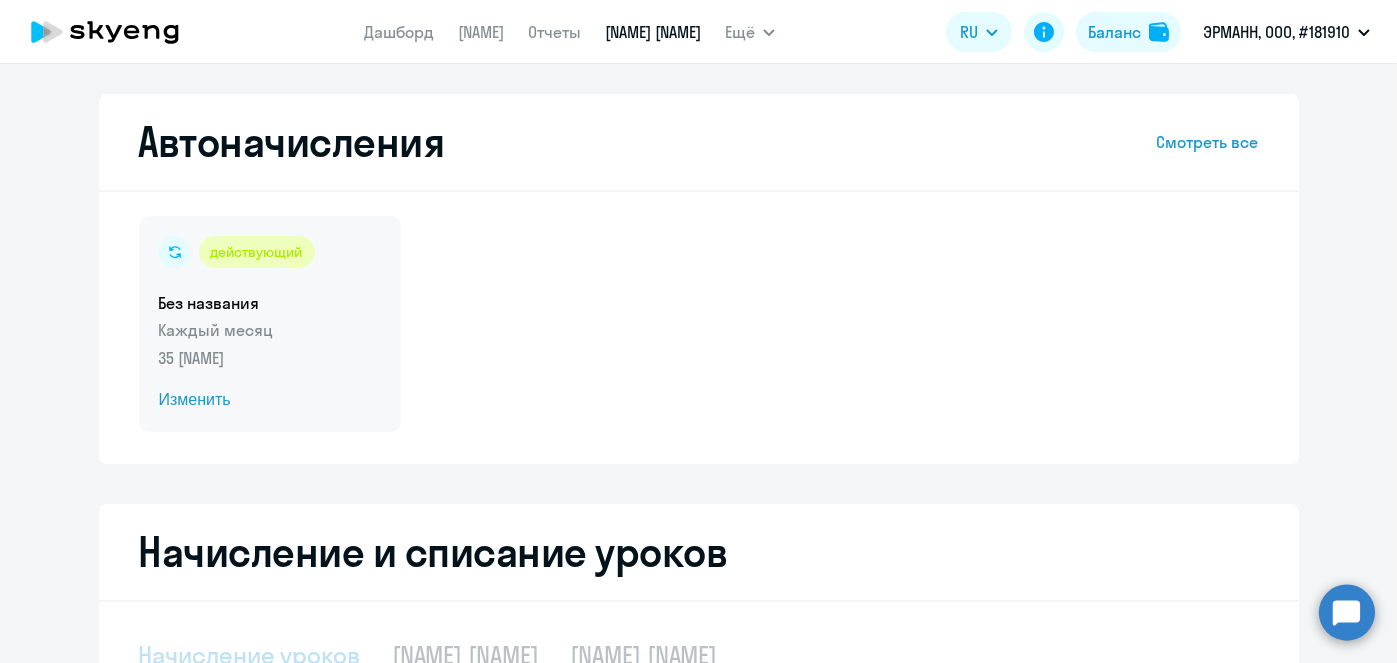 select on "10" 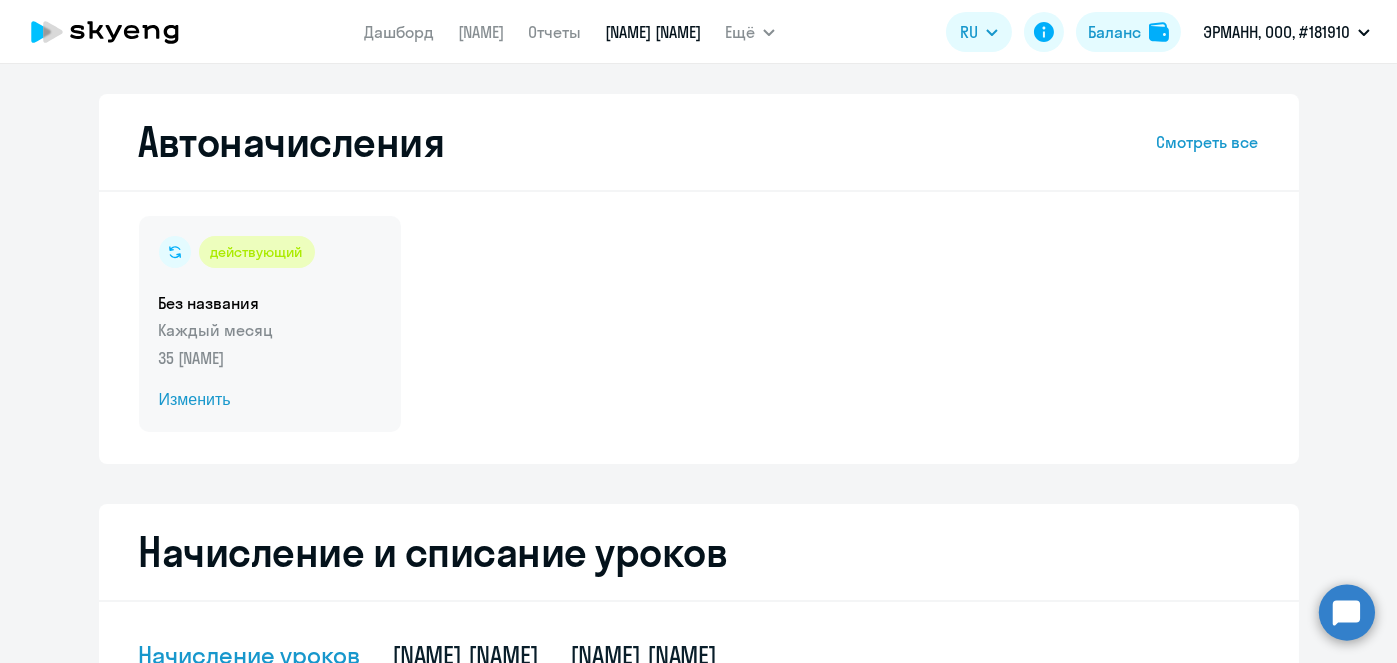 click on "[NAME]  [NAME]   [DATE] [DATE] [NAME]  [NAME]" 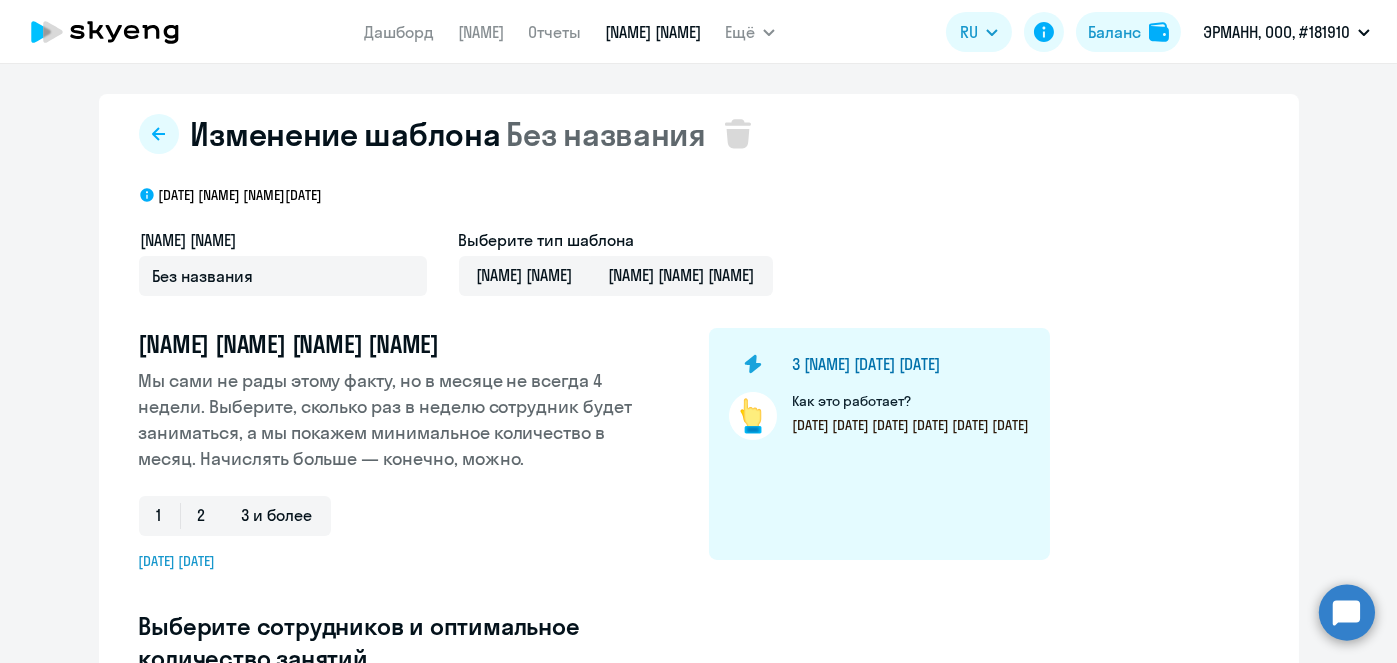 select on "10" 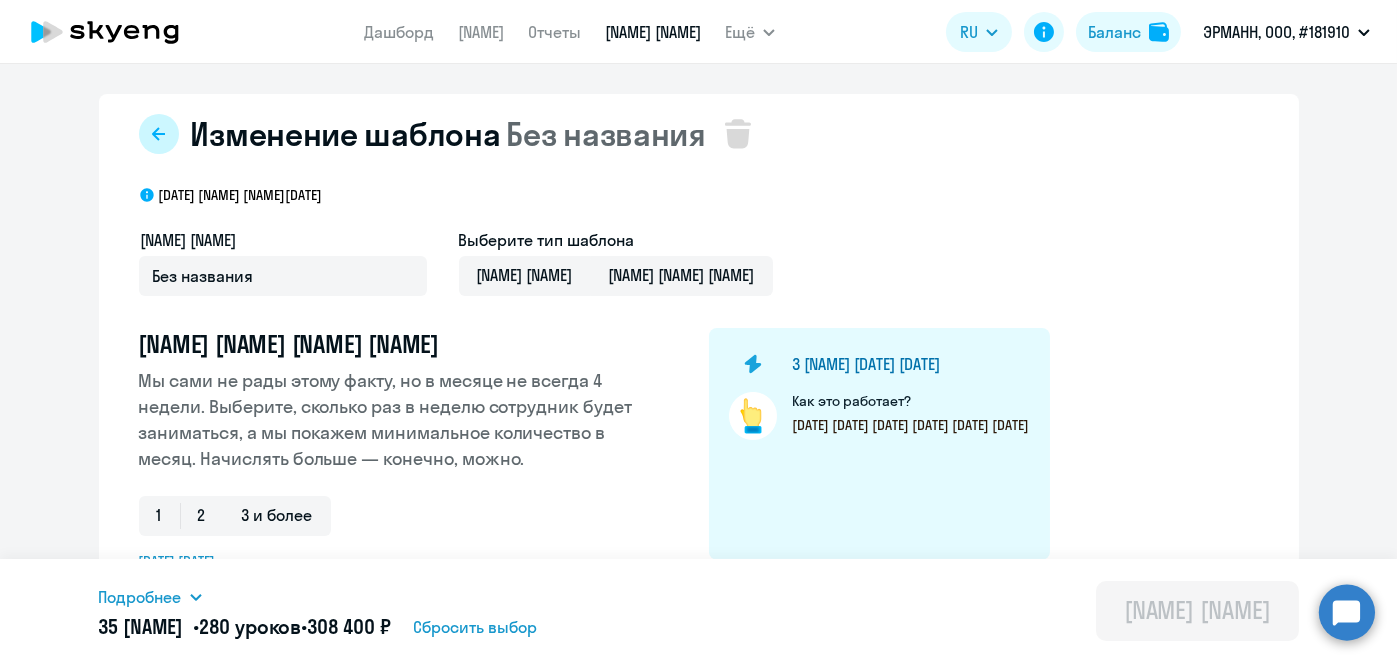 click 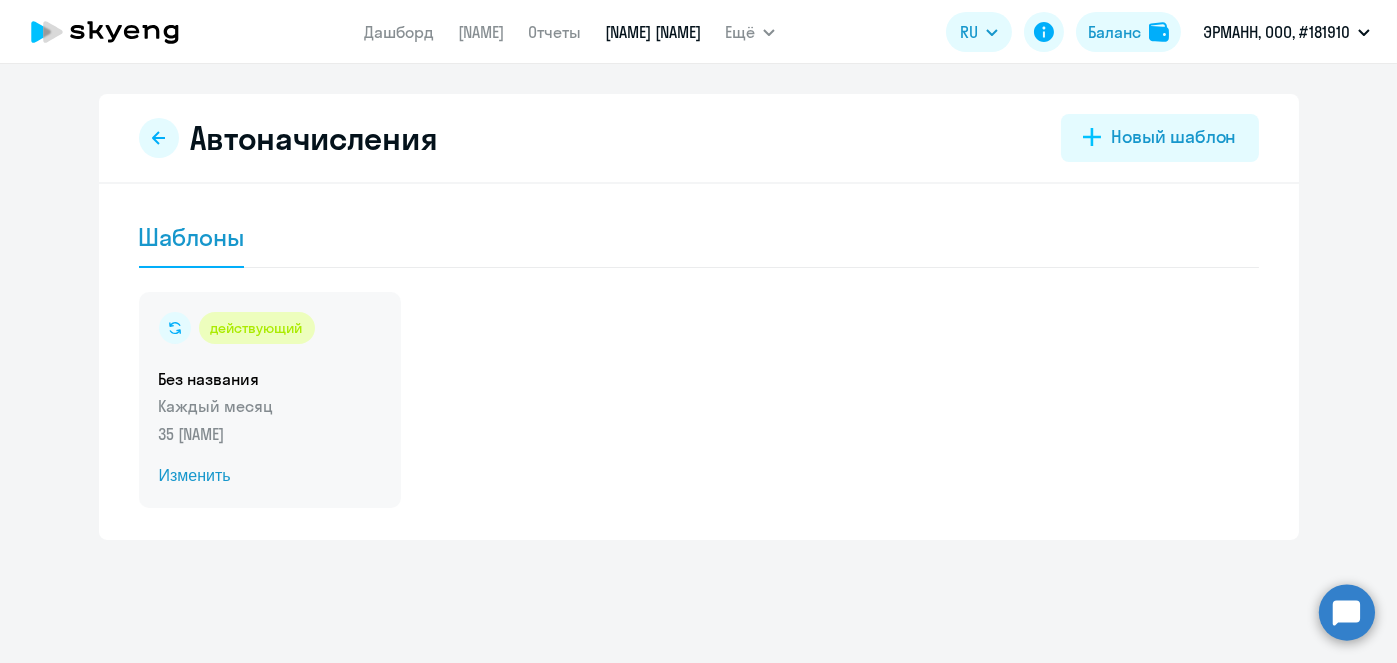click 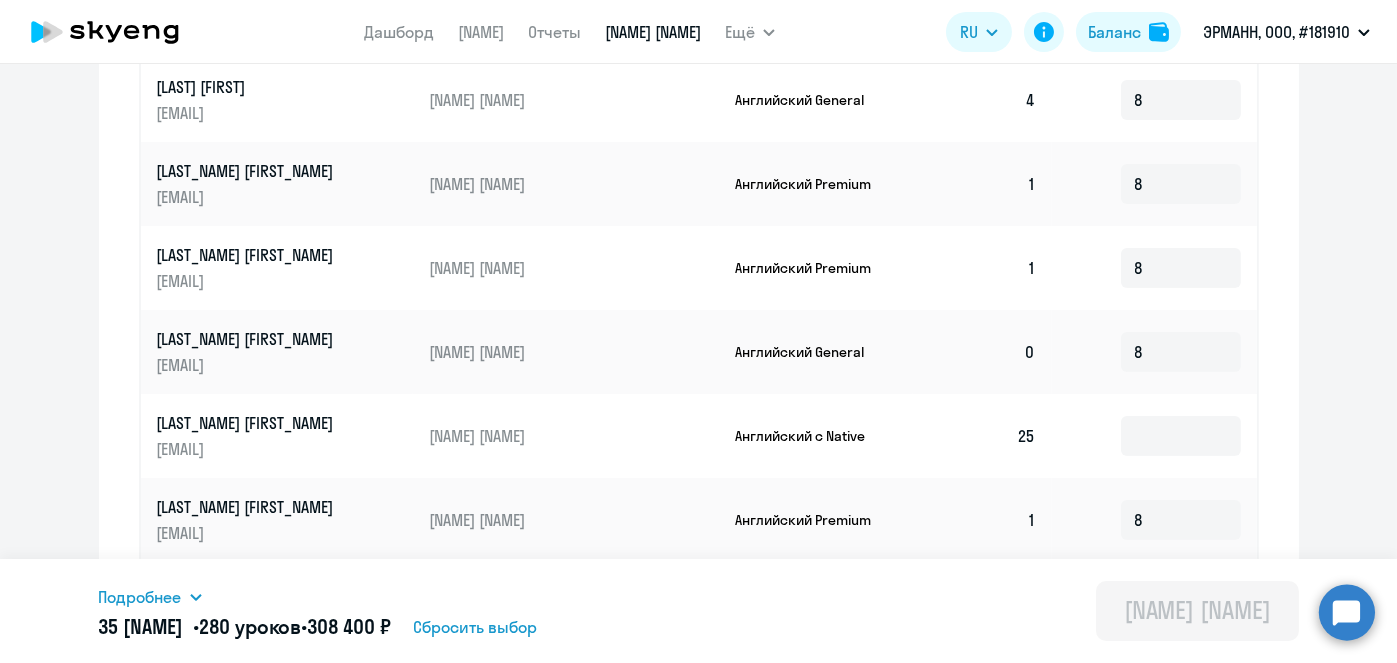 scroll, scrollTop: 1194, scrollLeft: 0, axis: vertical 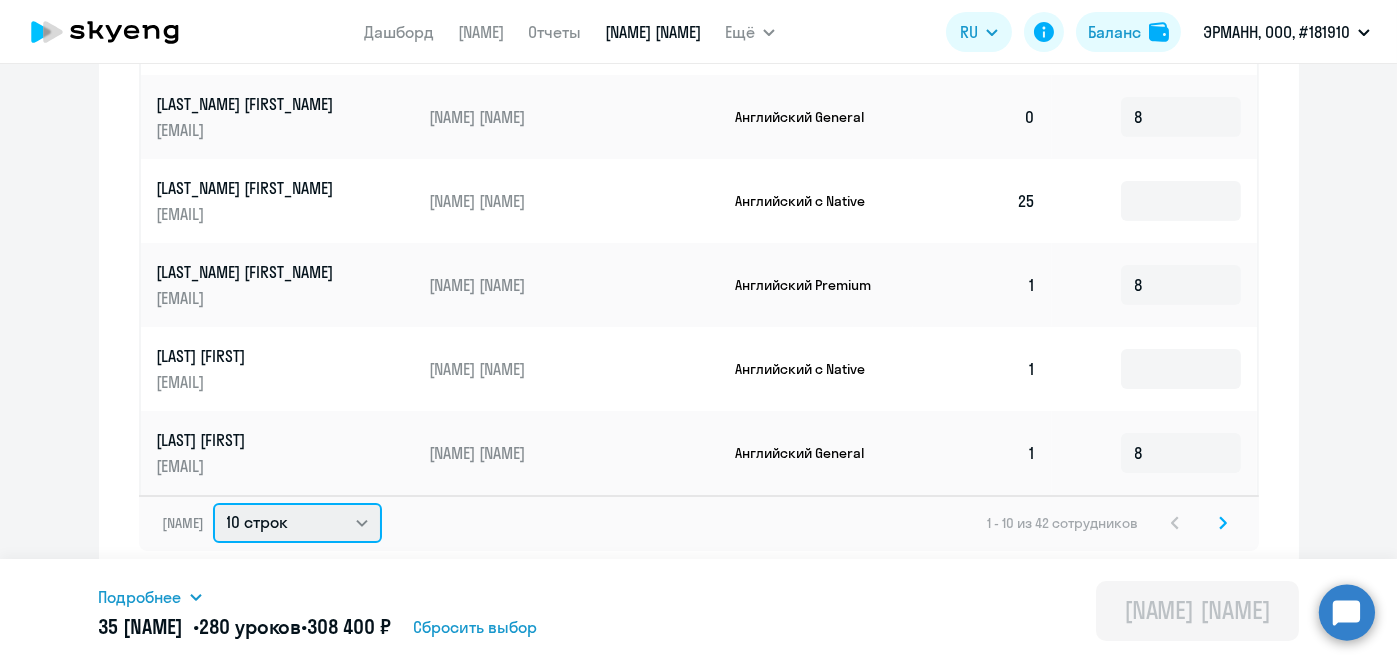 click on "10 строк   30 строк   50 строк" 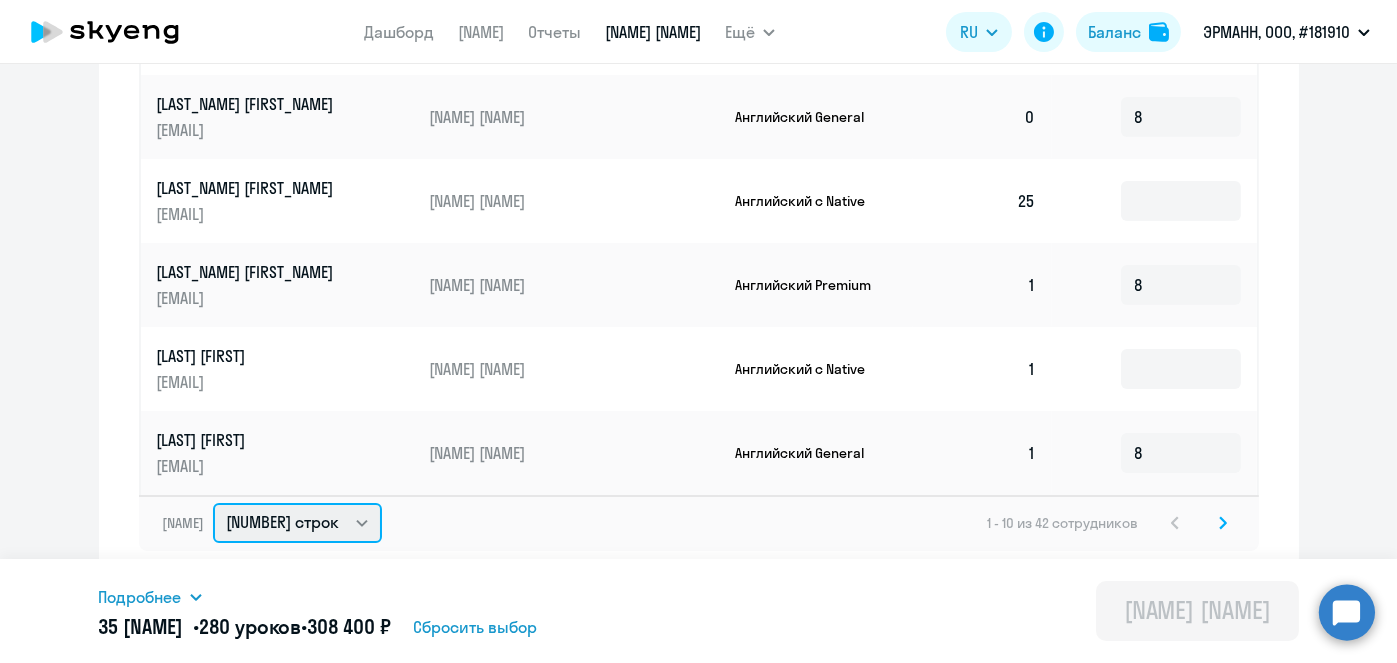 click on "10 строк   30 строк   50 строк" 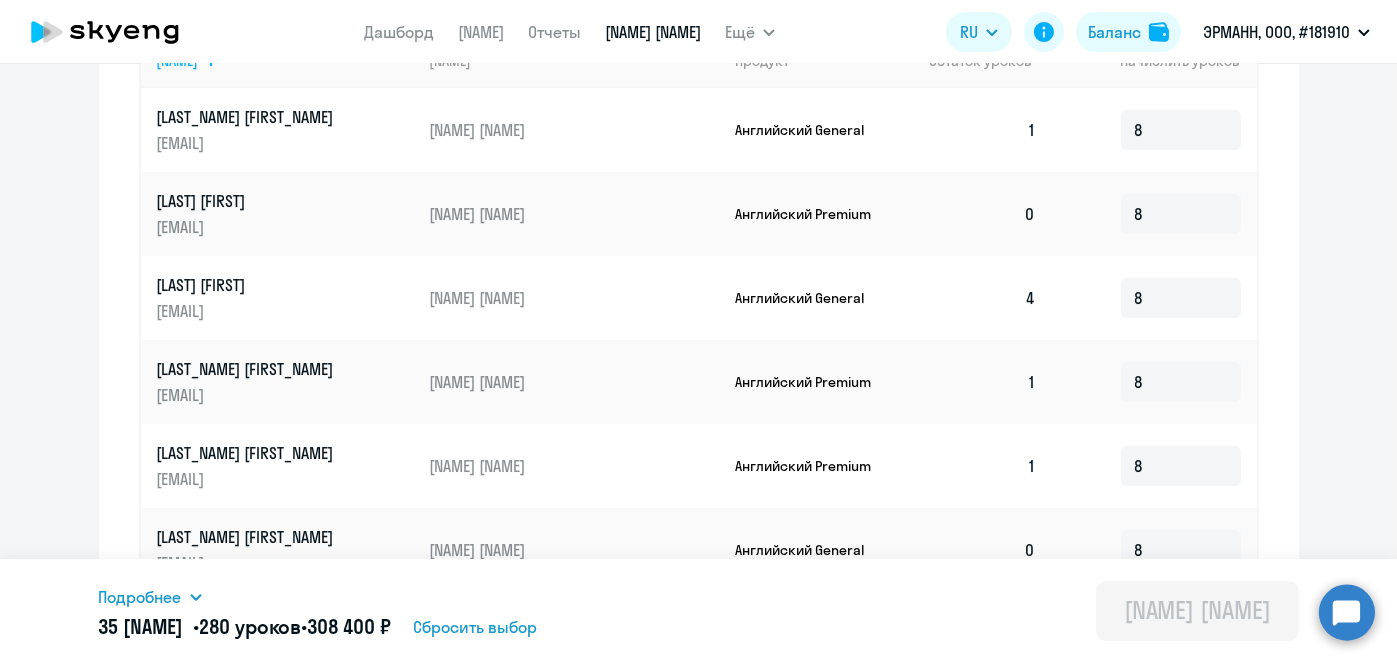 scroll, scrollTop: 677, scrollLeft: 0, axis: vertical 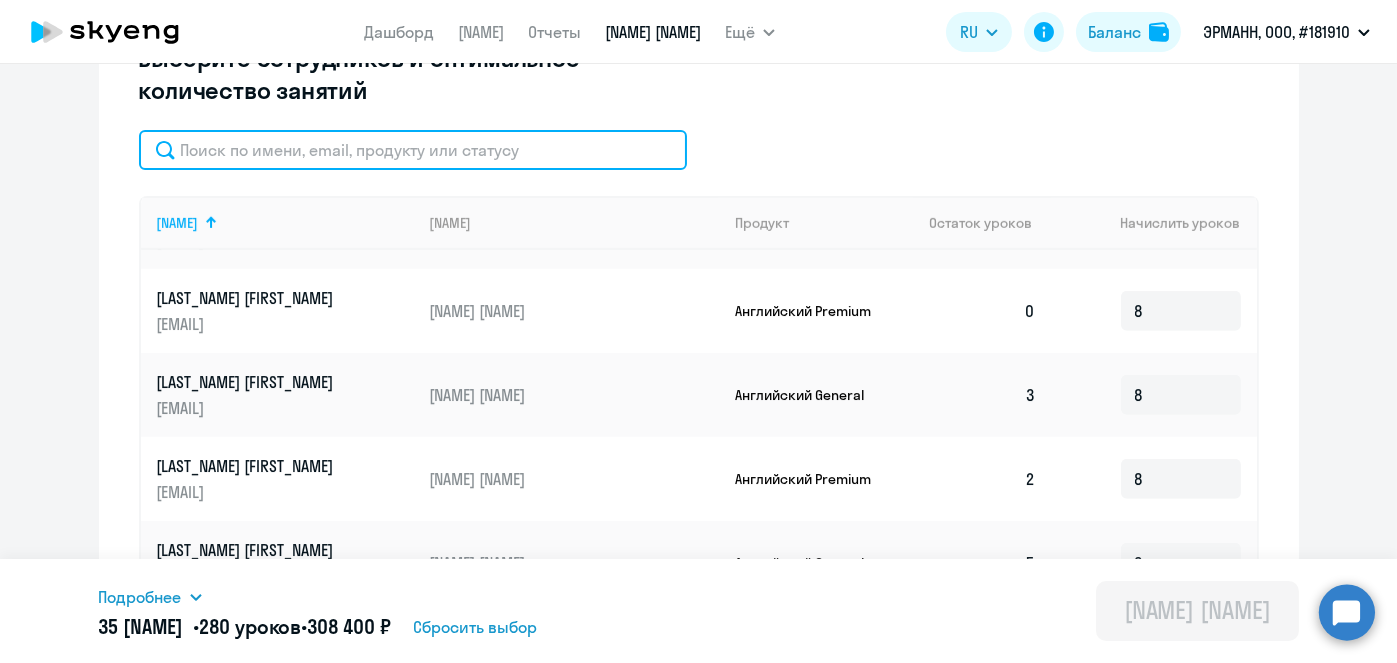 click 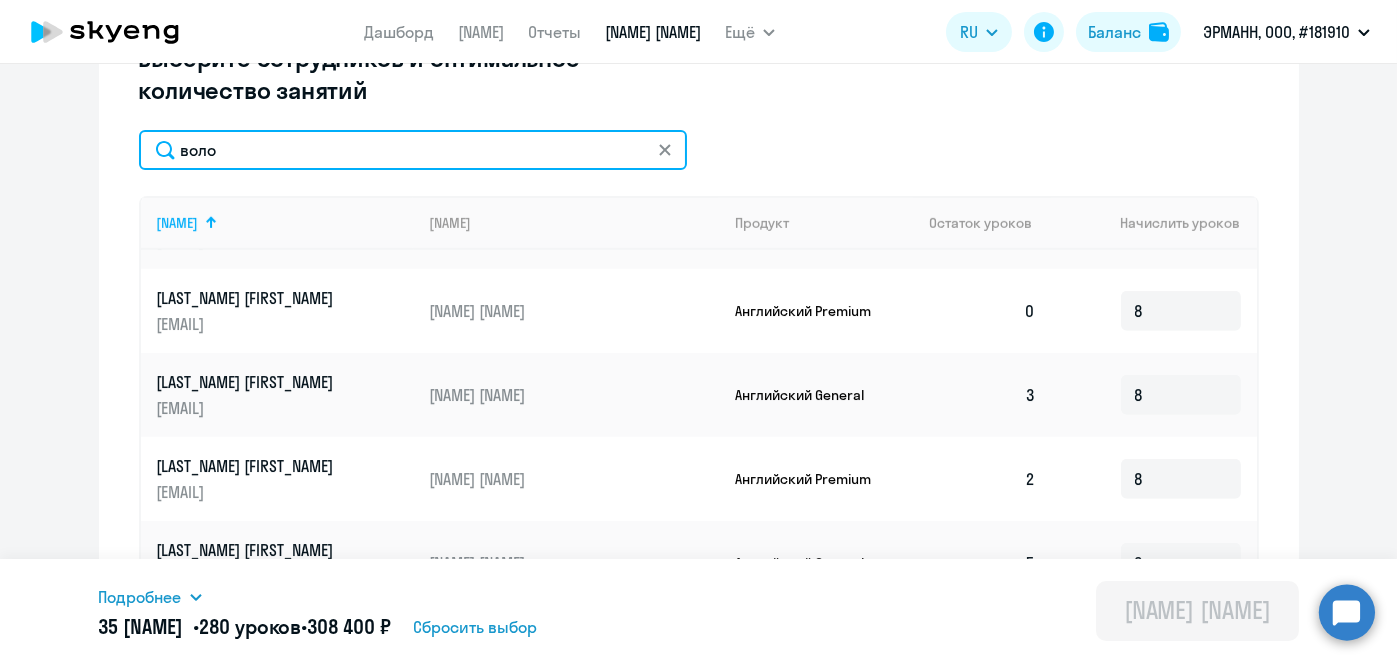 scroll, scrollTop: 0, scrollLeft: 0, axis: both 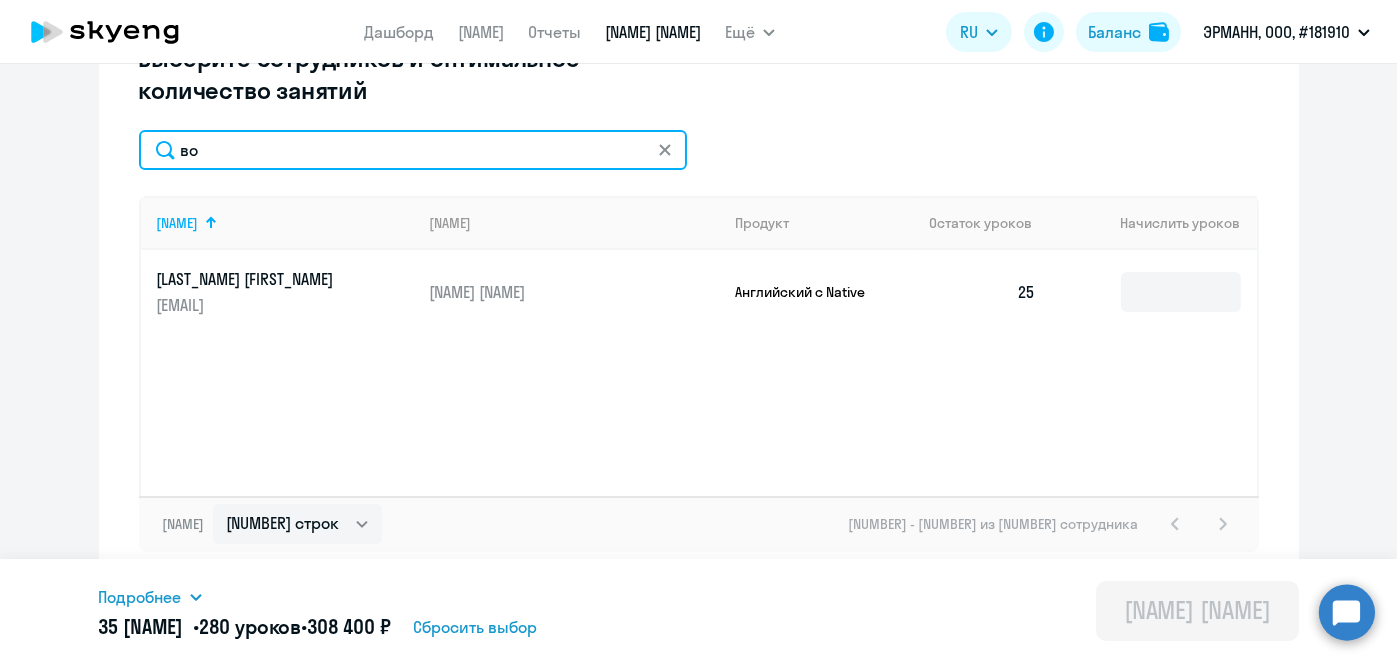 type on "в" 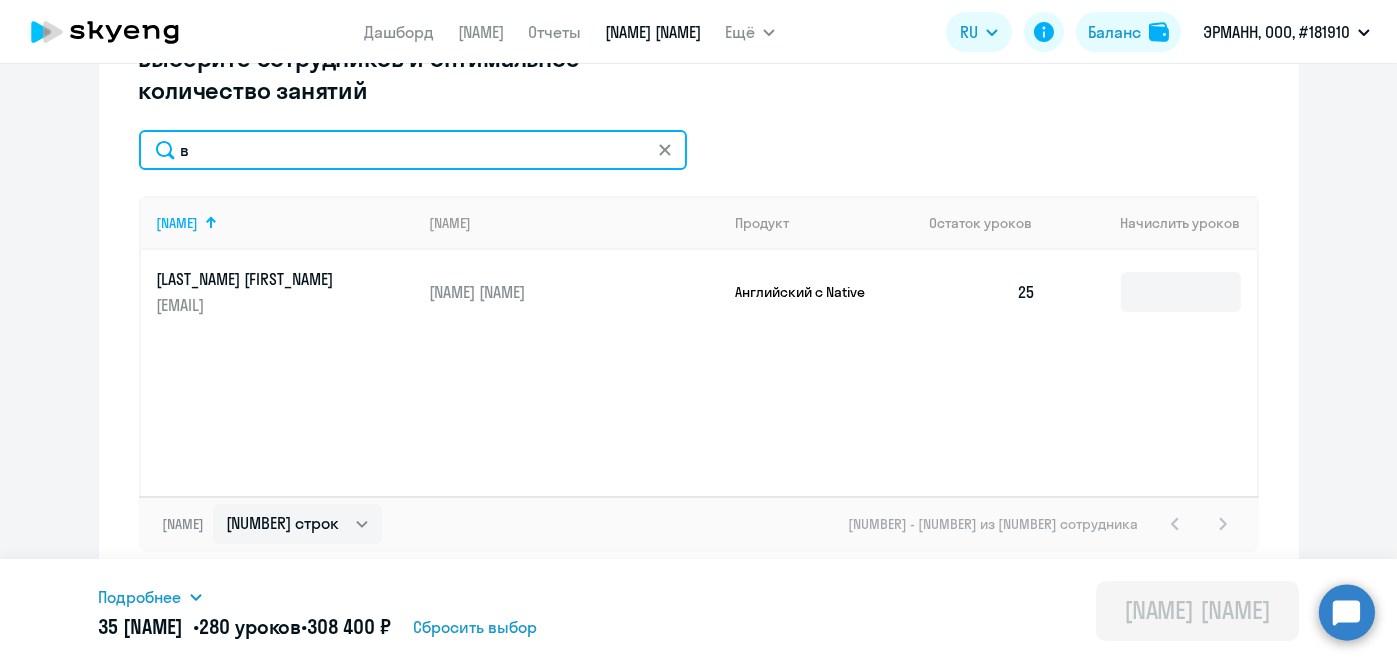 type 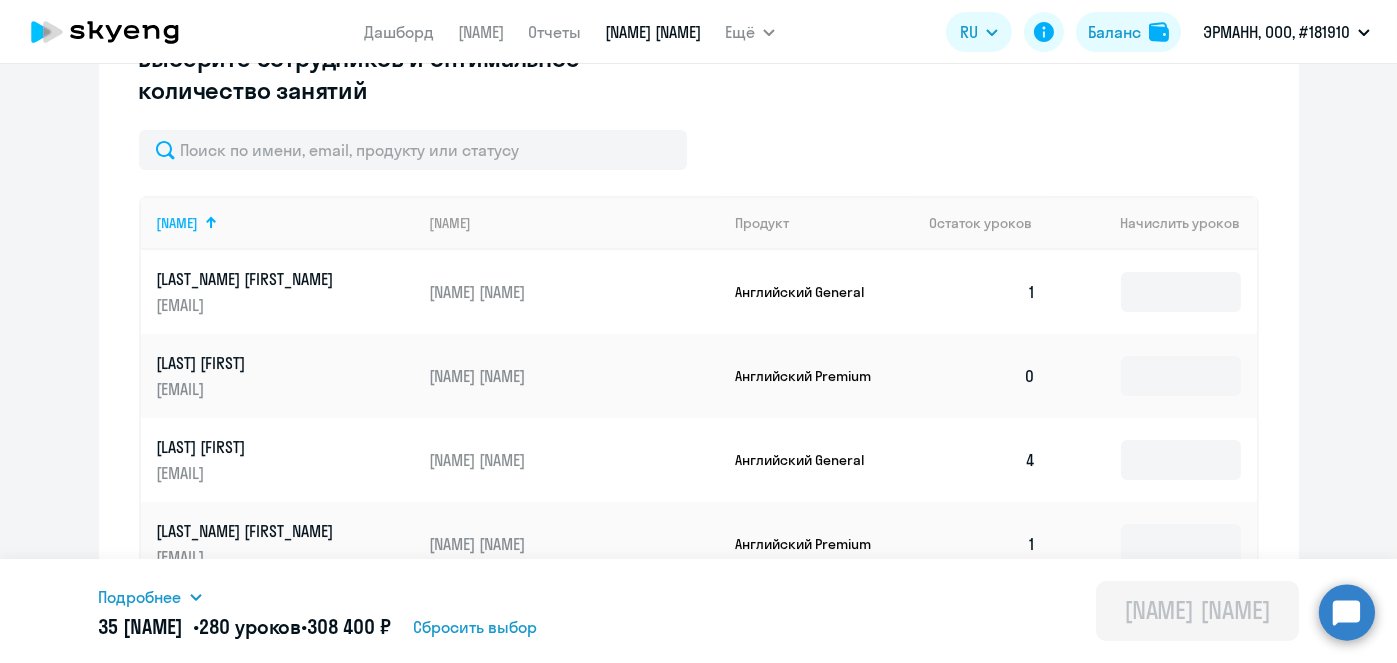 type on "8" 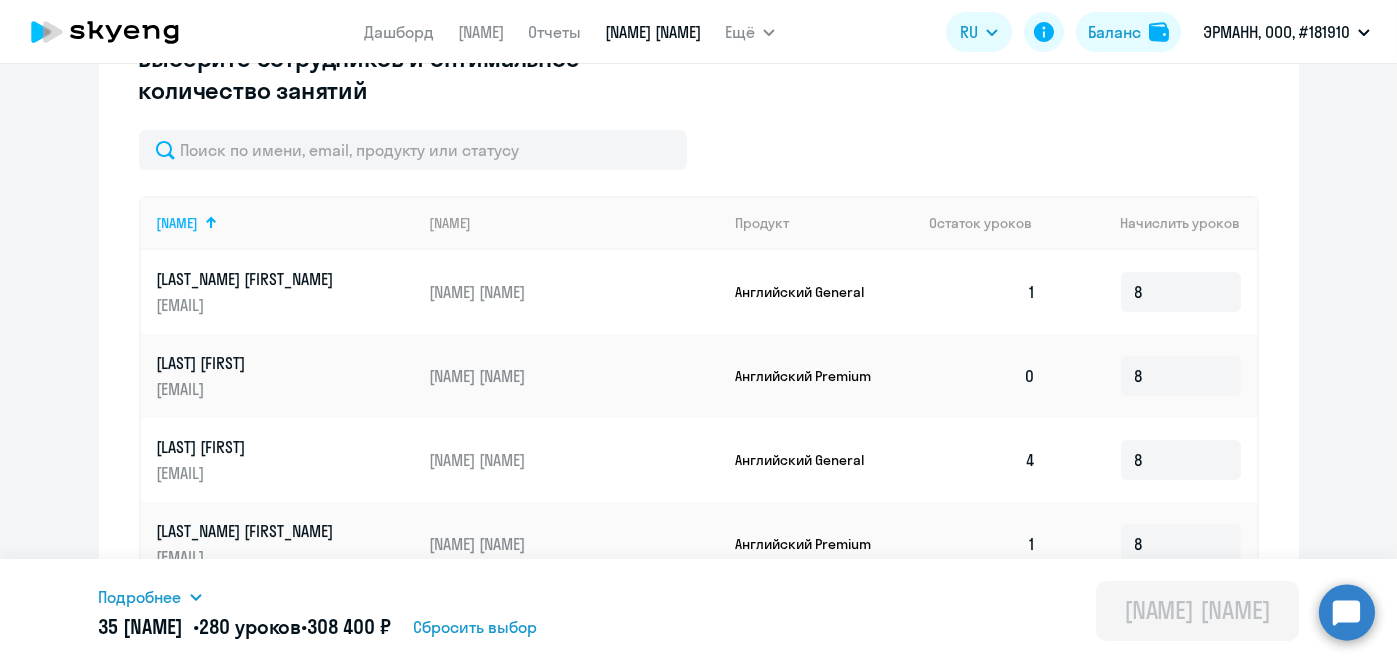 type on "8" 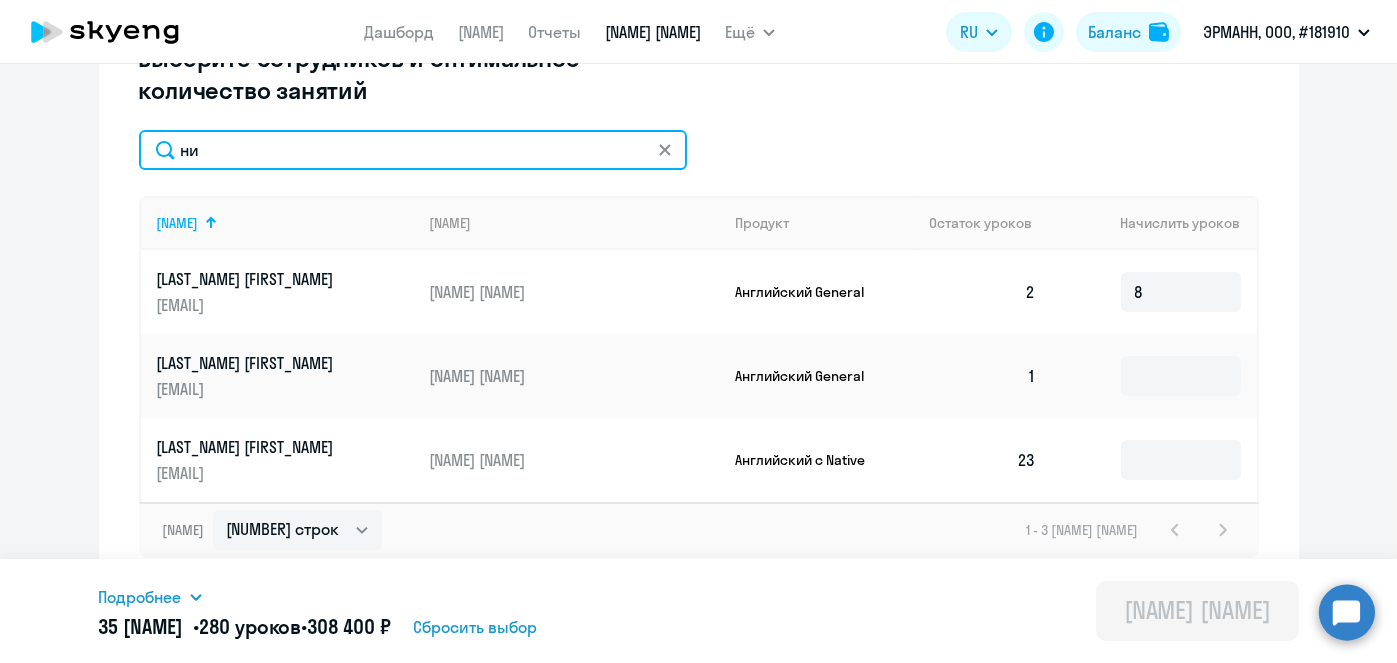 type on "н" 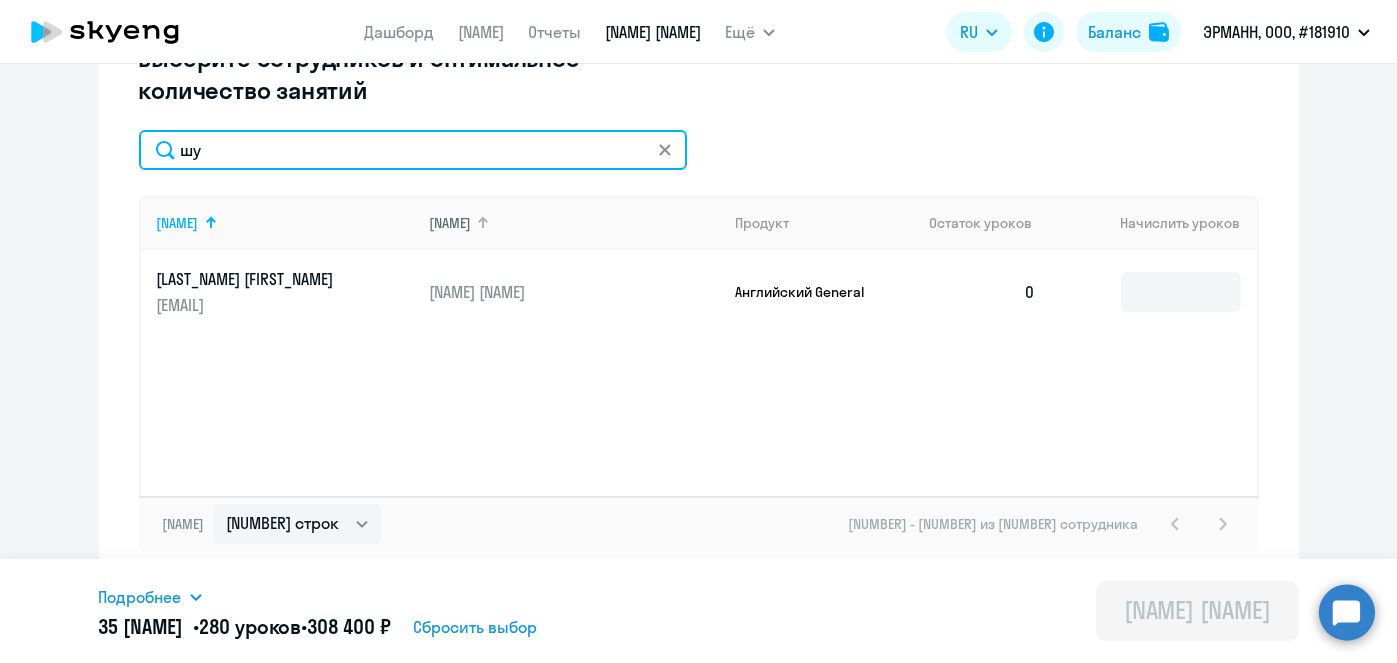 type on "ш" 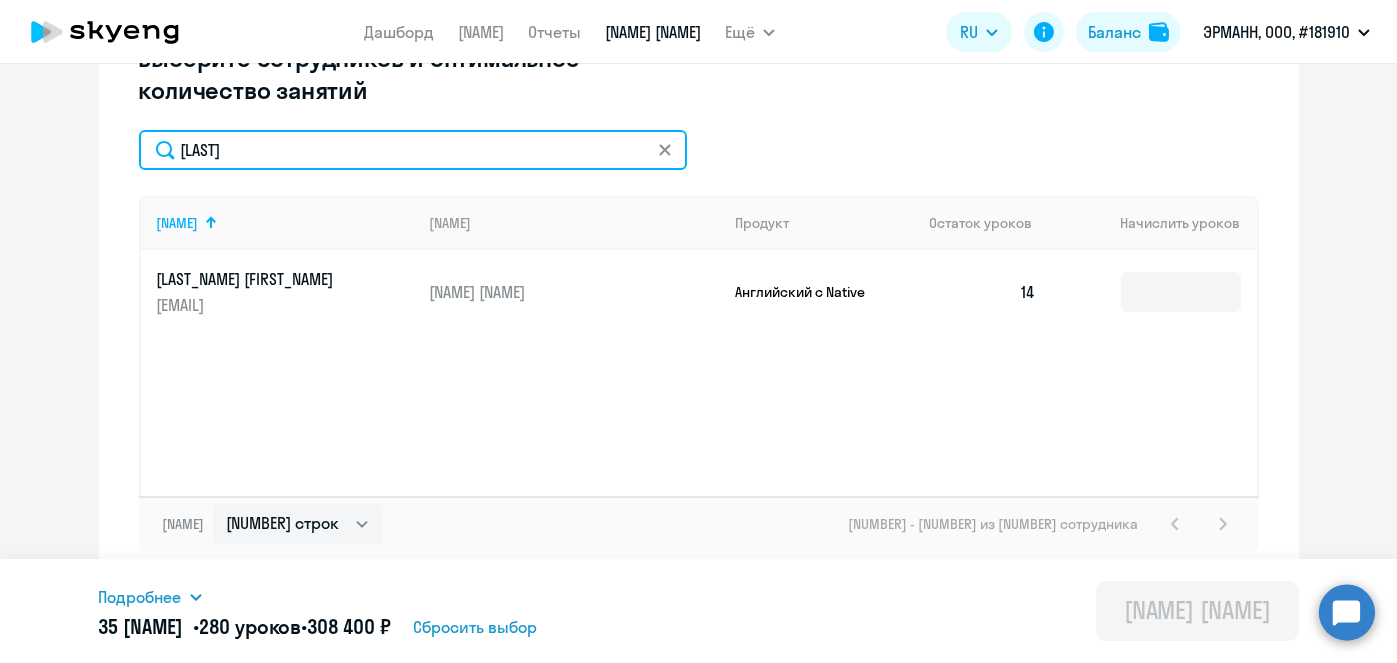 type on "[LAST]" 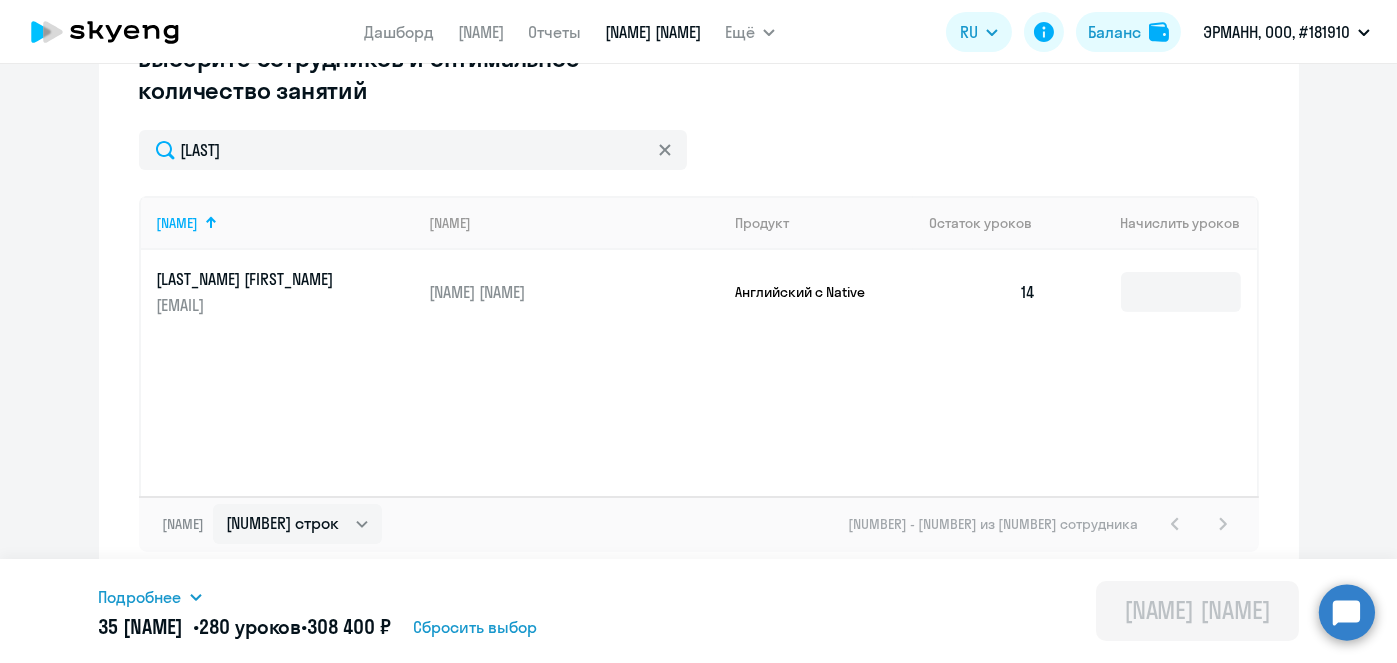 click 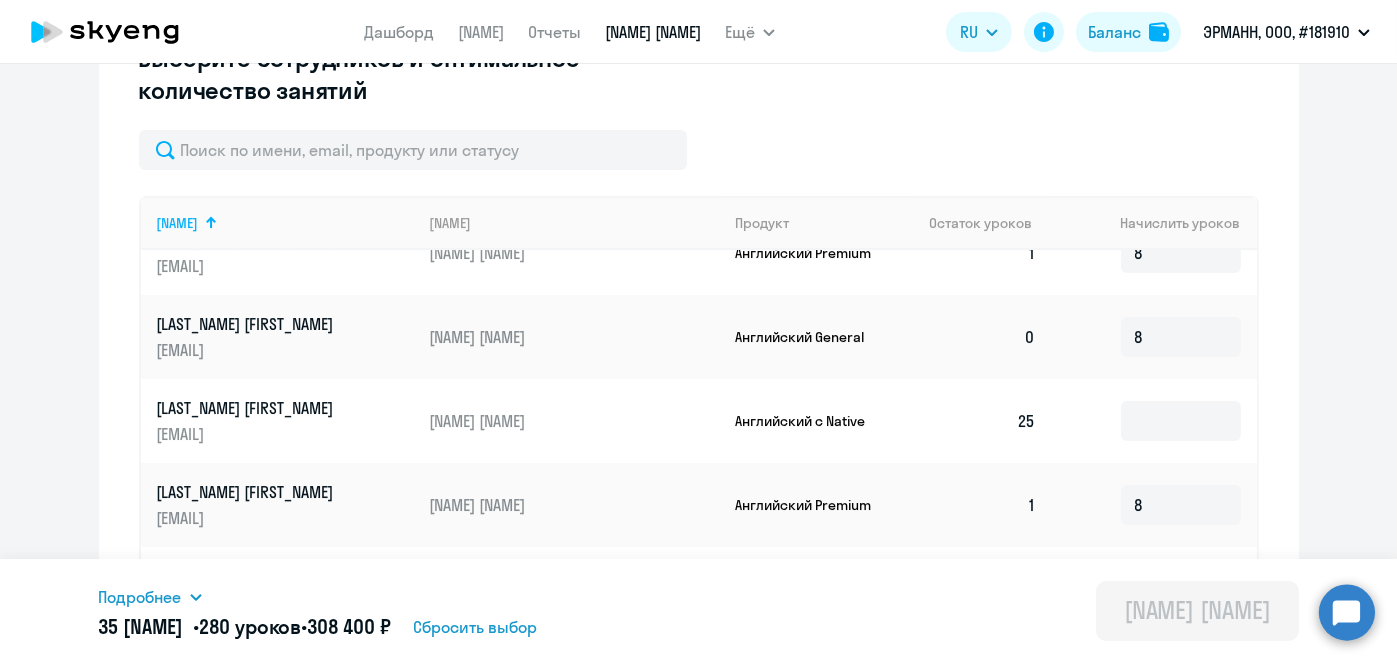 scroll, scrollTop: 381, scrollLeft: 0, axis: vertical 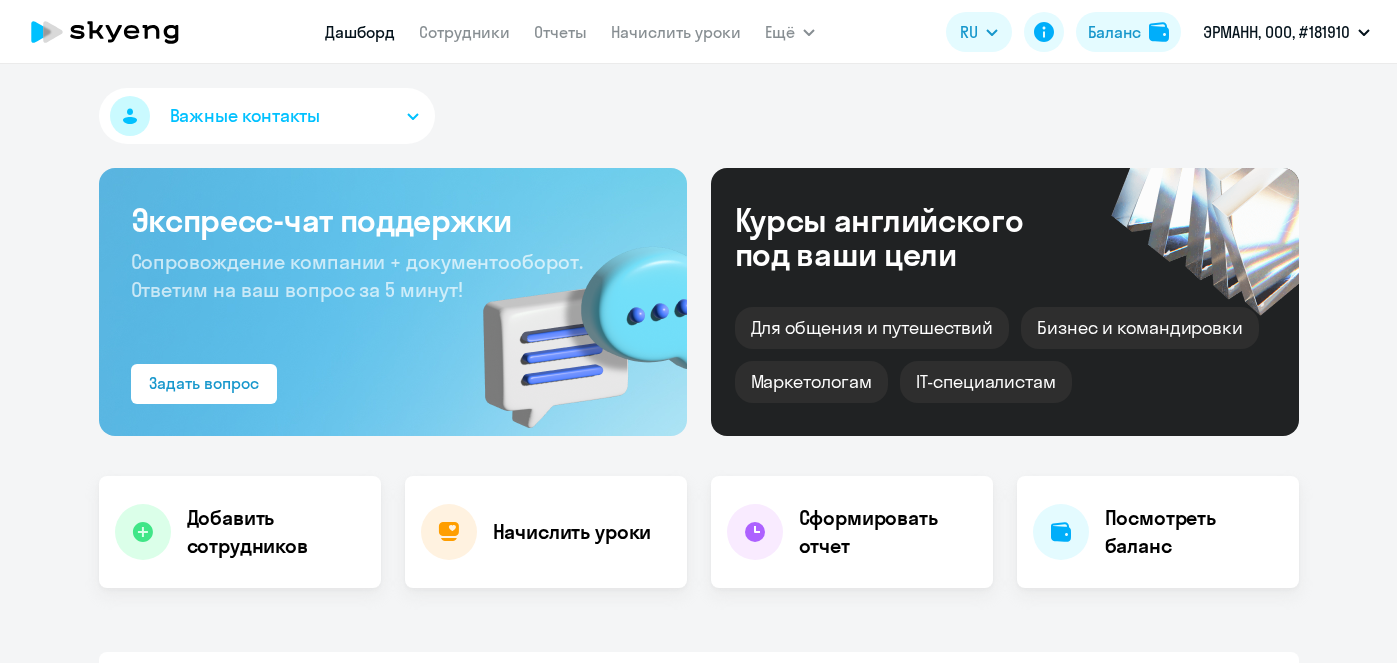 select on "30" 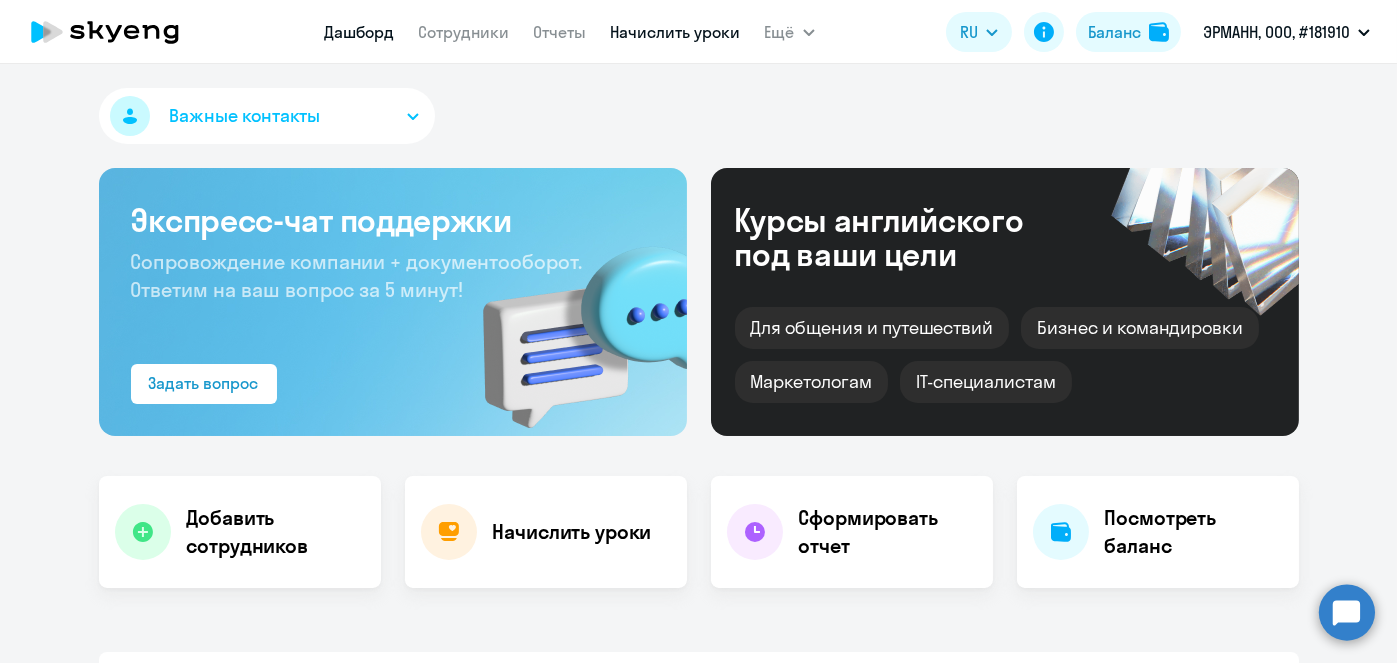 click on "[NAME] [NAME]" at bounding box center (676, 32) 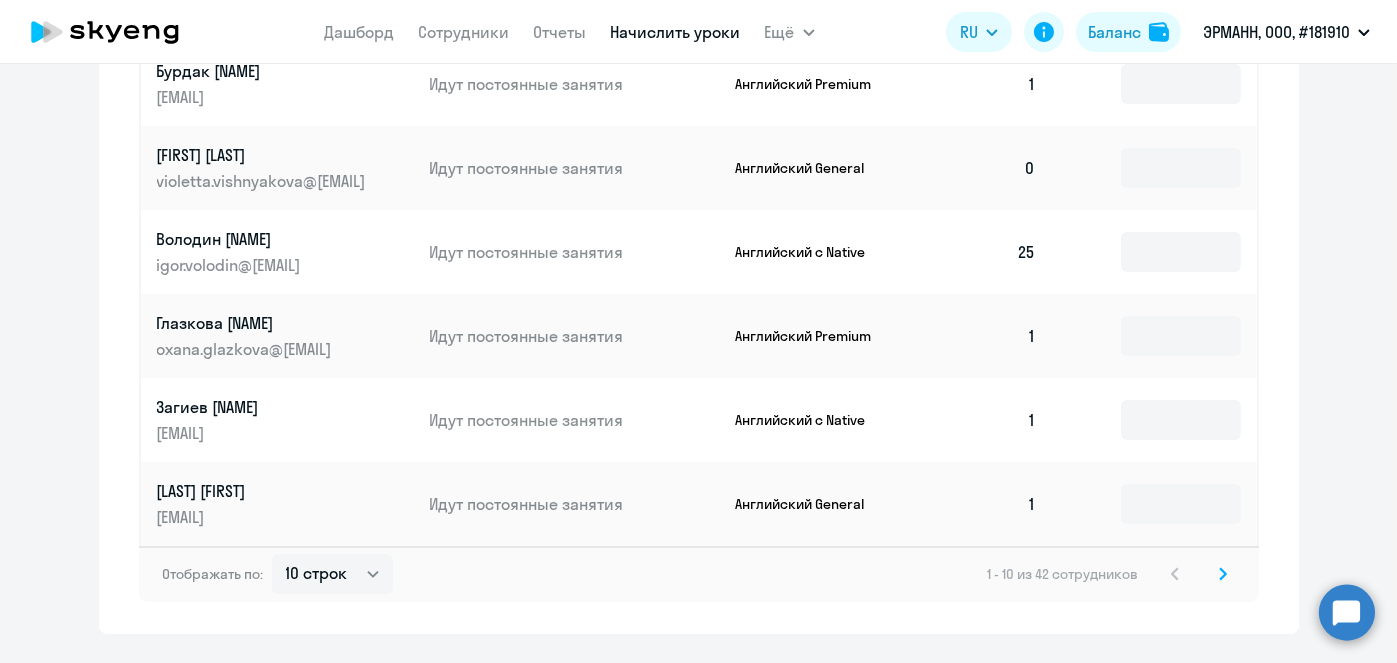 scroll, scrollTop: 1304, scrollLeft: 0, axis: vertical 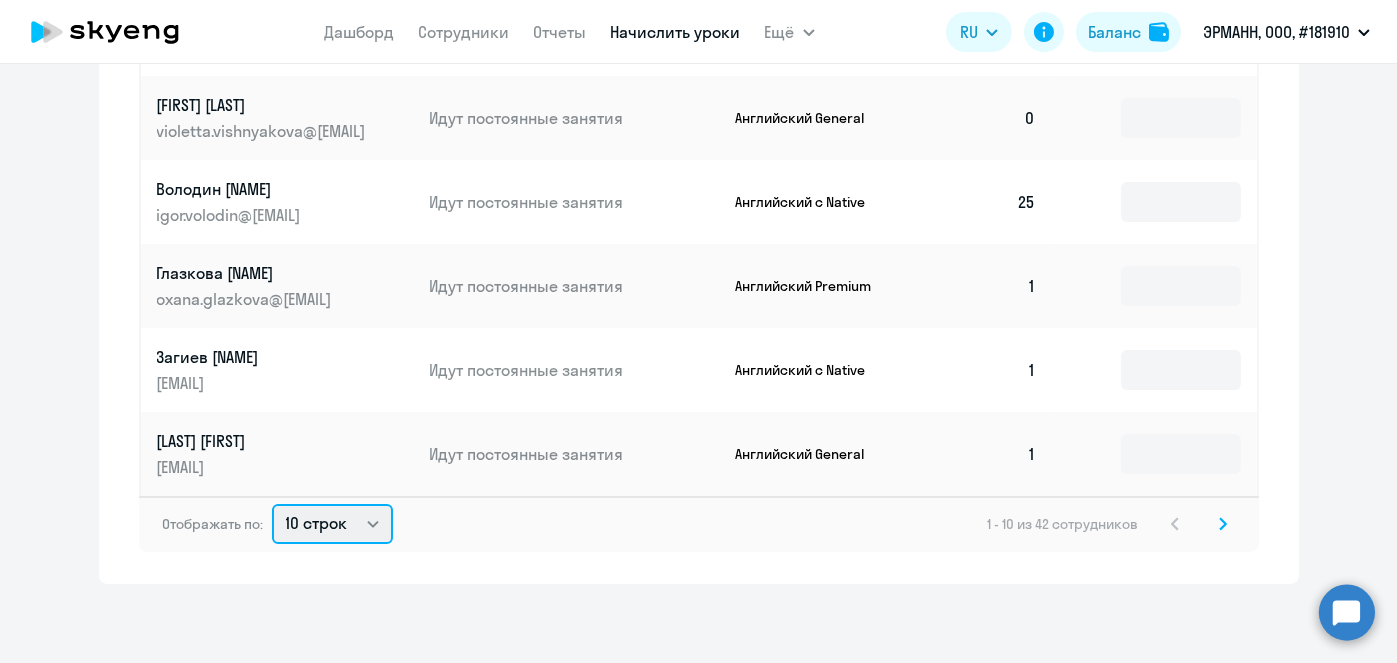 click on "10 строк   30 строк   50 строк" 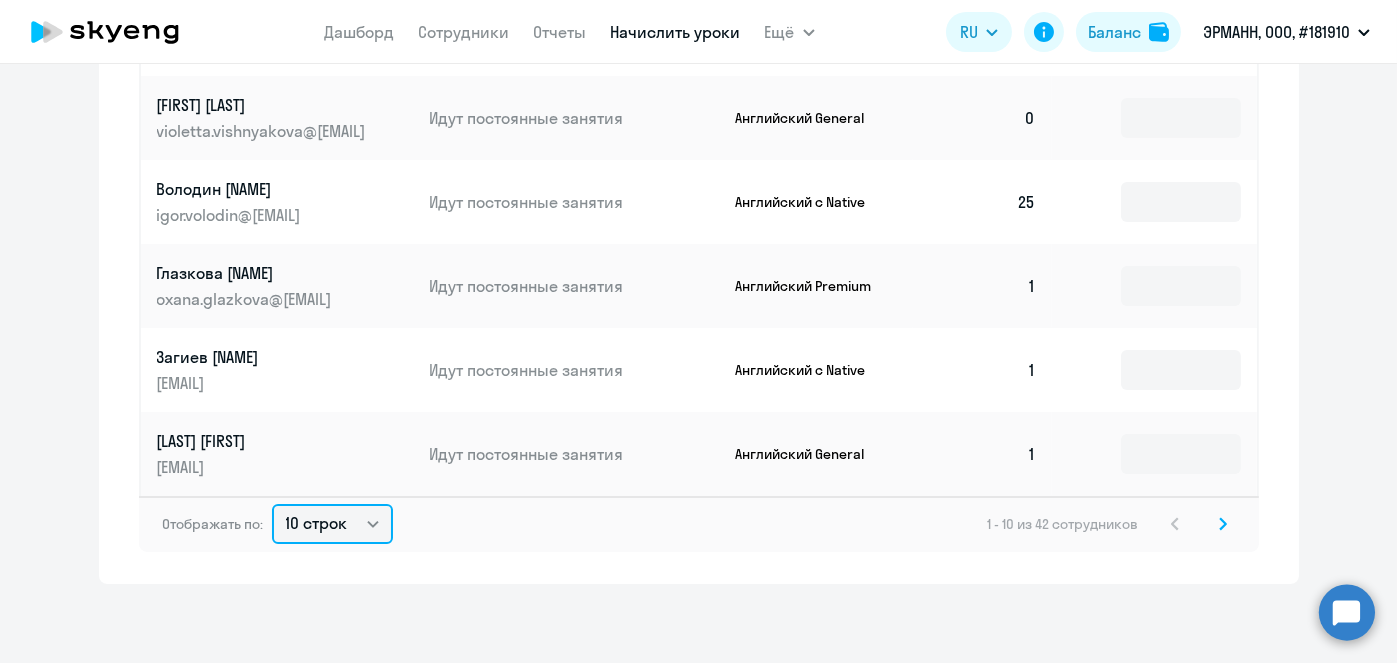 select on "50" 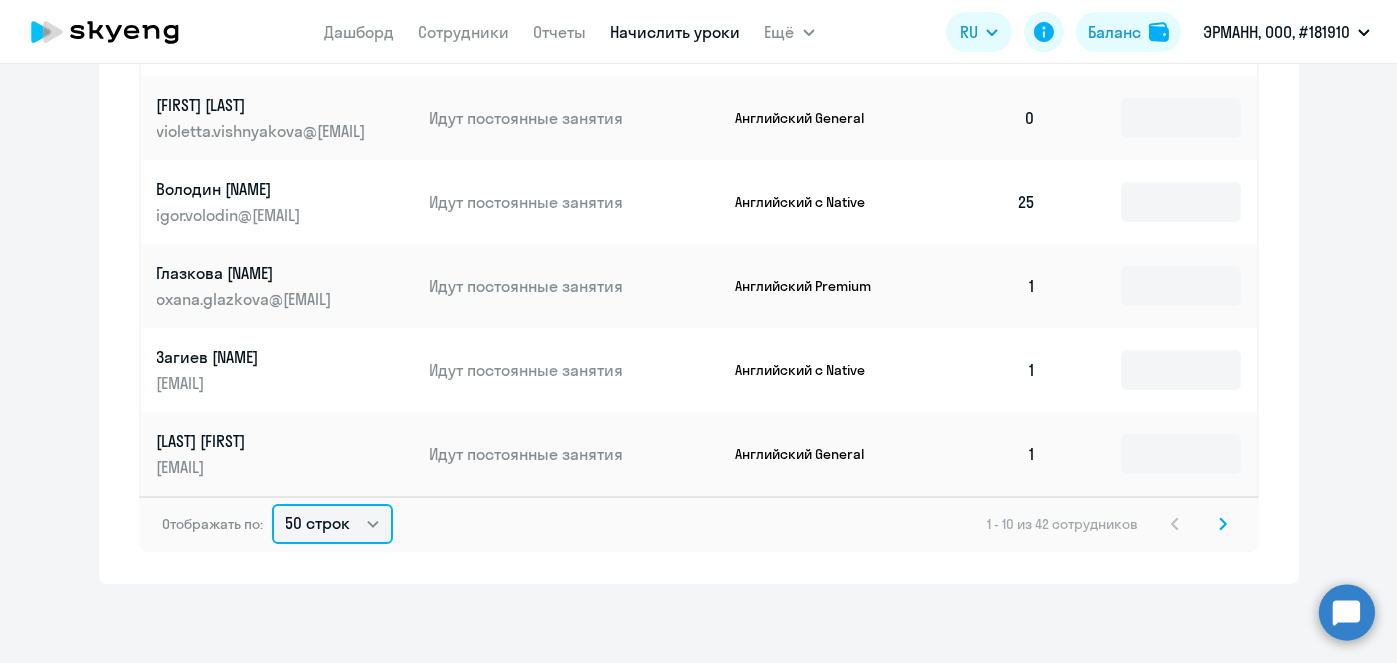 click on "10 строк   30 строк   50 строк" 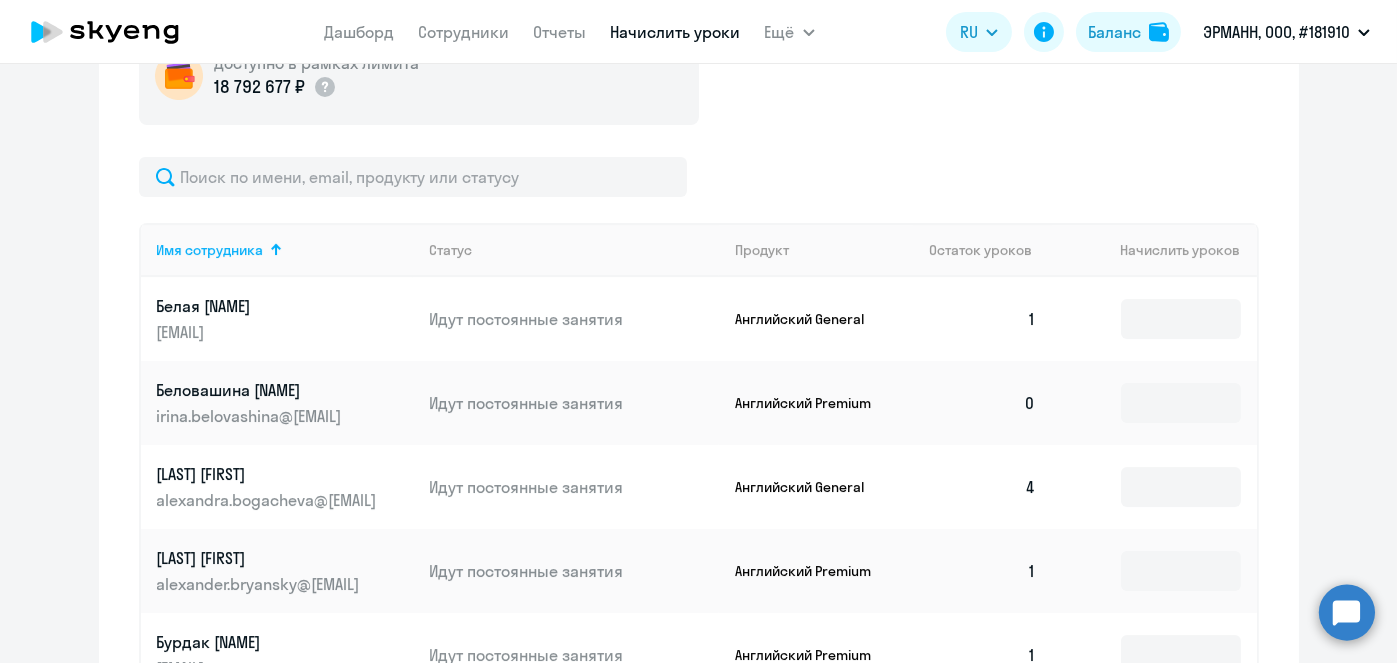 scroll, scrollTop: 670, scrollLeft: 0, axis: vertical 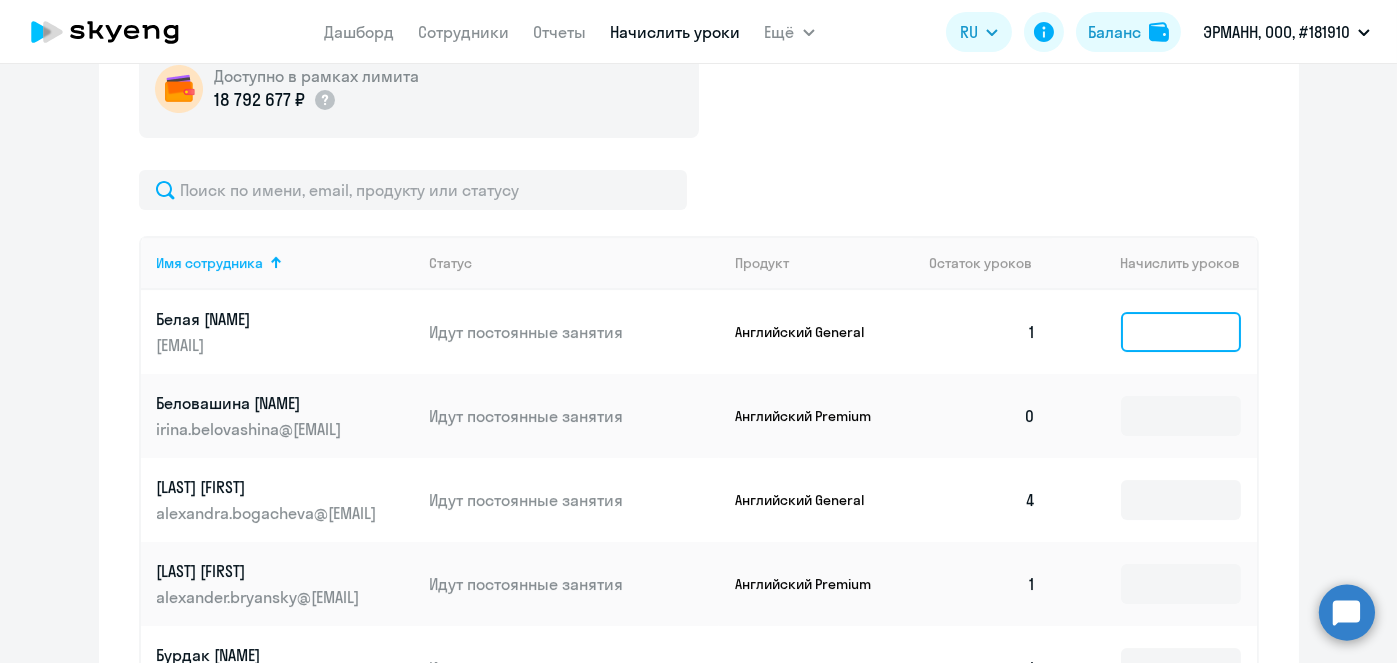 click 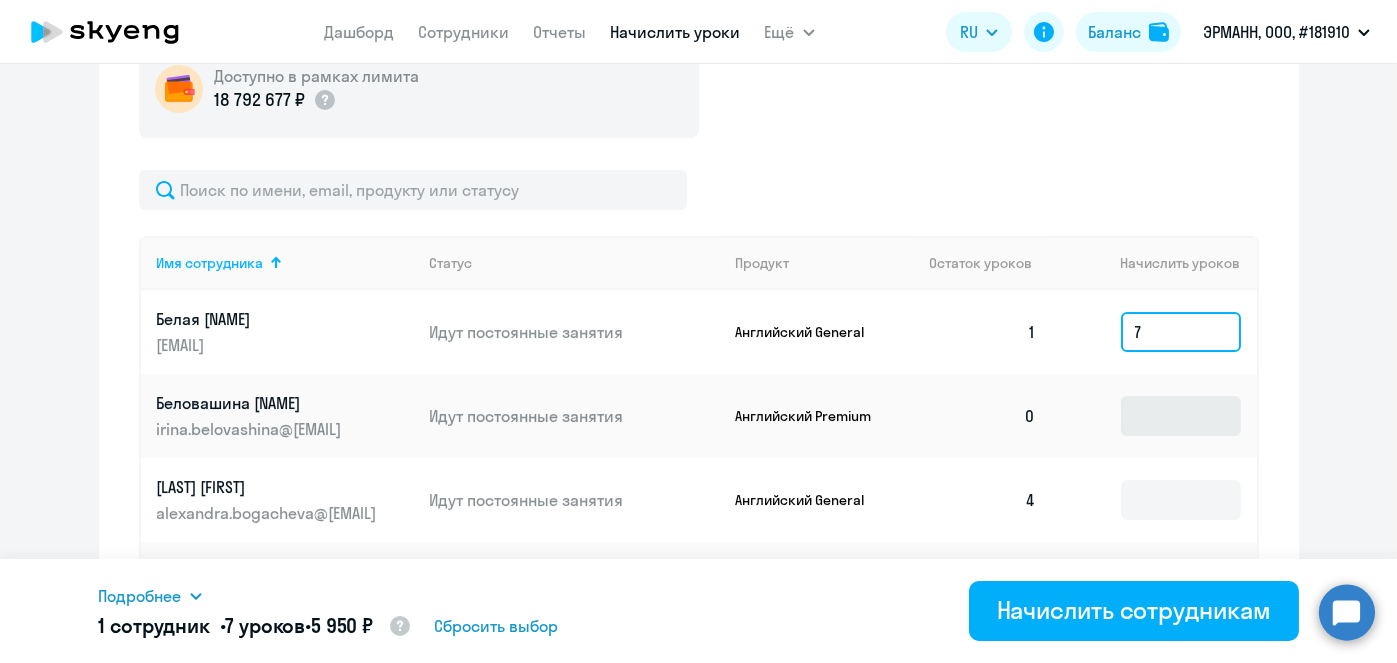 type on "7" 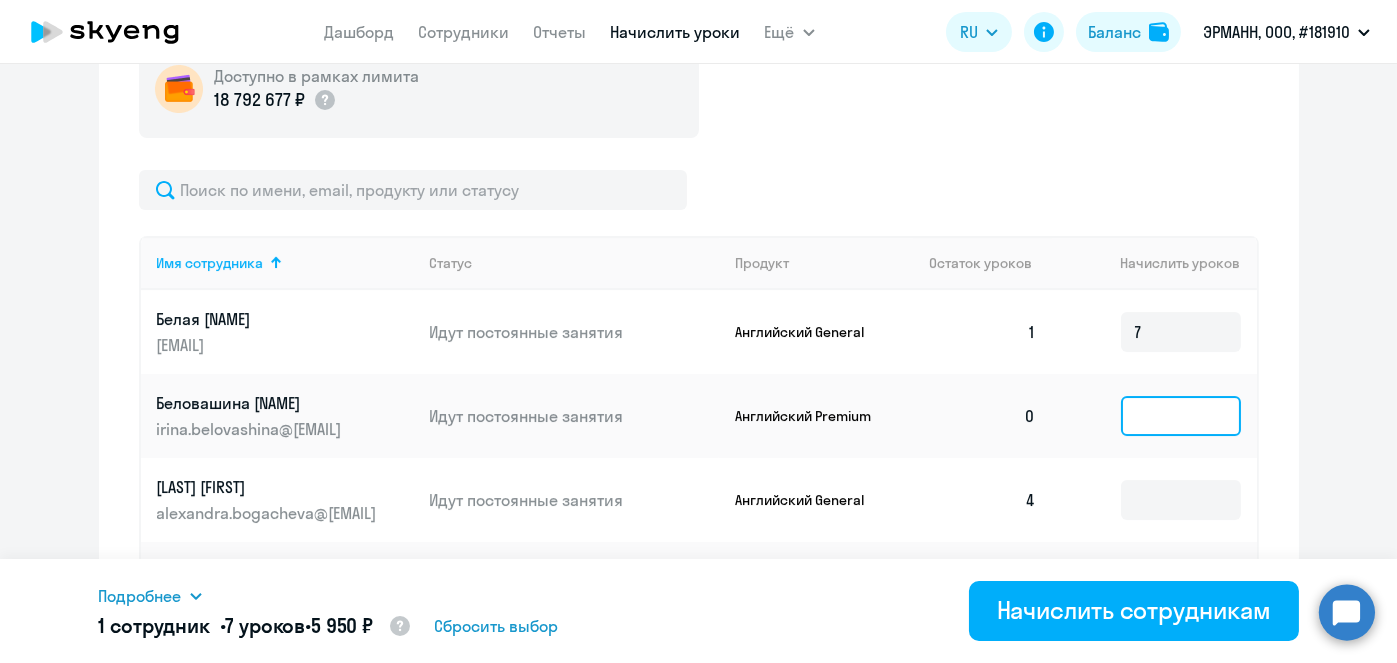 click 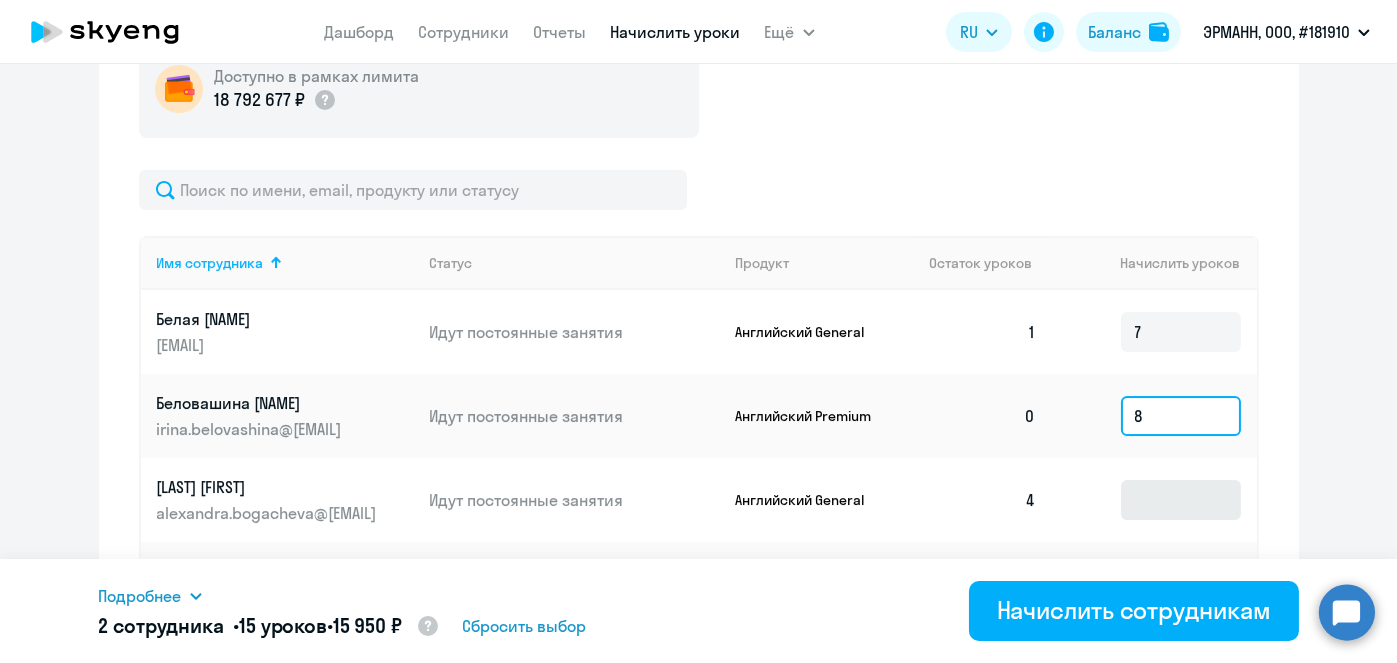 type on "8" 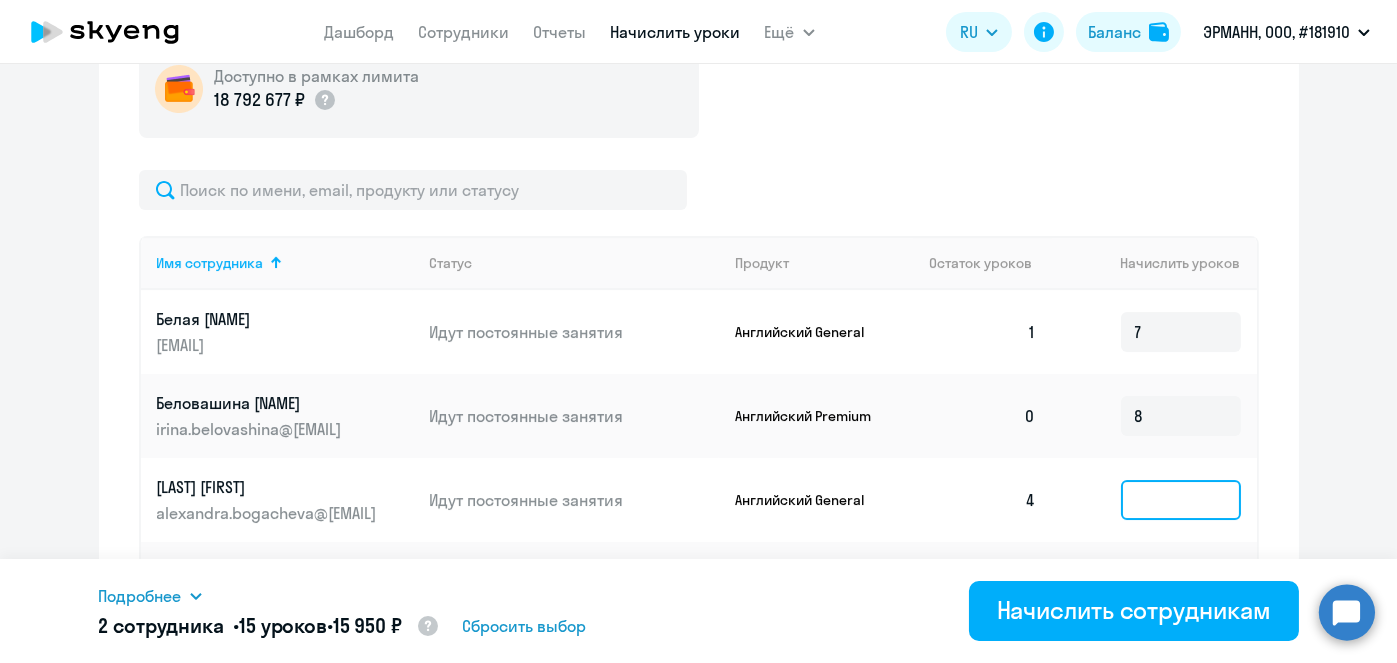 click 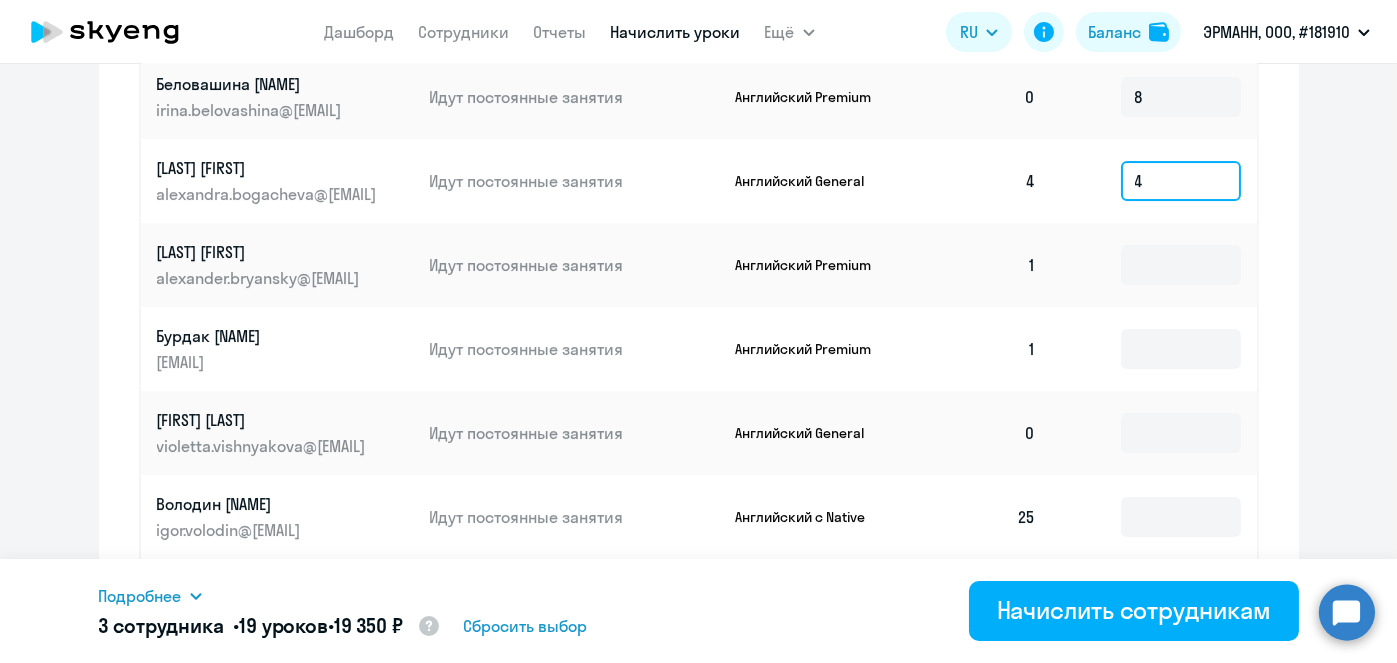 scroll, scrollTop: 997, scrollLeft: 0, axis: vertical 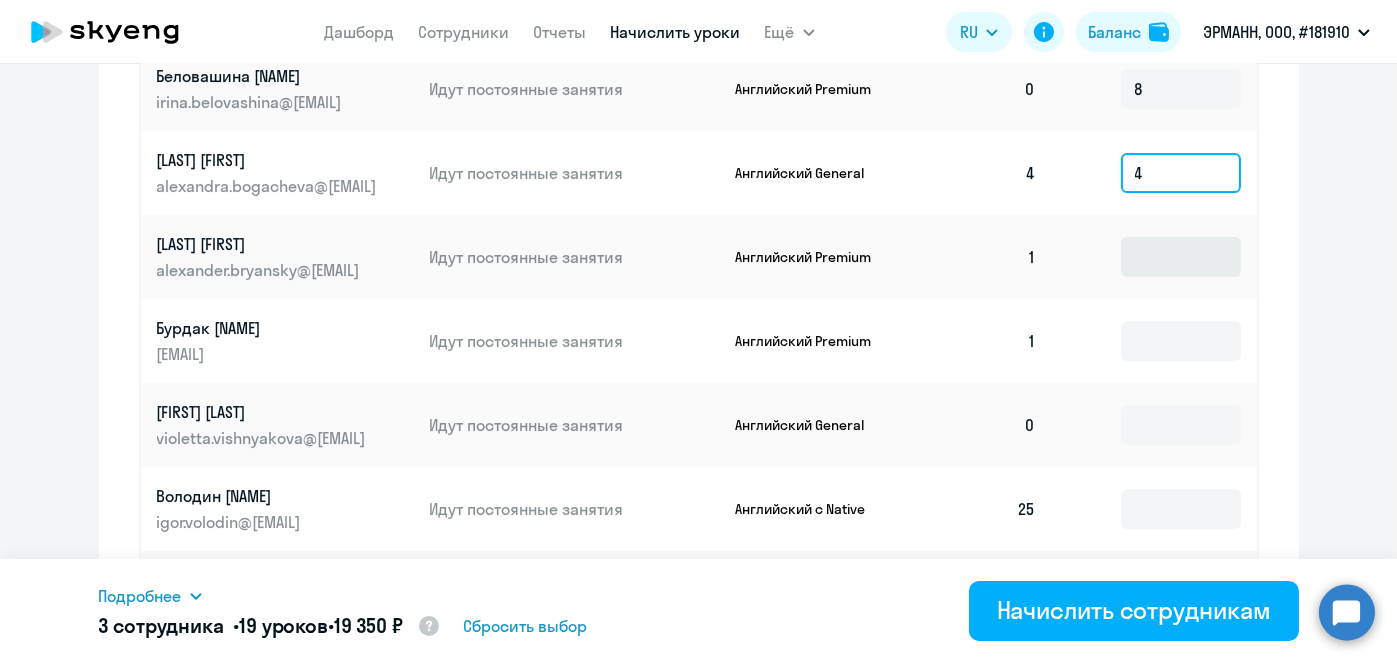 type on "4" 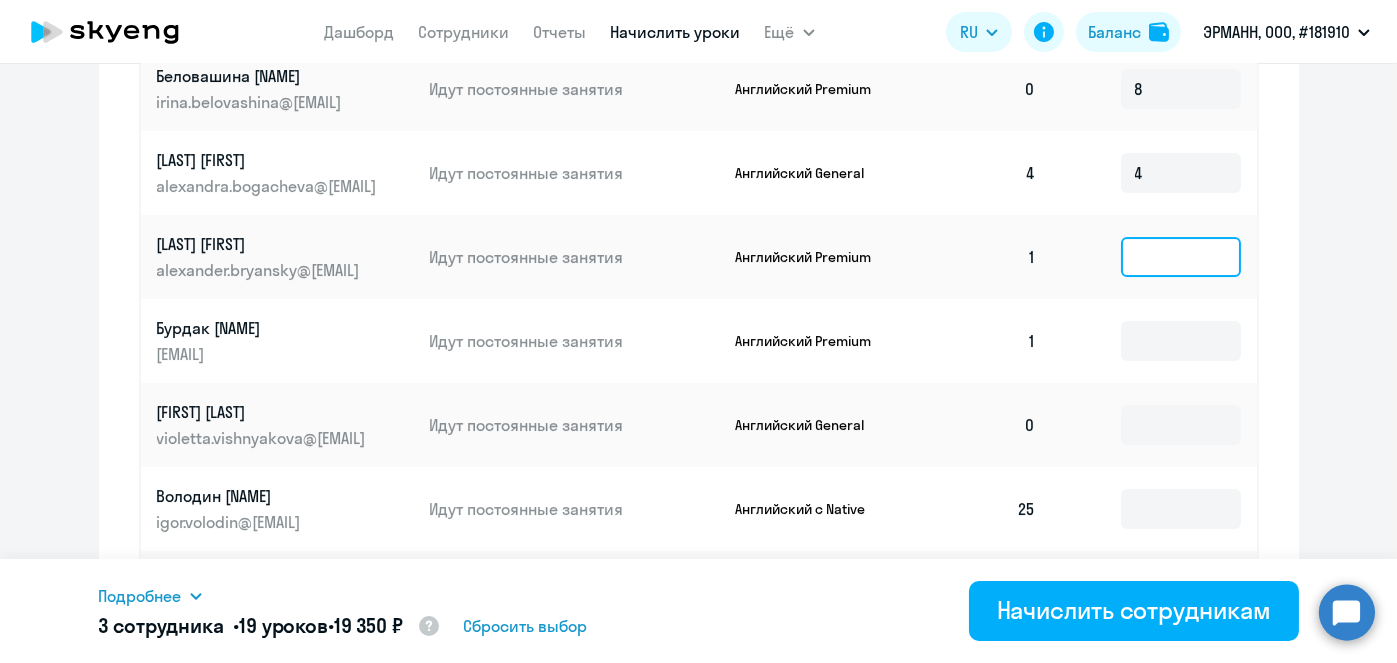 click 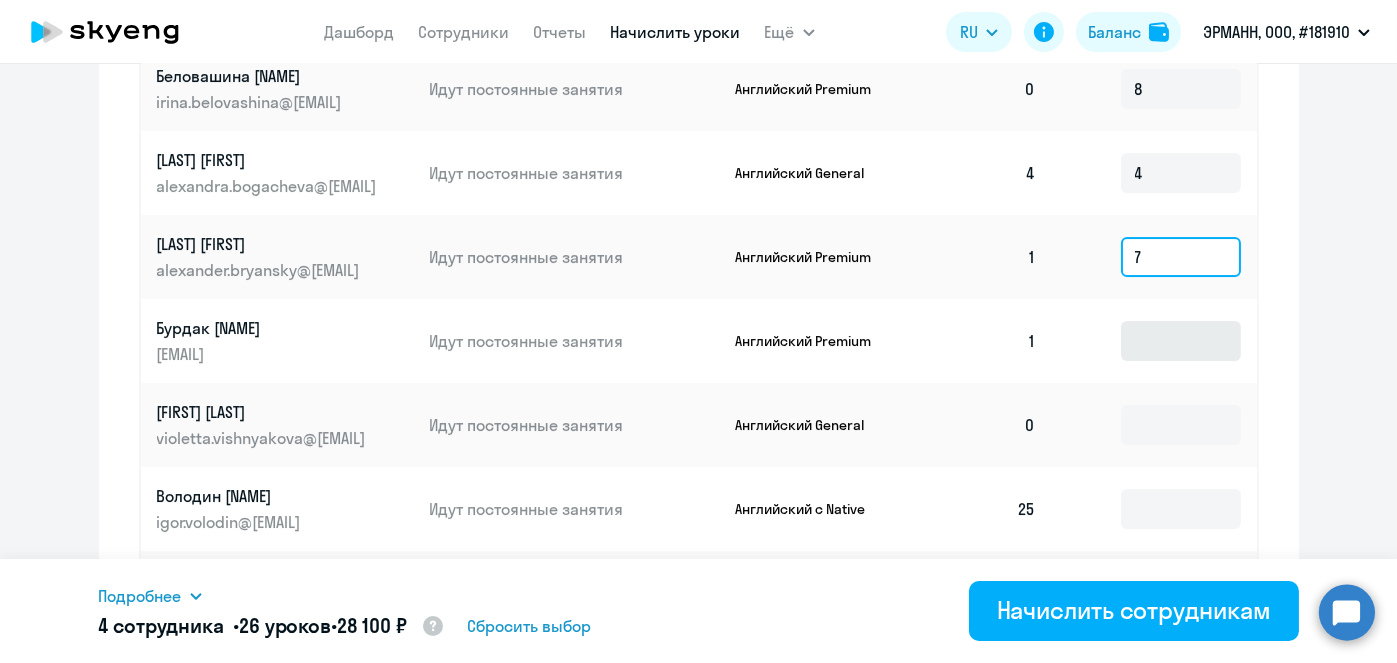 type on "7" 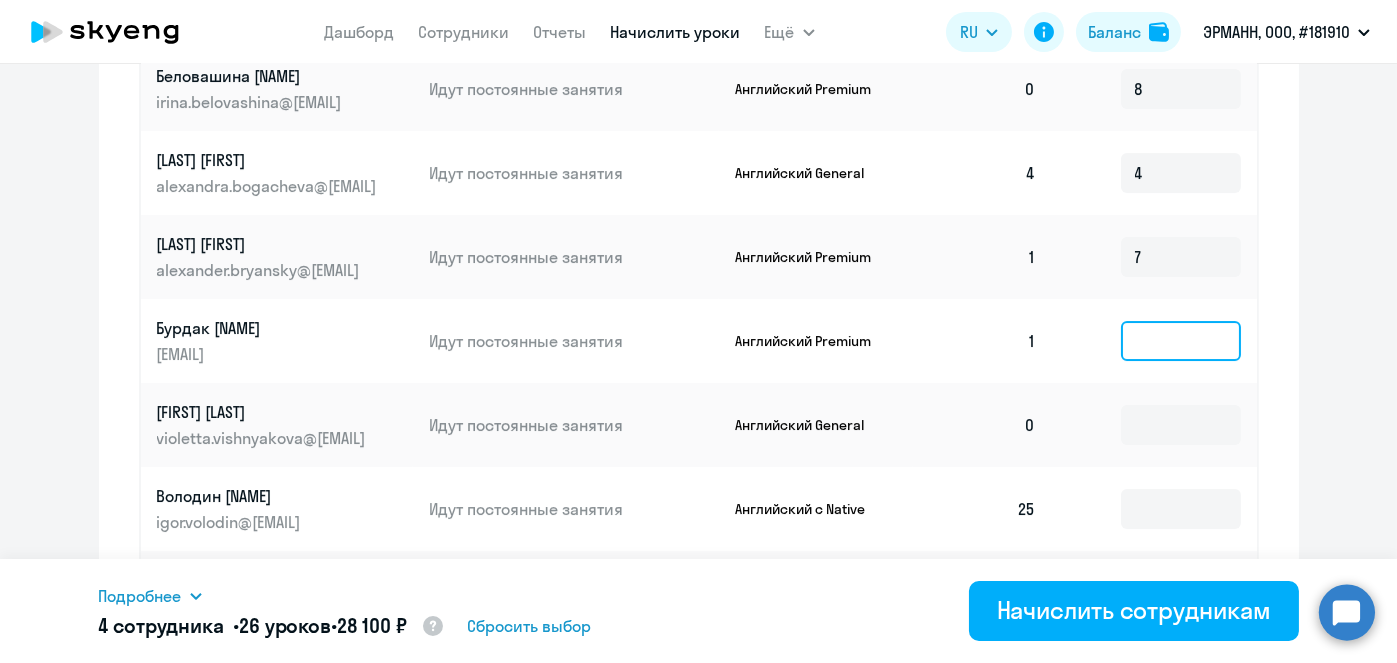 click 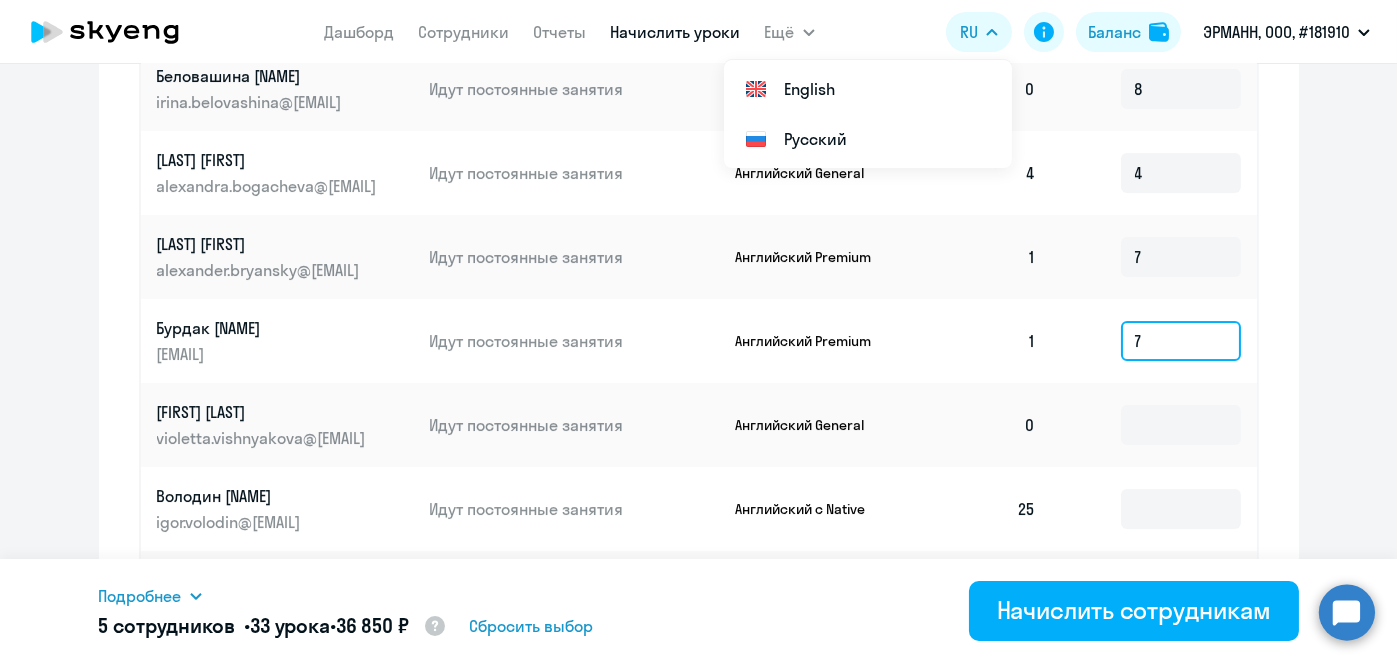 type on "7" 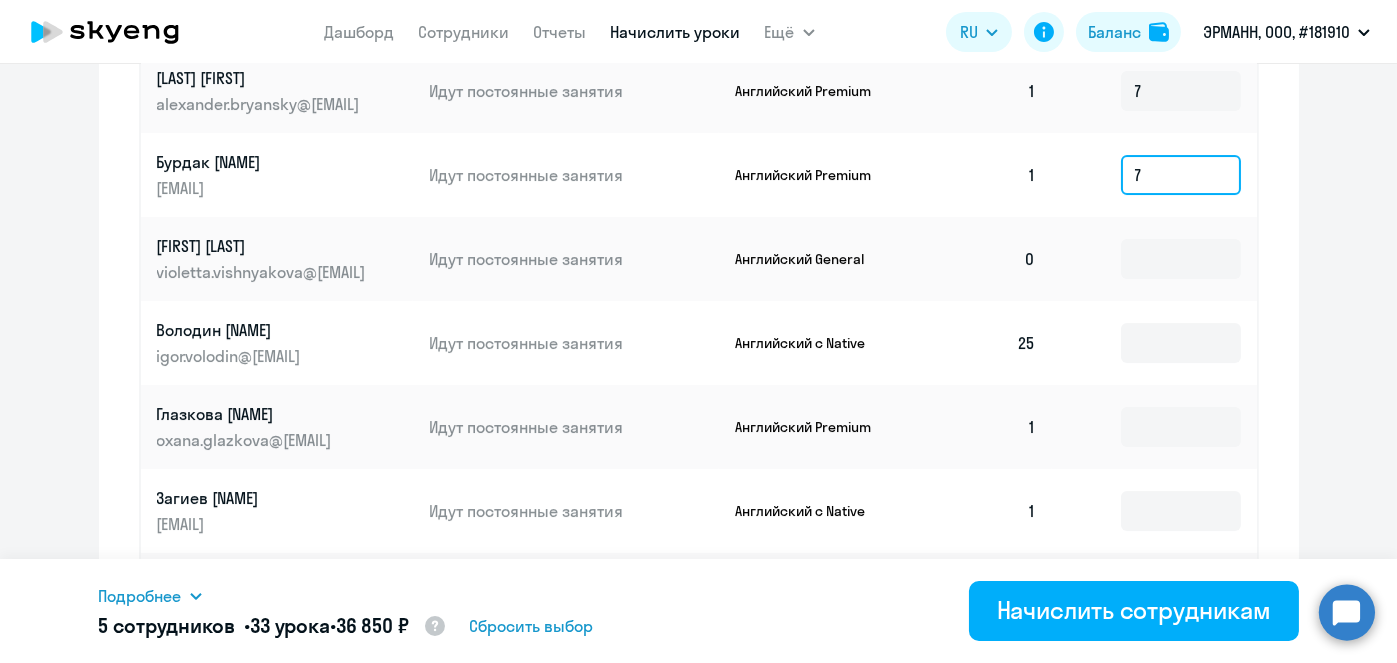 scroll, scrollTop: 173, scrollLeft: 0, axis: vertical 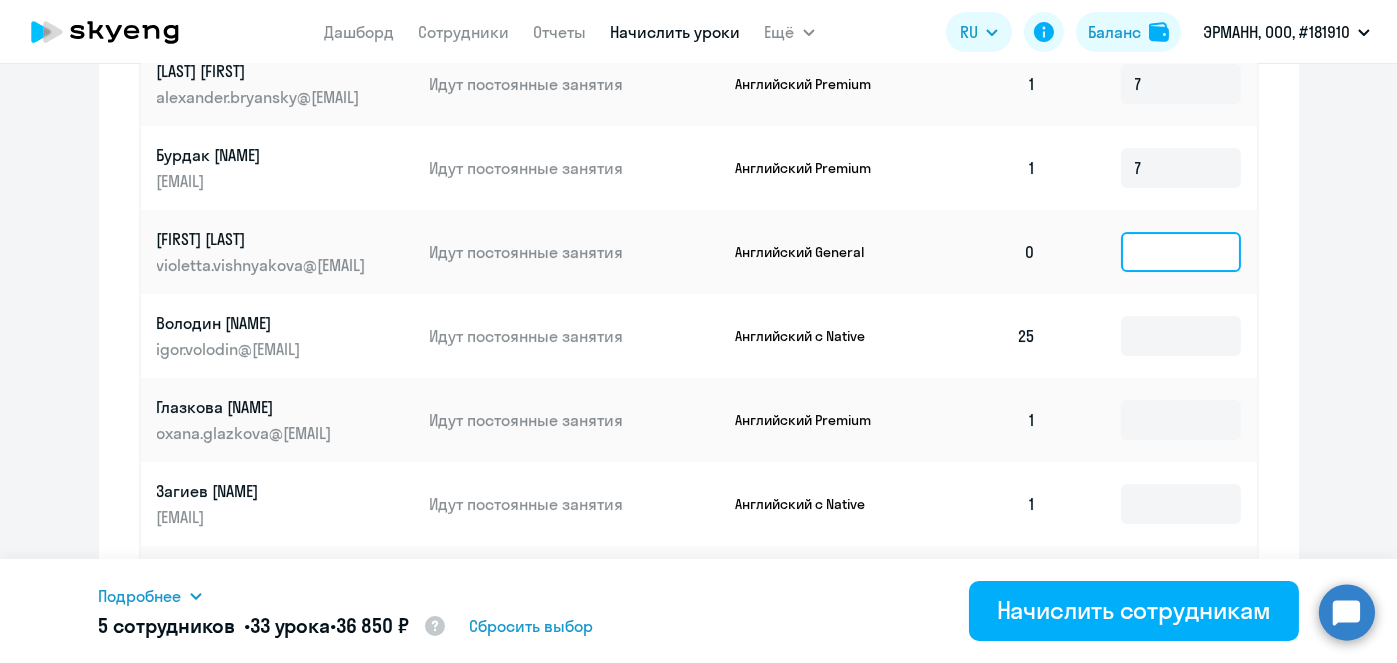 click 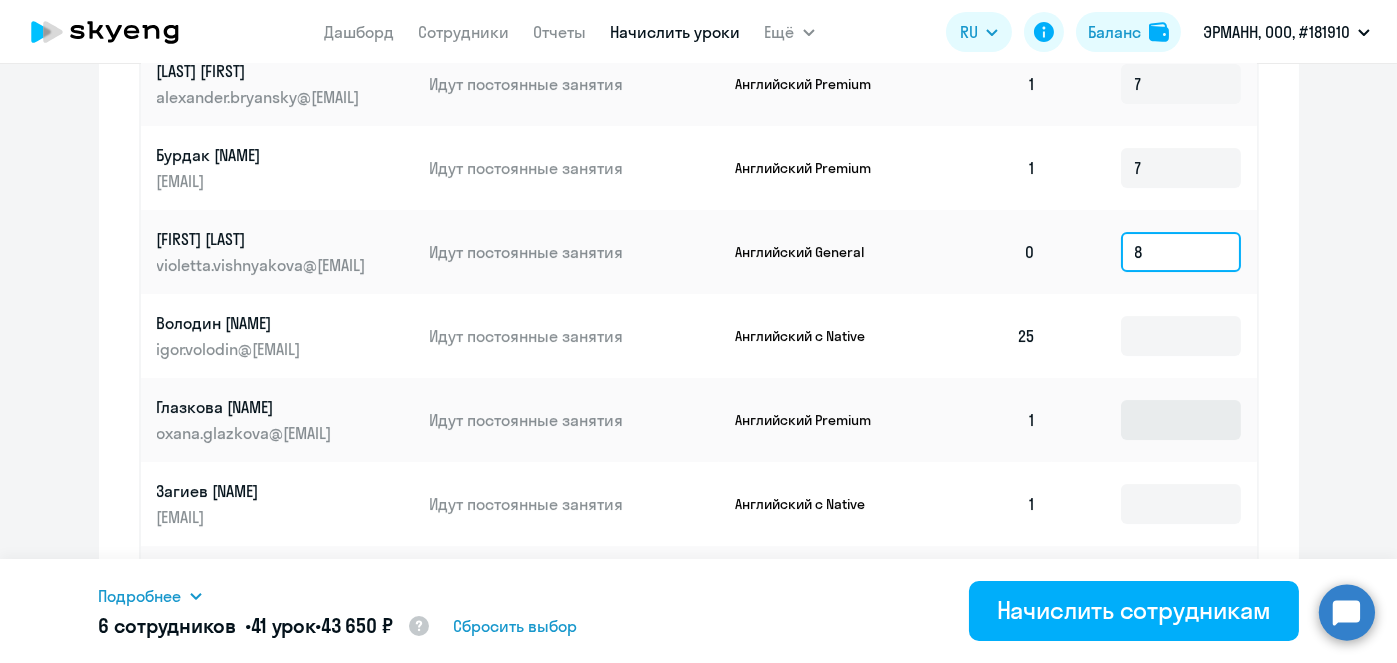 type on "8" 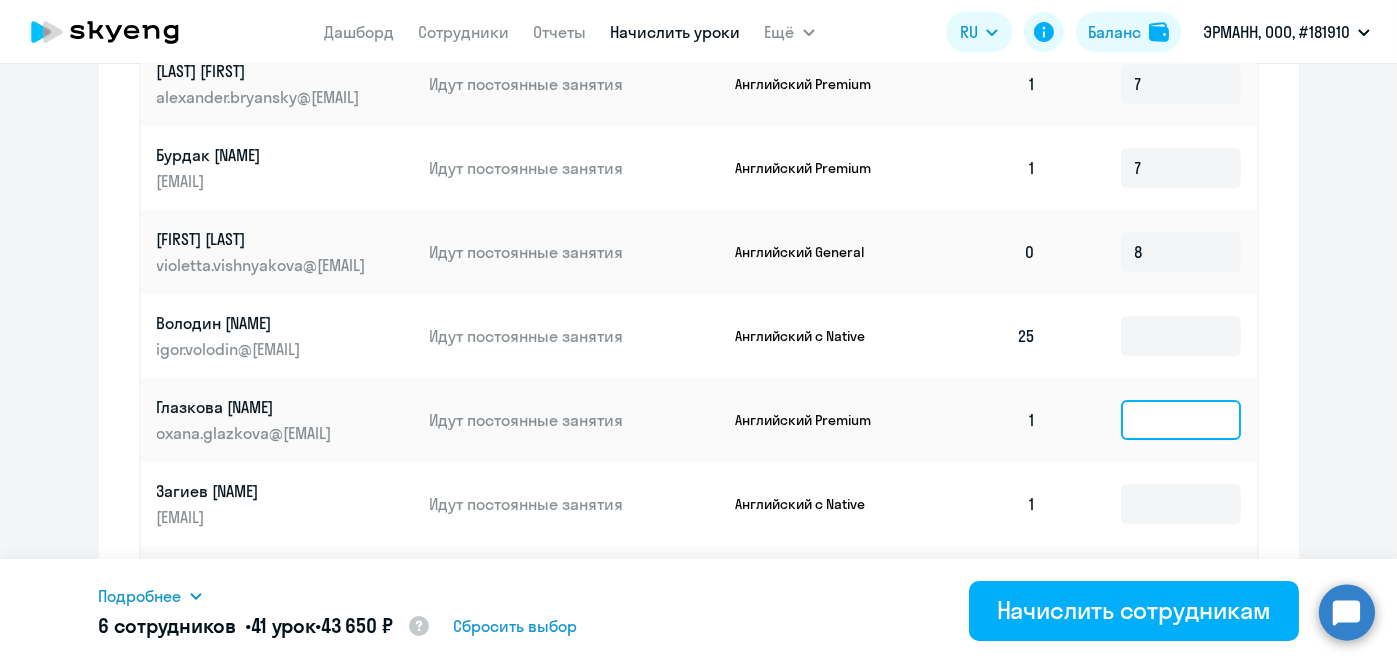 click 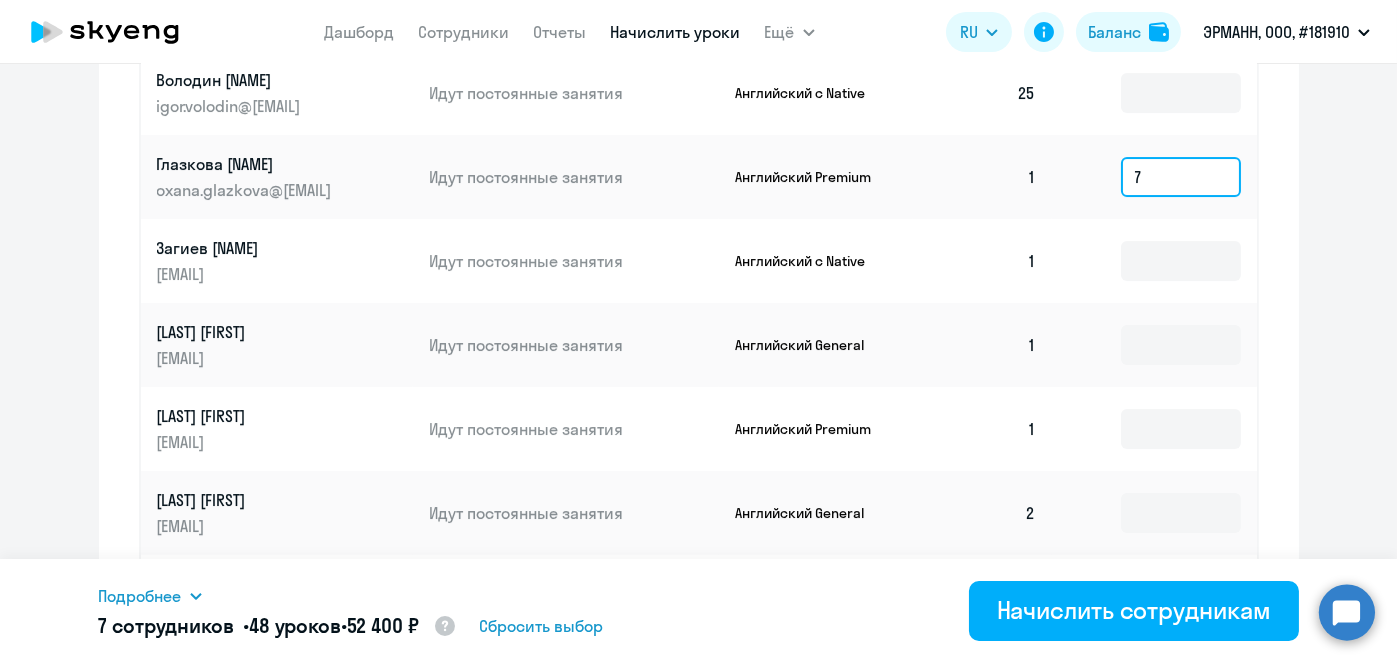 scroll, scrollTop: 422, scrollLeft: 0, axis: vertical 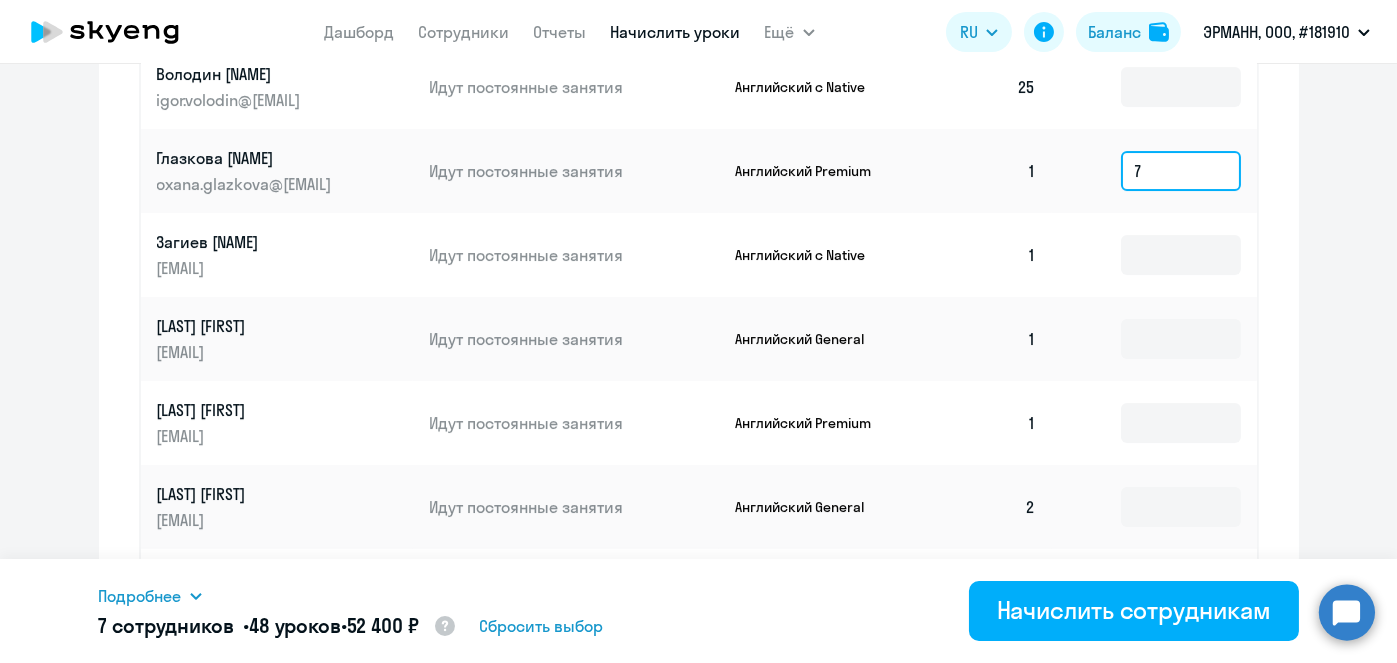 type on "7" 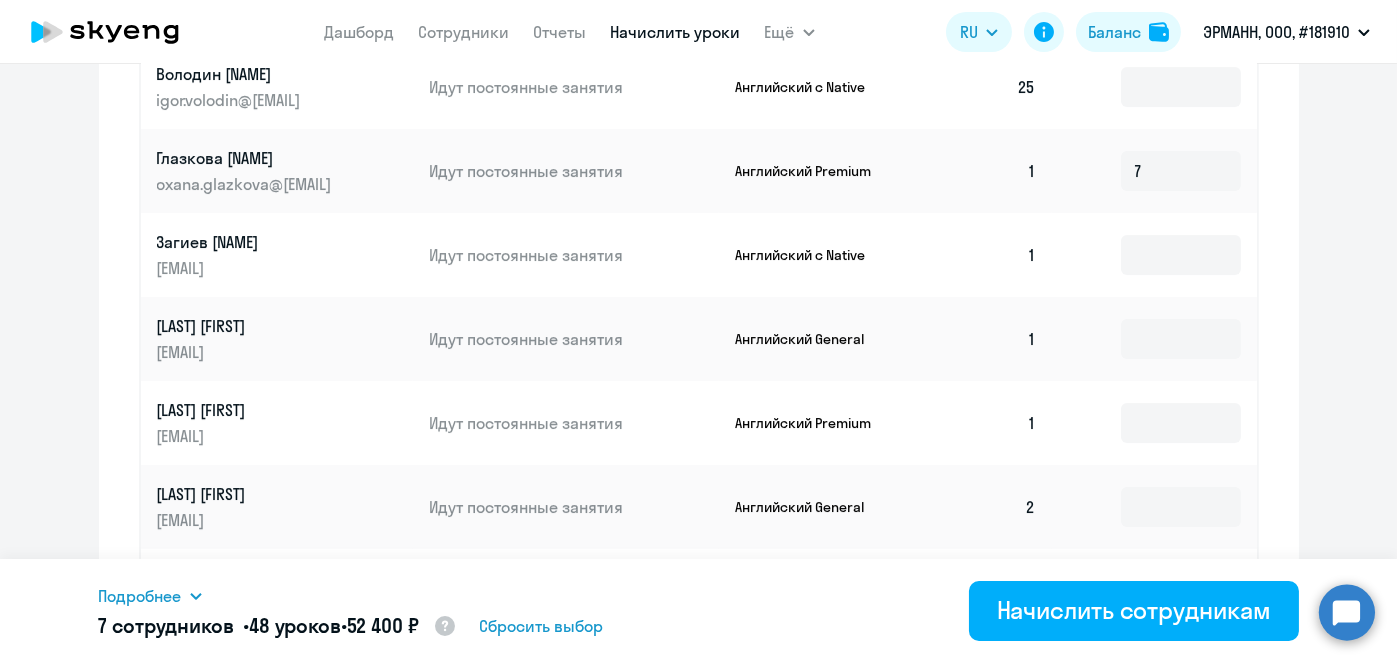 click 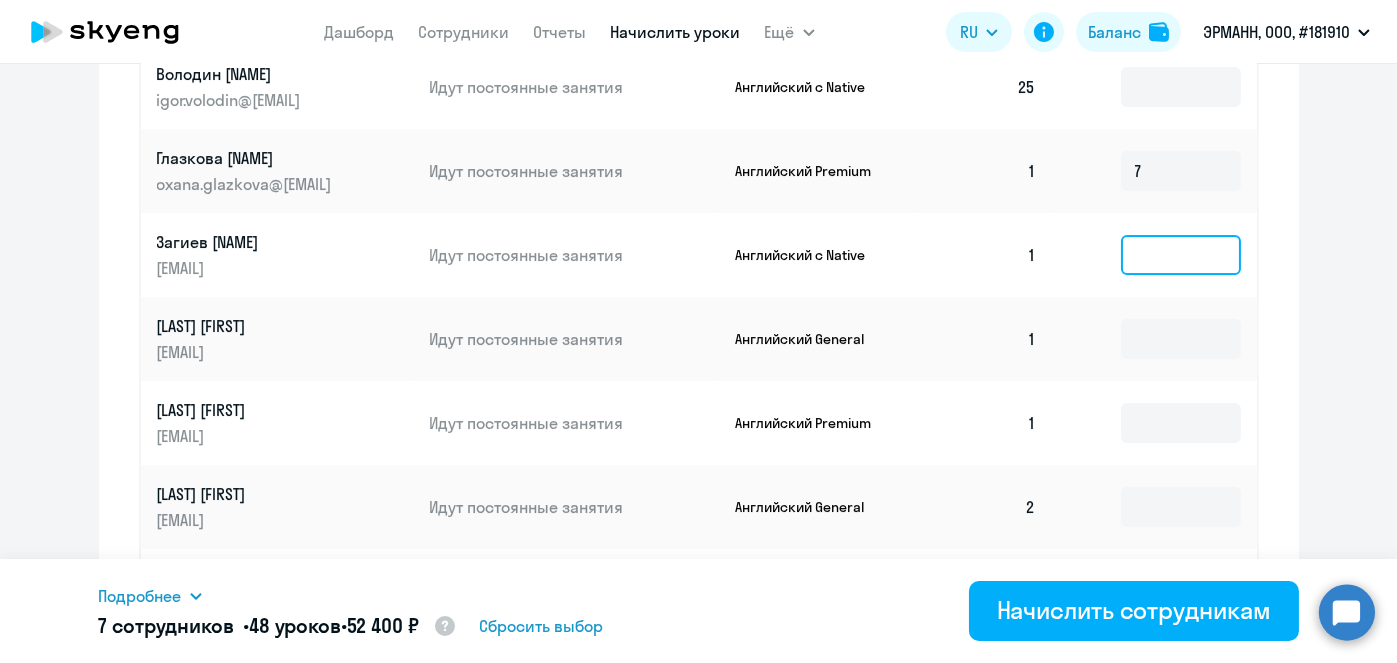 click 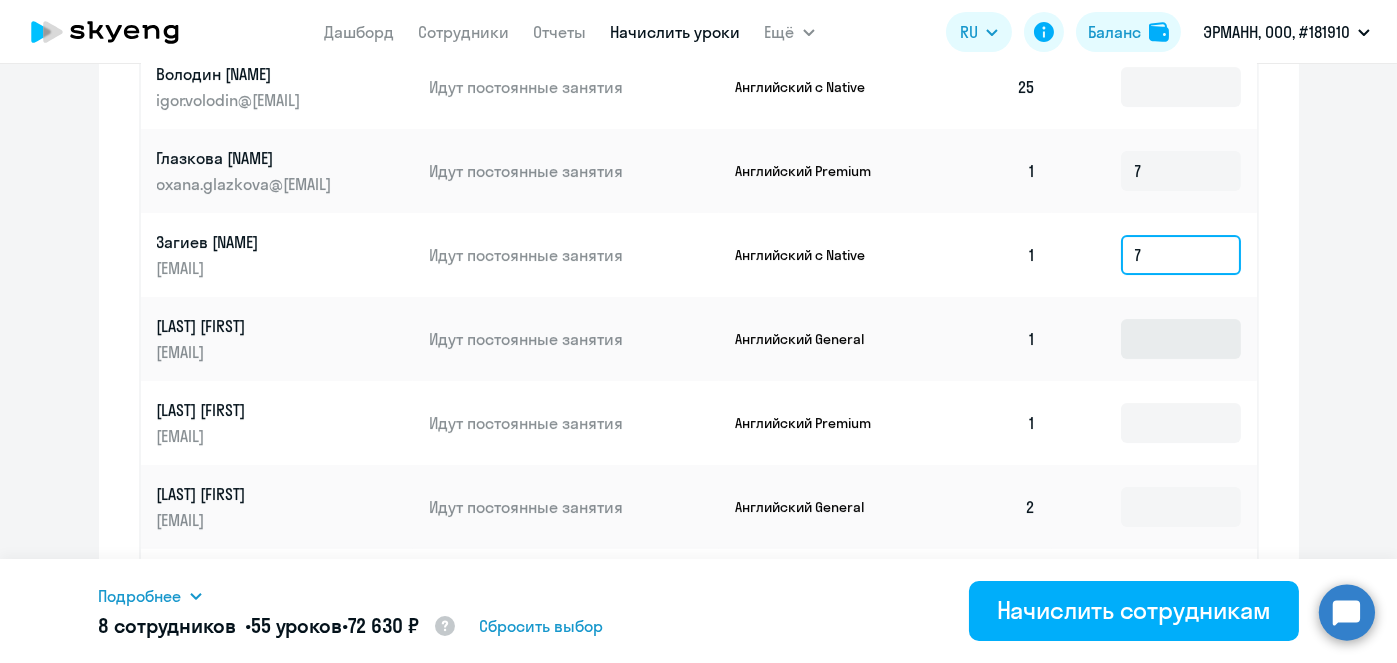 type on "7" 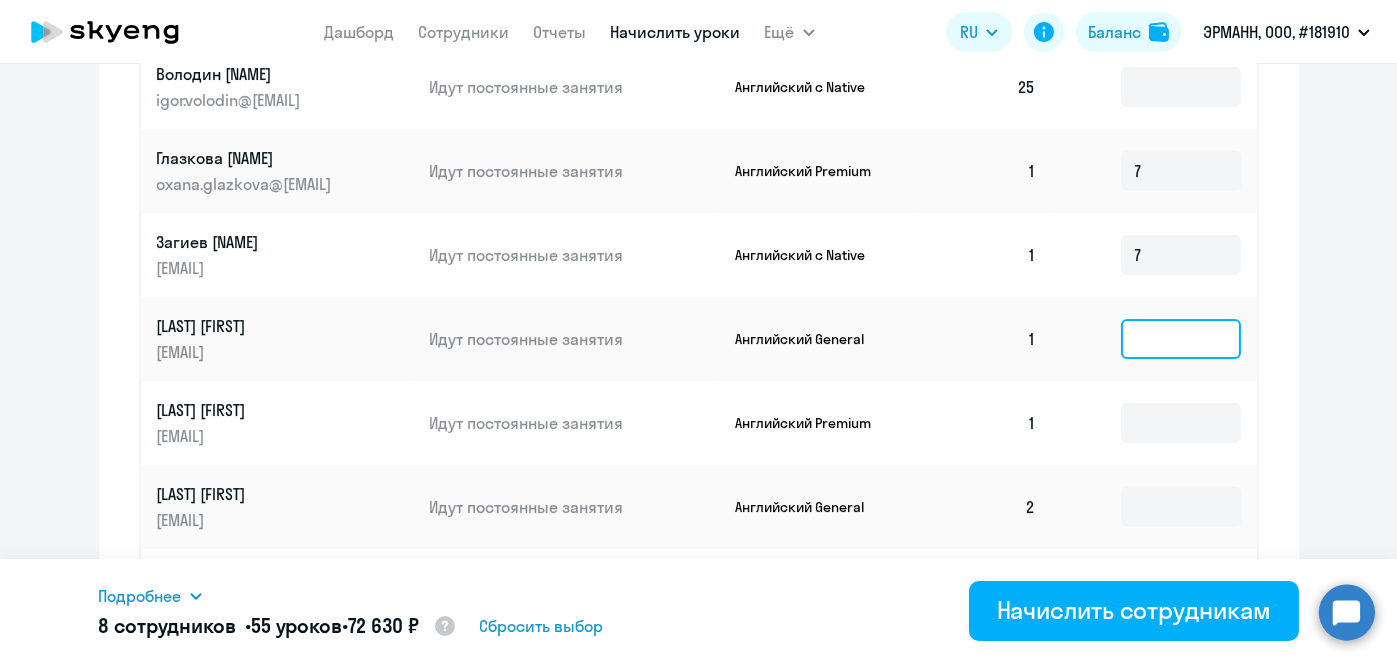 click 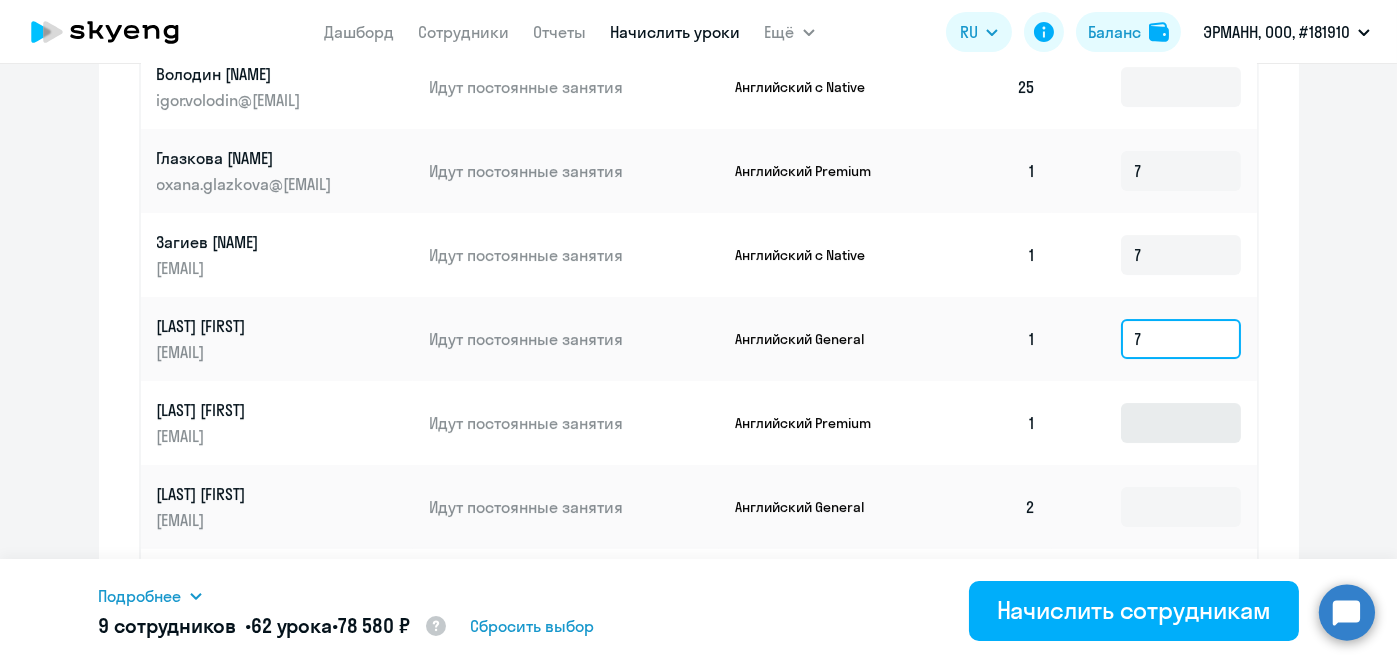 type on "7" 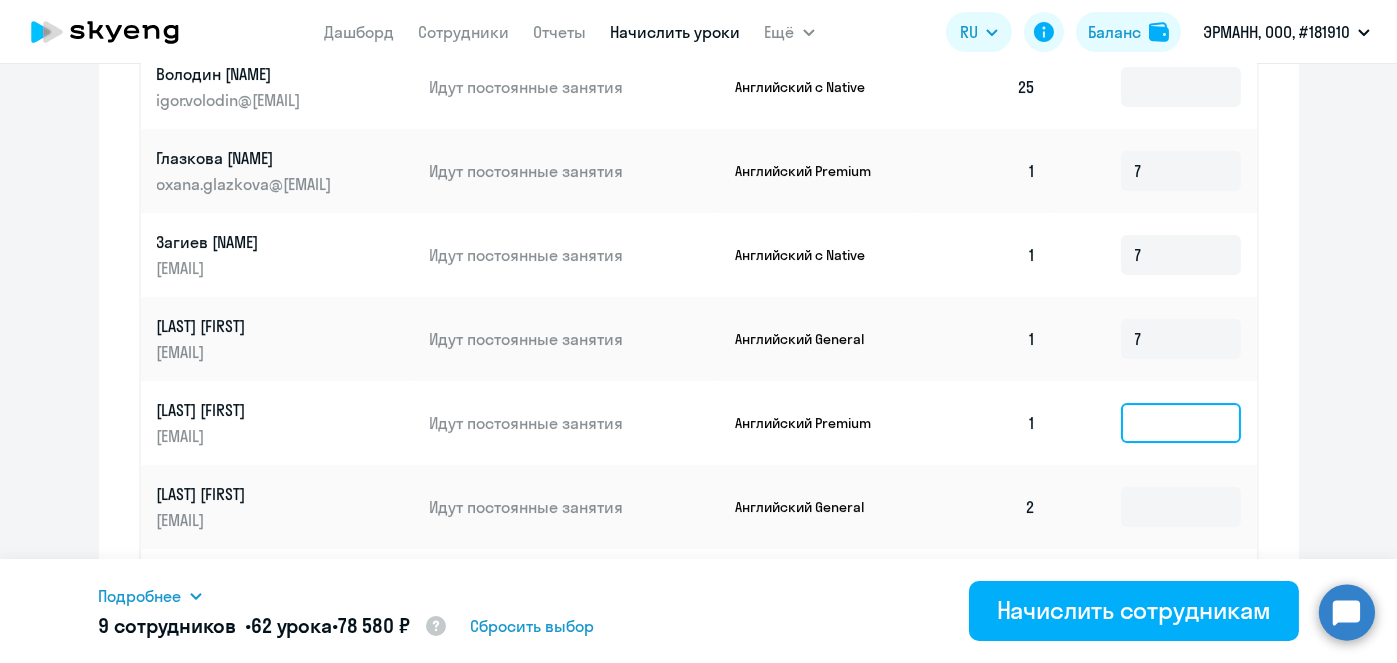 click 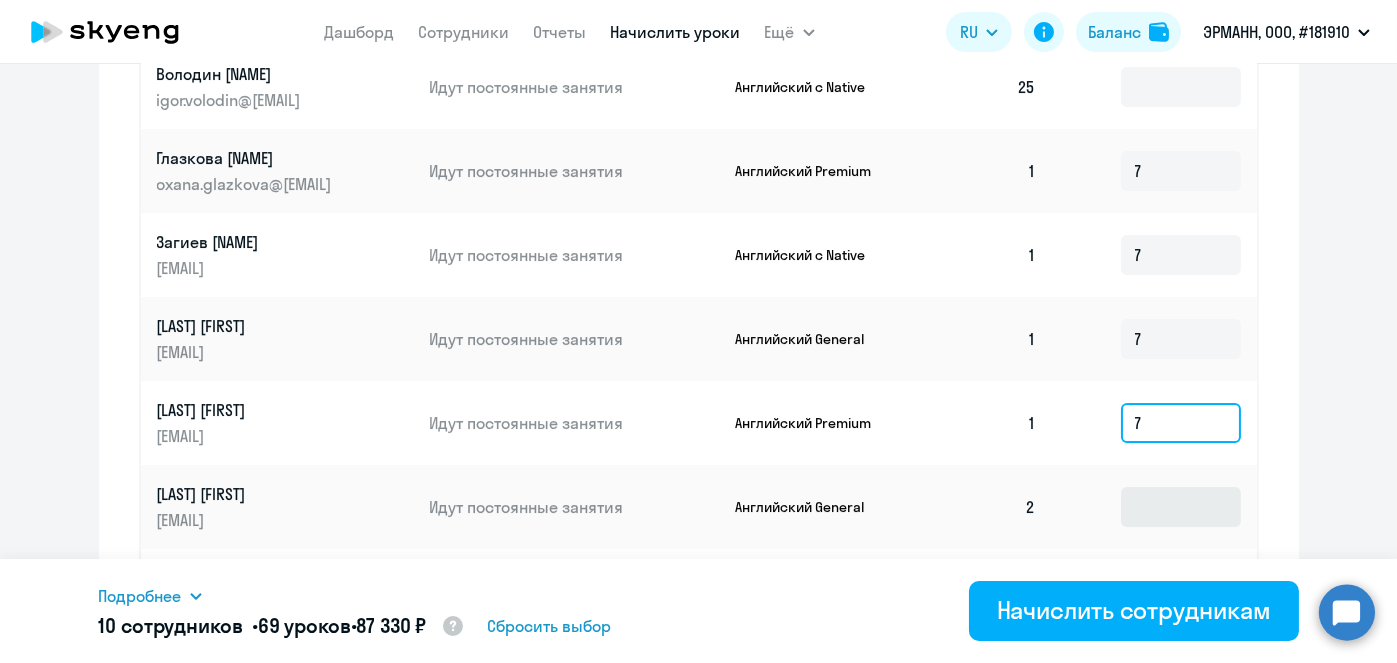type on "7" 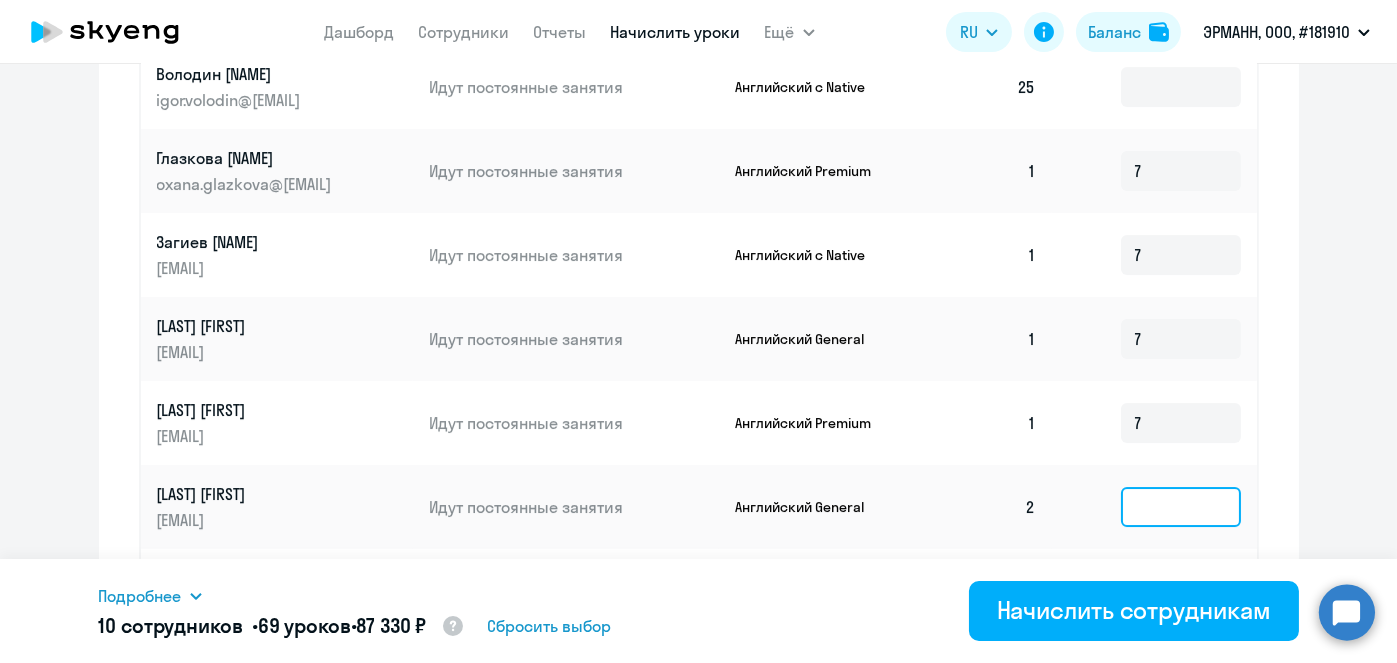 click 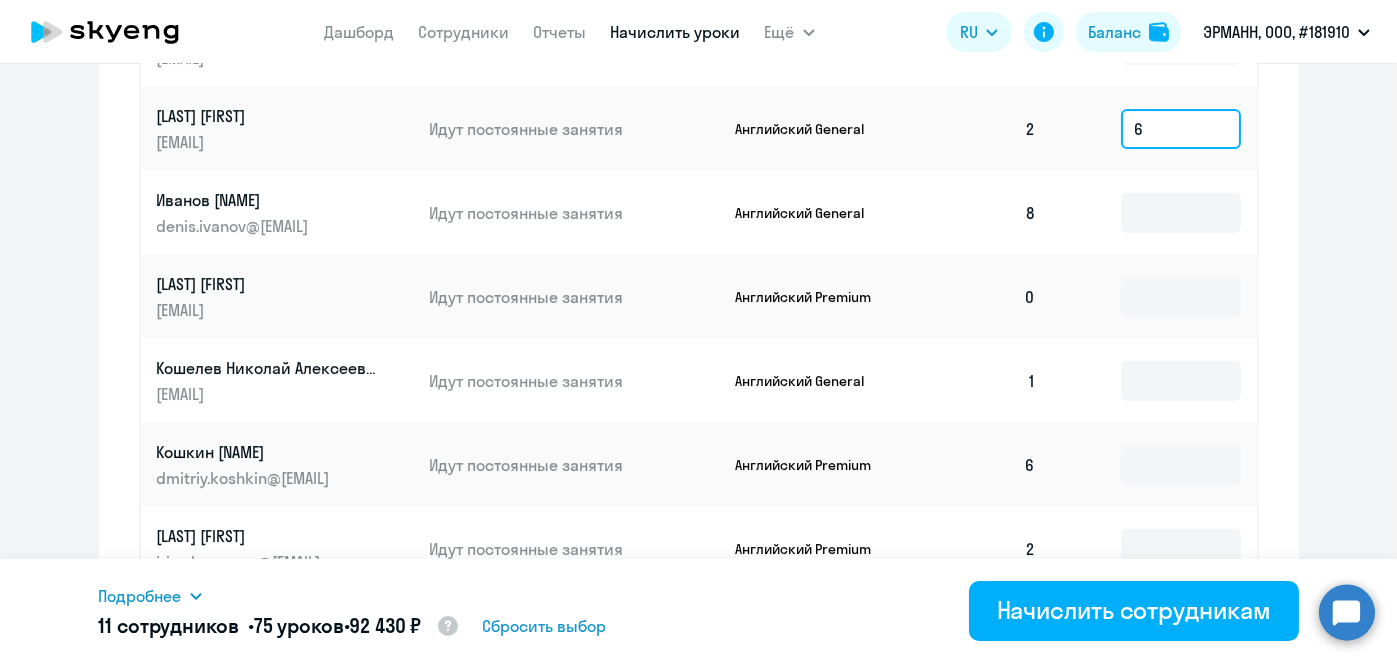 scroll, scrollTop: 809, scrollLeft: 0, axis: vertical 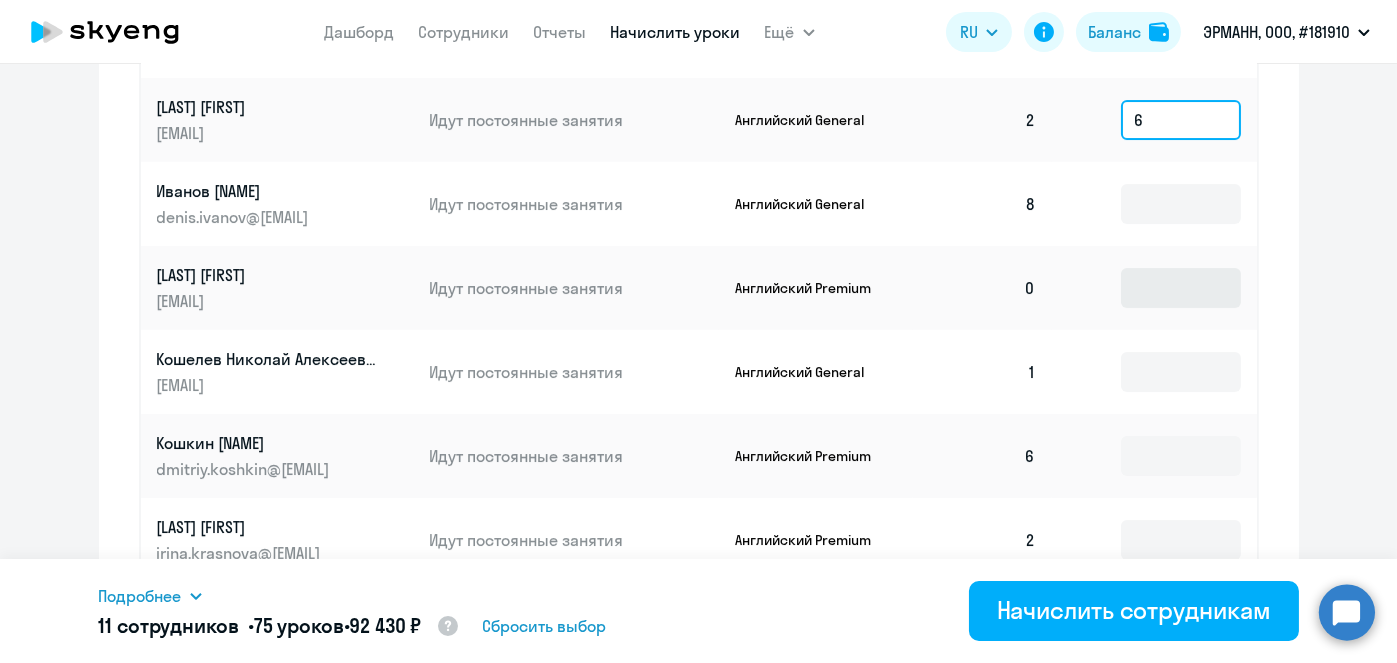 type on "6" 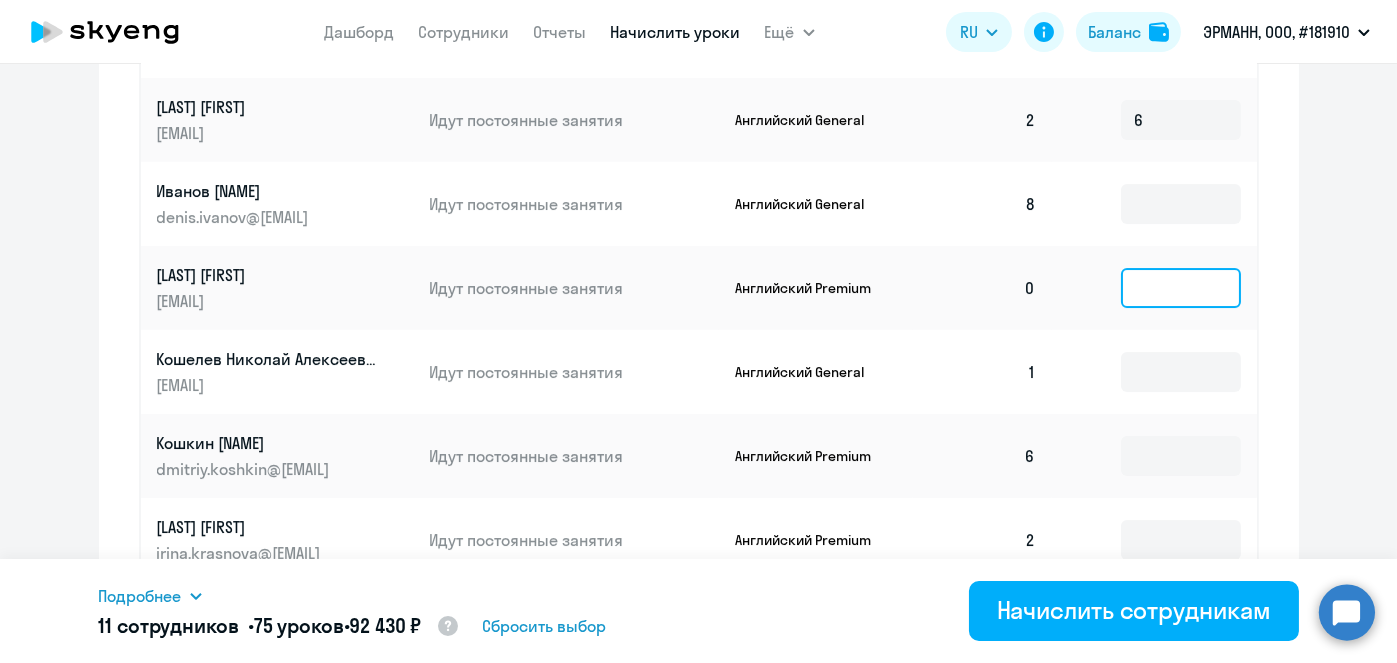 click 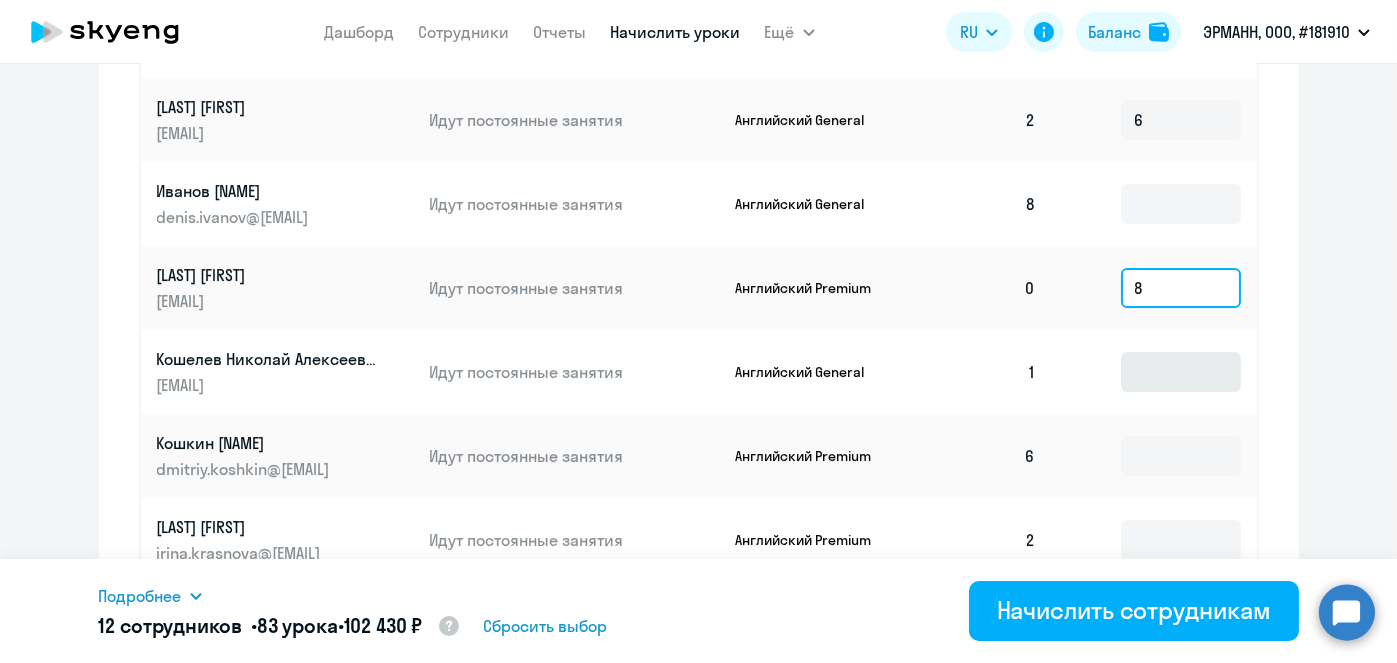 type on "8" 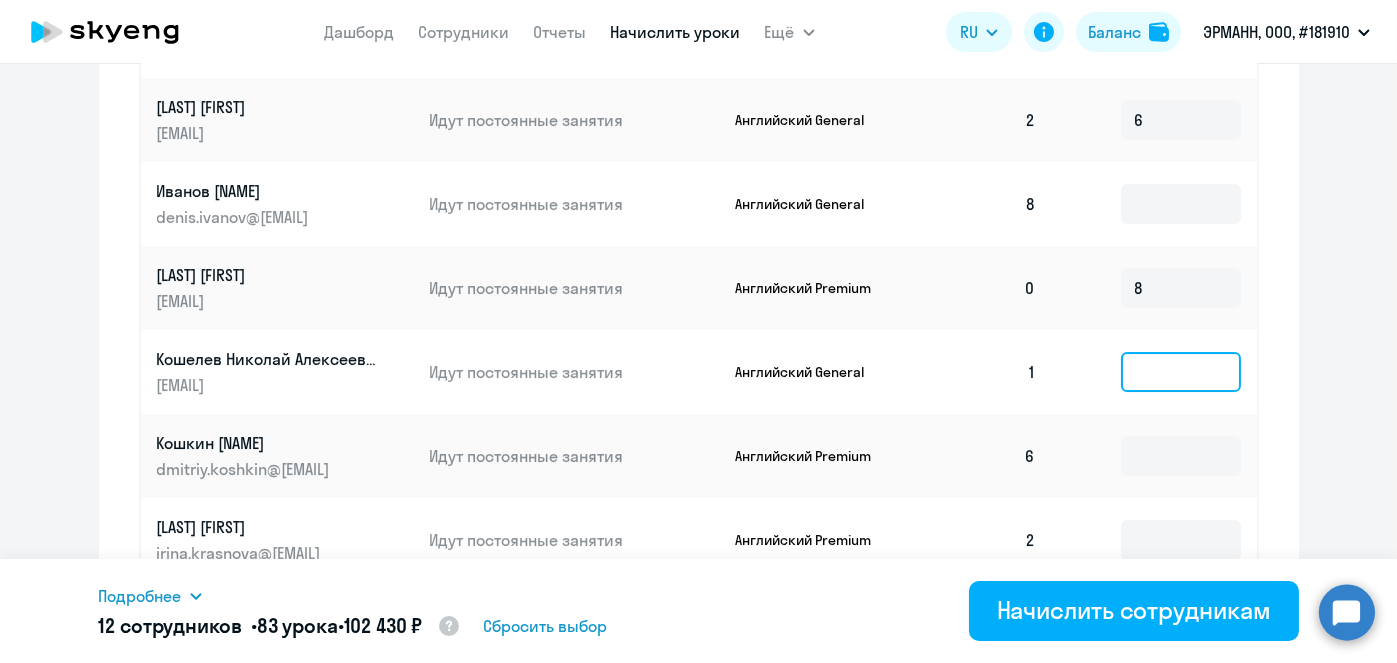 click 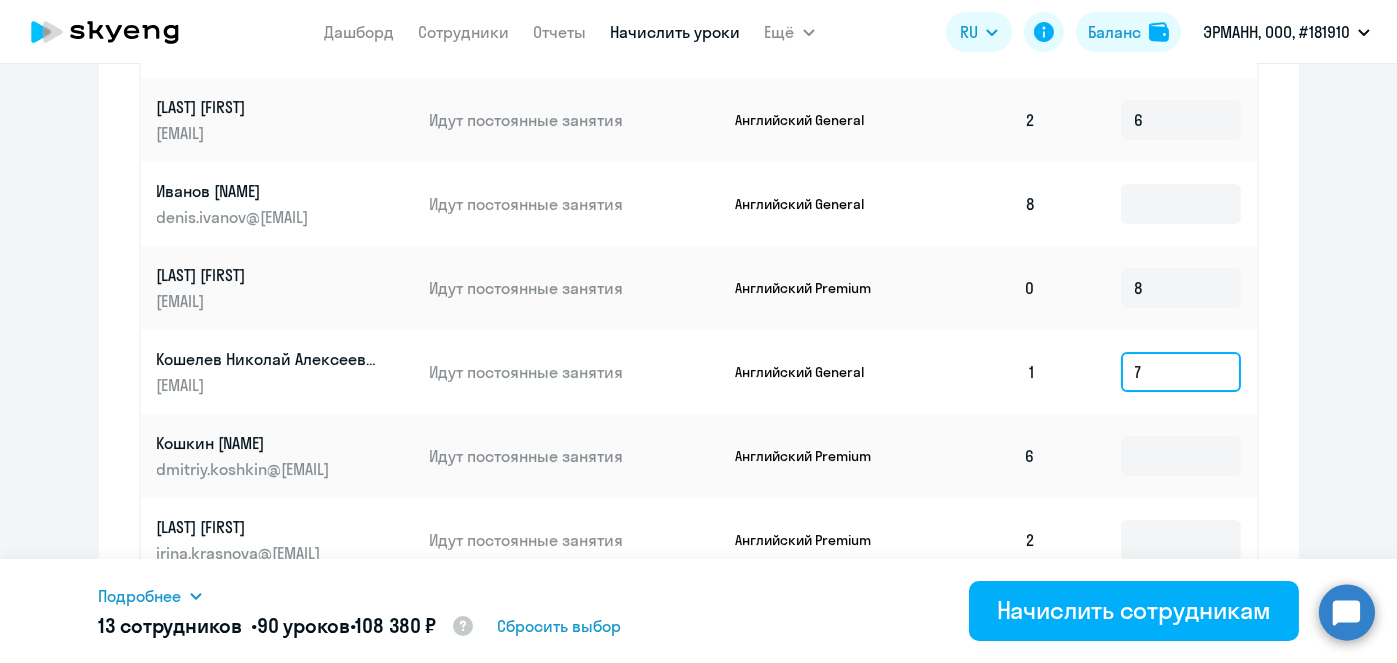 type on "7" 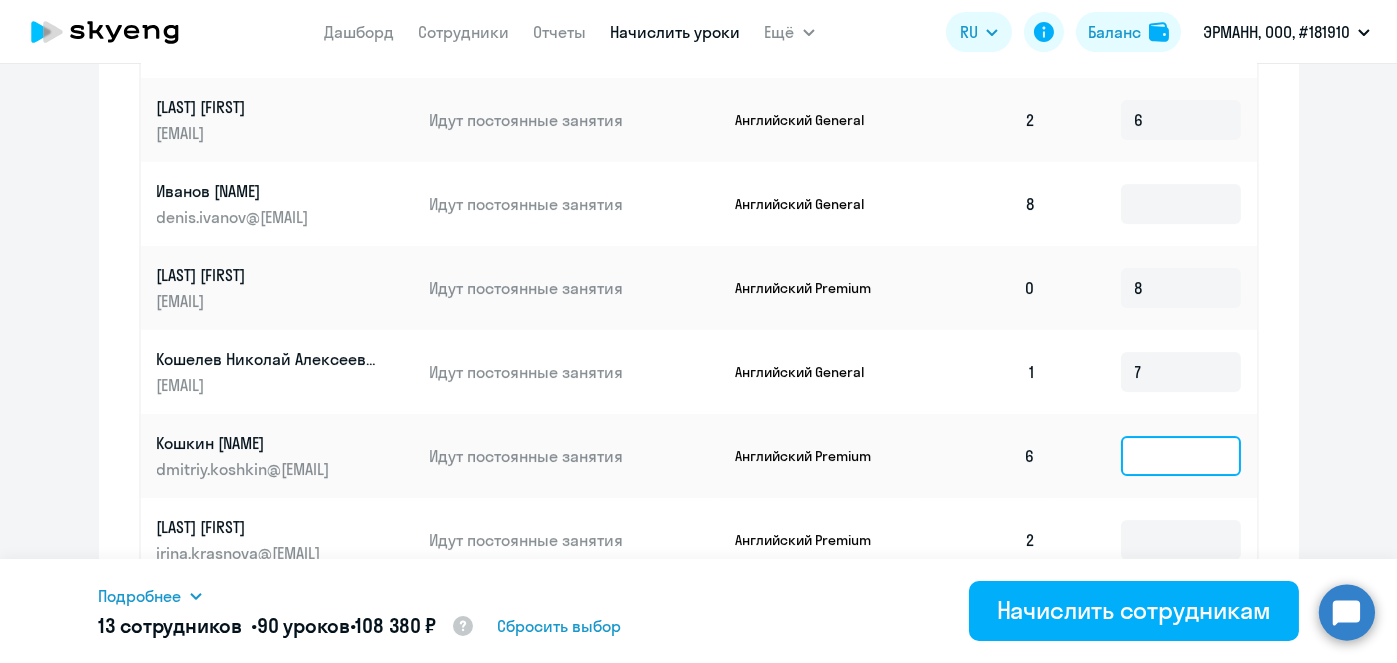 click 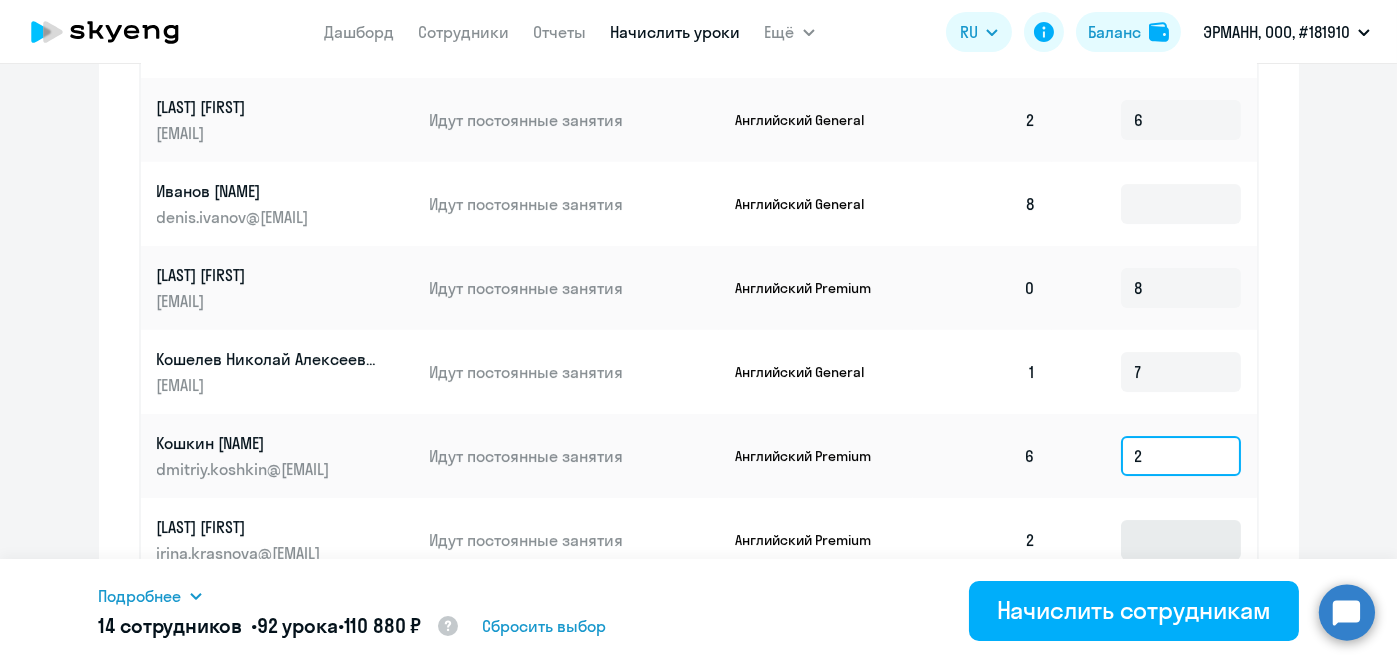 type on "2" 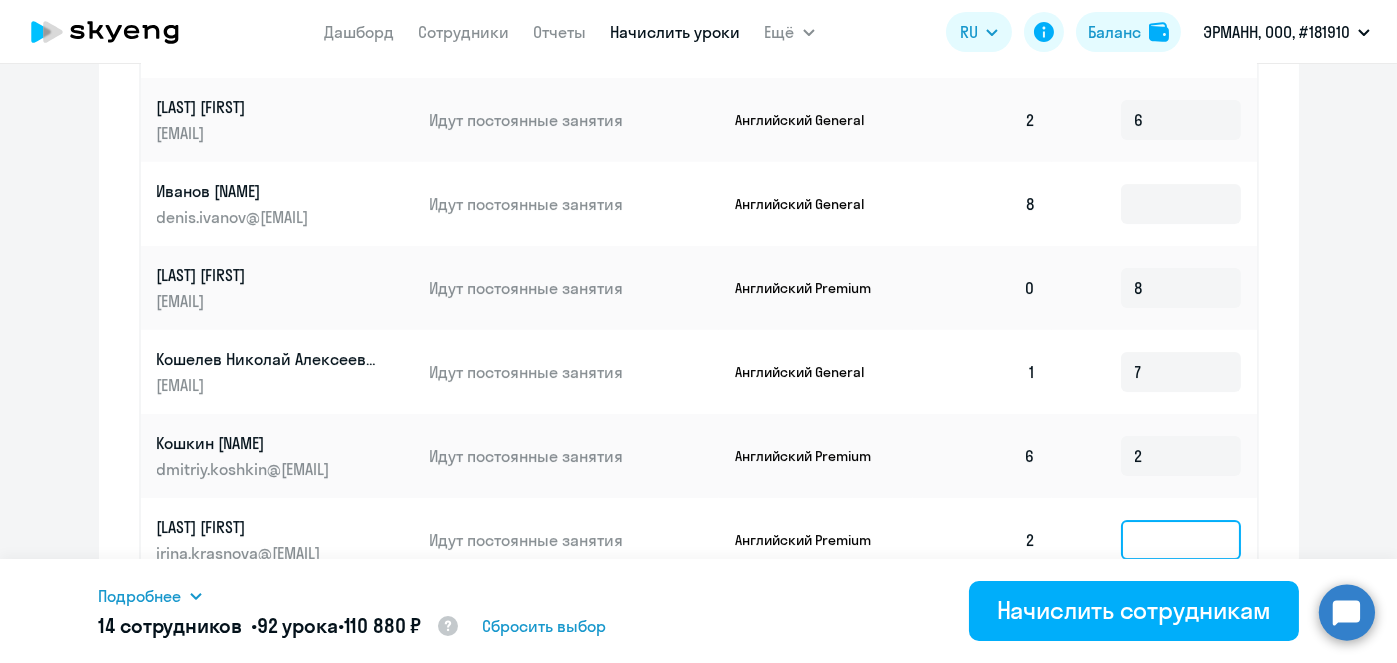 click 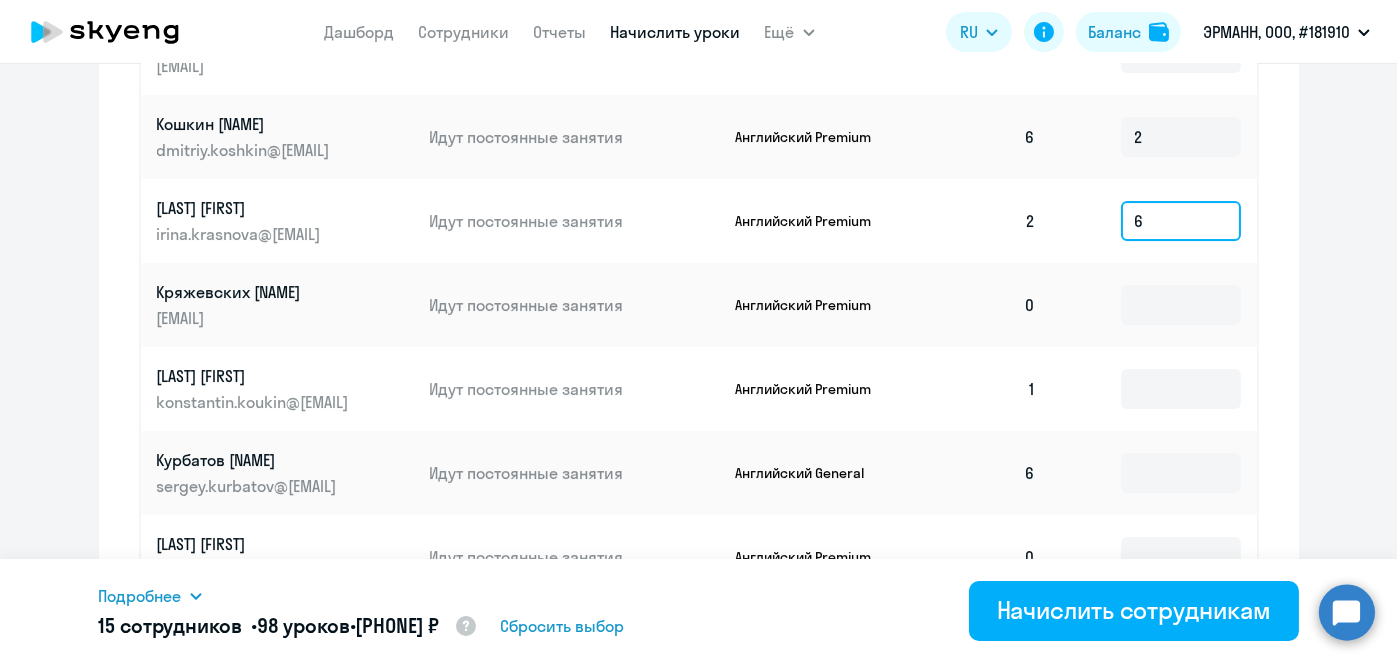 scroll, scrollTop: 1122, scrollLeft: 0, axis: vertical 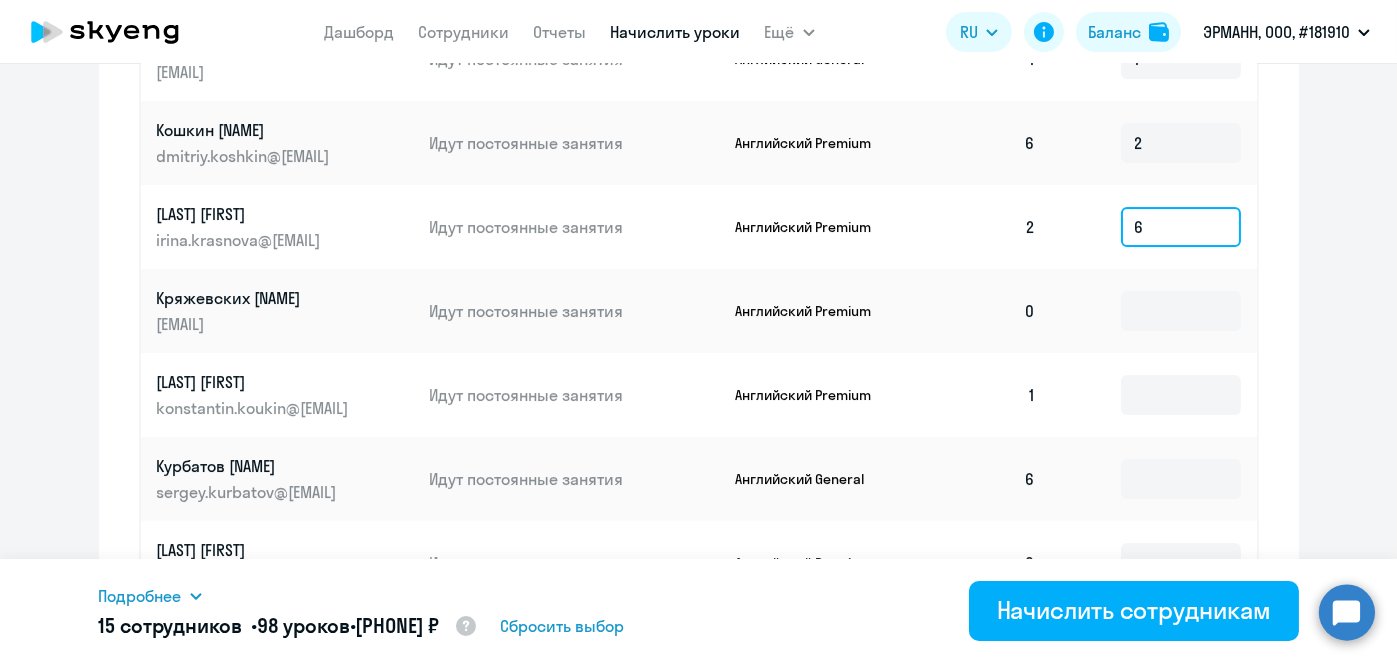 type on "6" 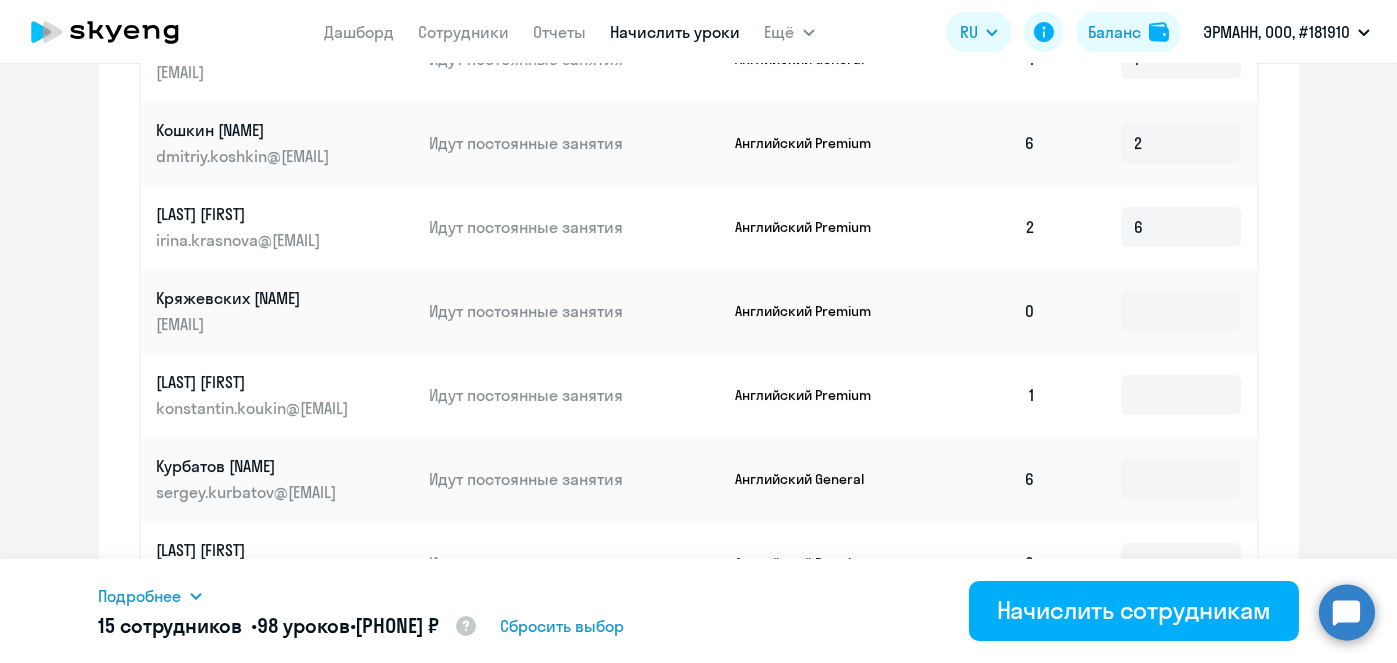 click 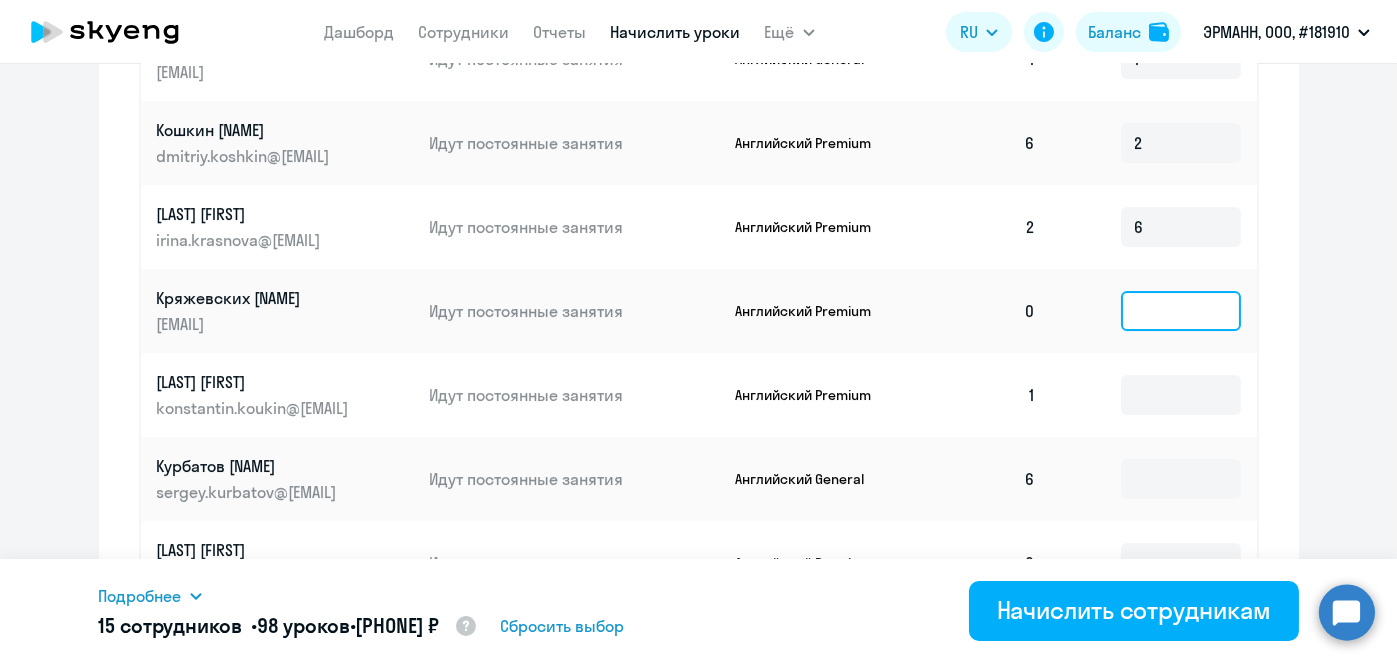 click 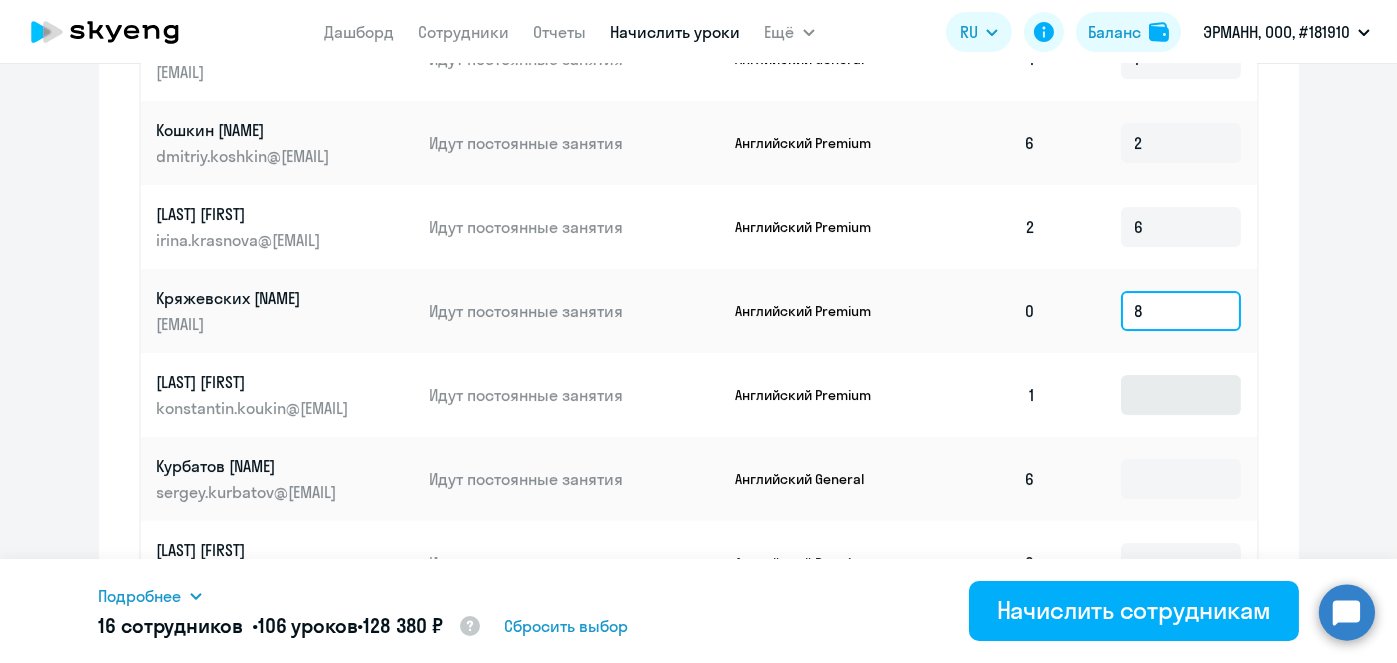 type on "8" 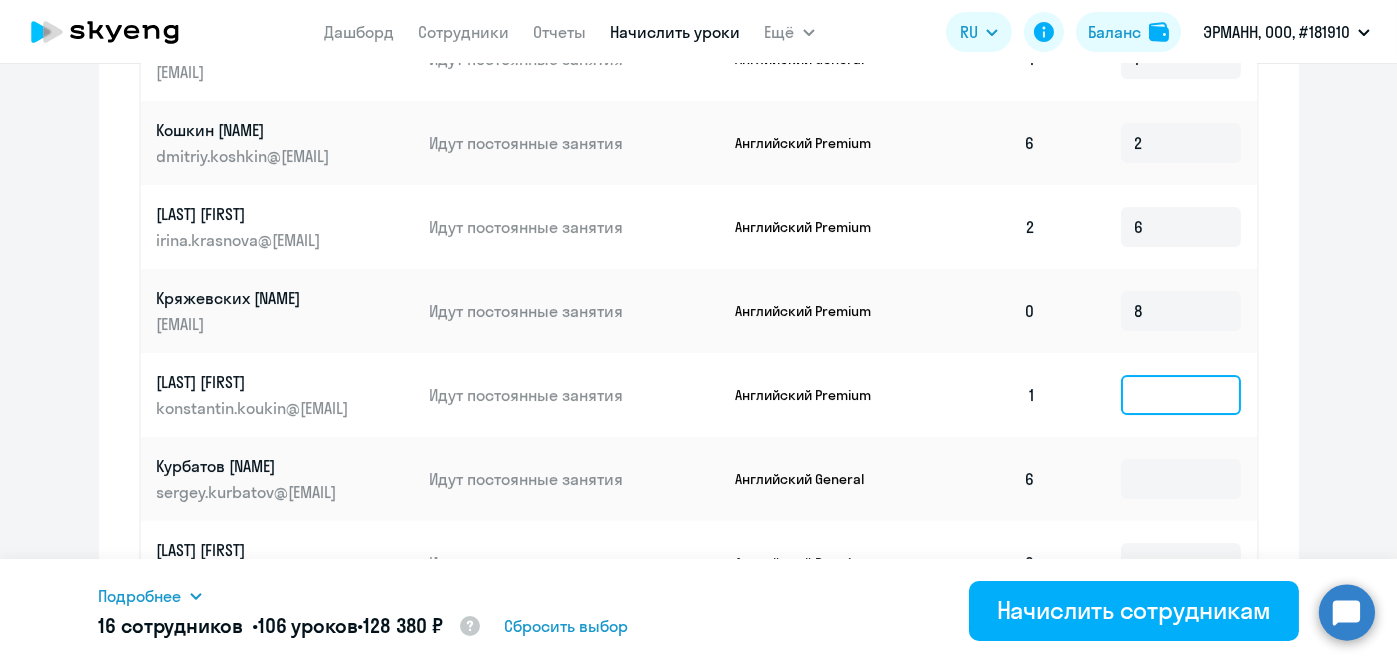 click 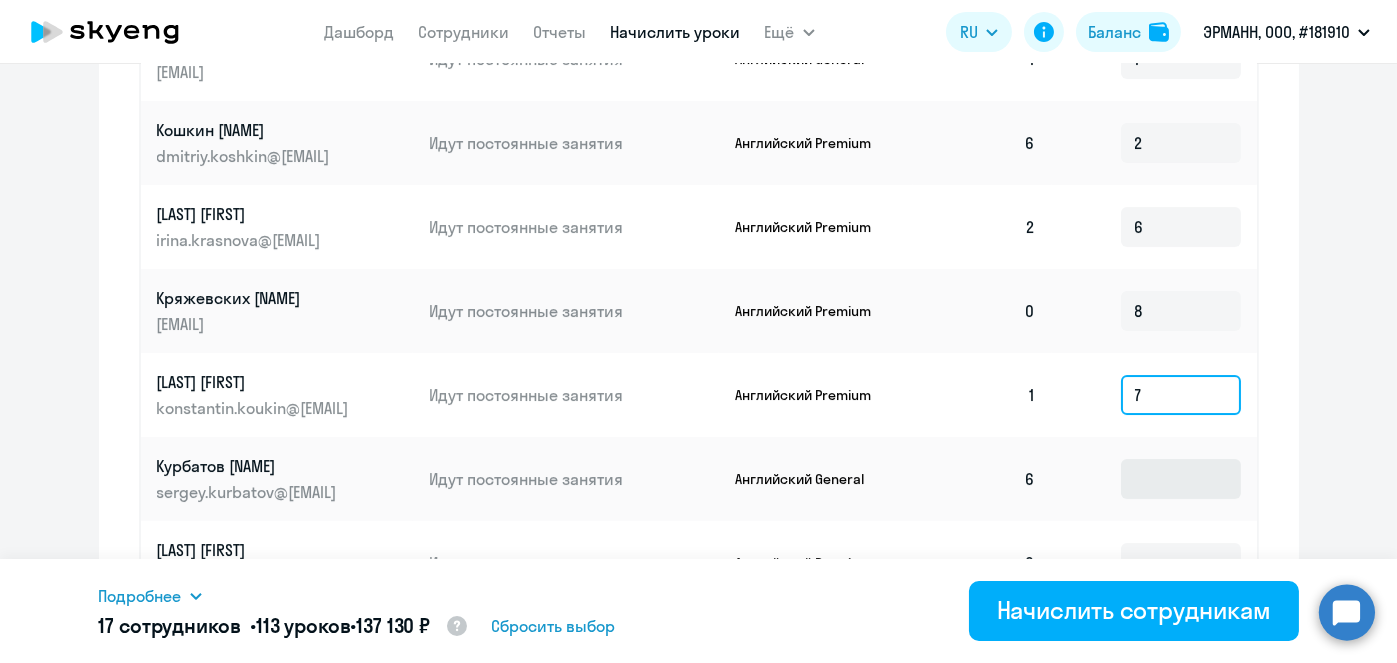 type on "7" 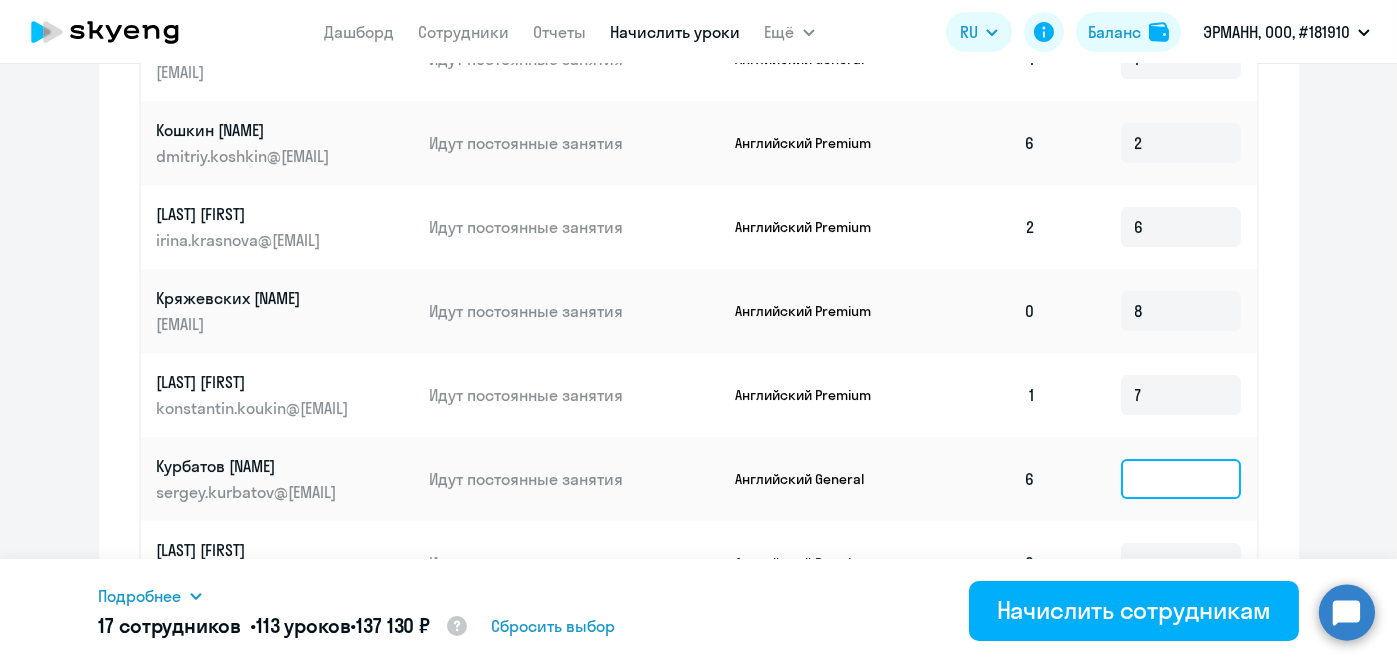 click 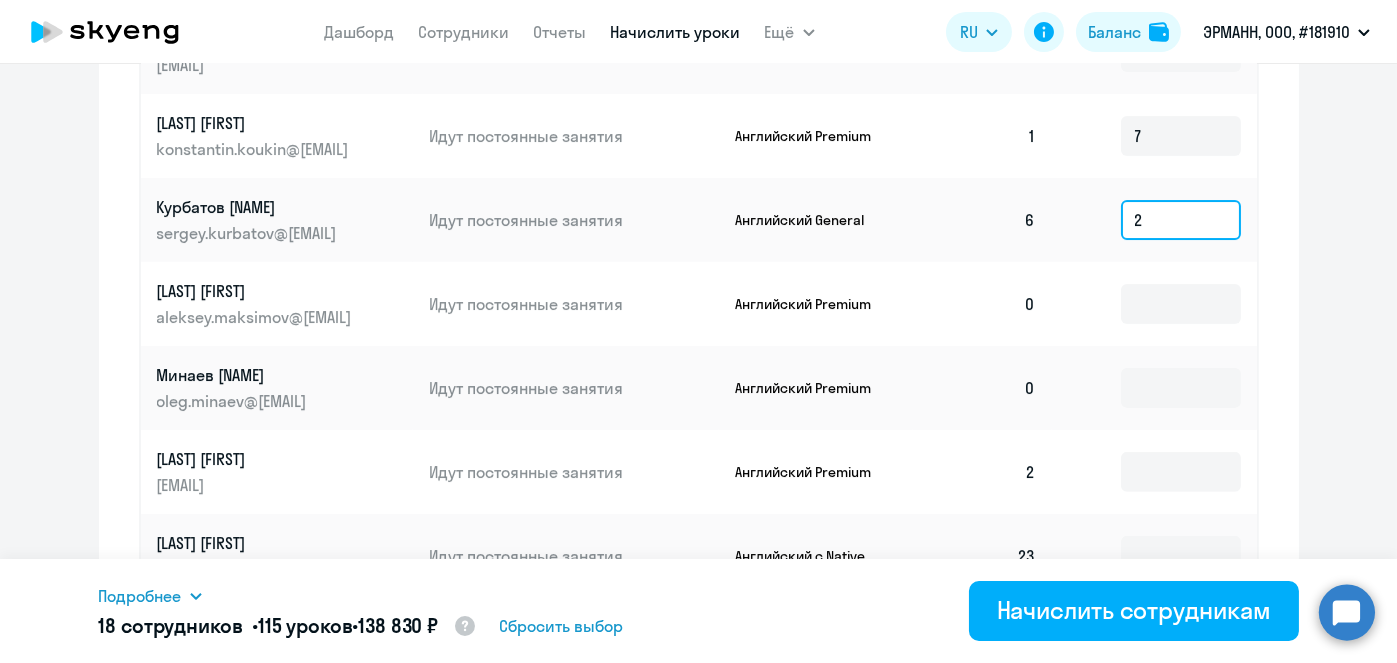 scroll, scrollTop: 1384, scrollLeft: 0, axis: vertical 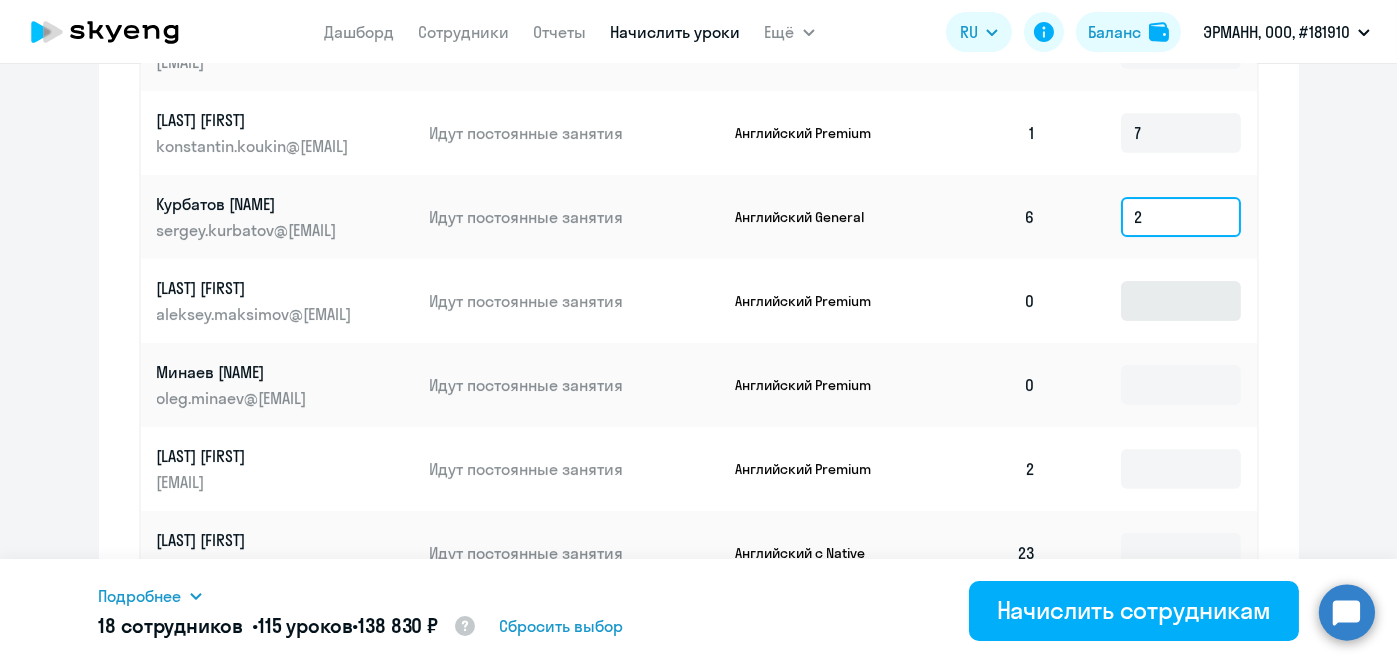 type on "2" 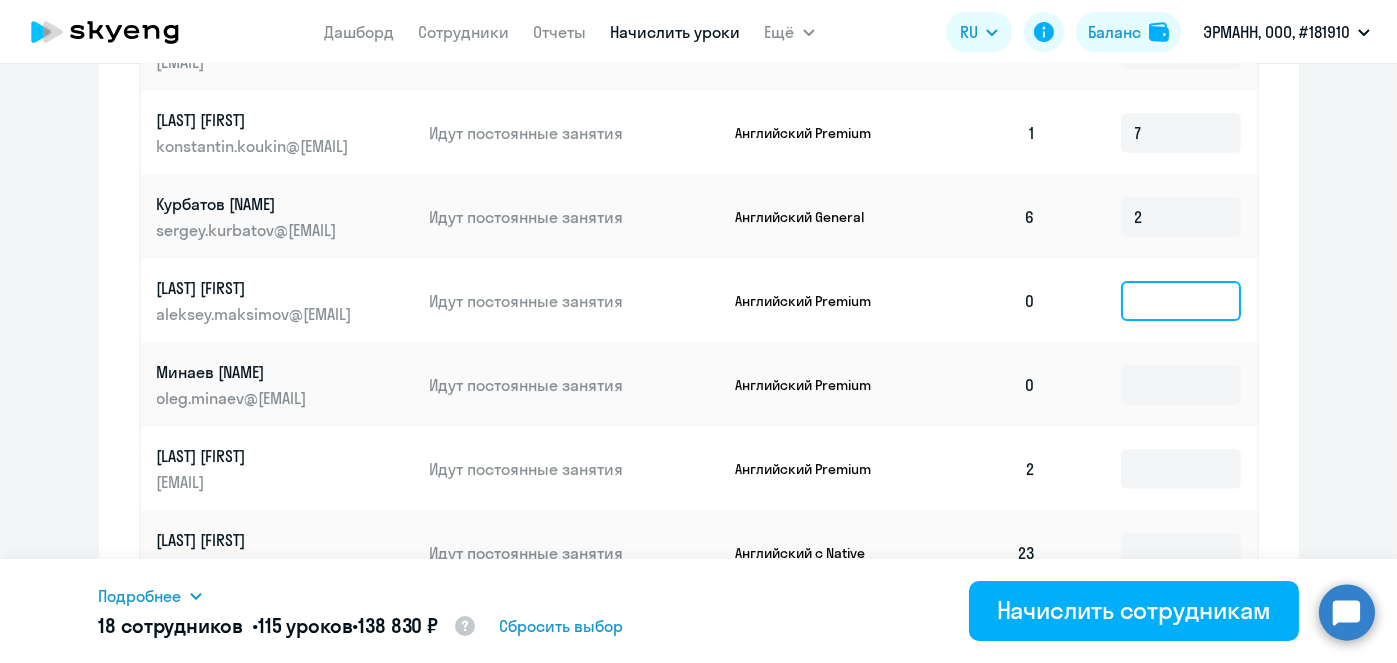 click 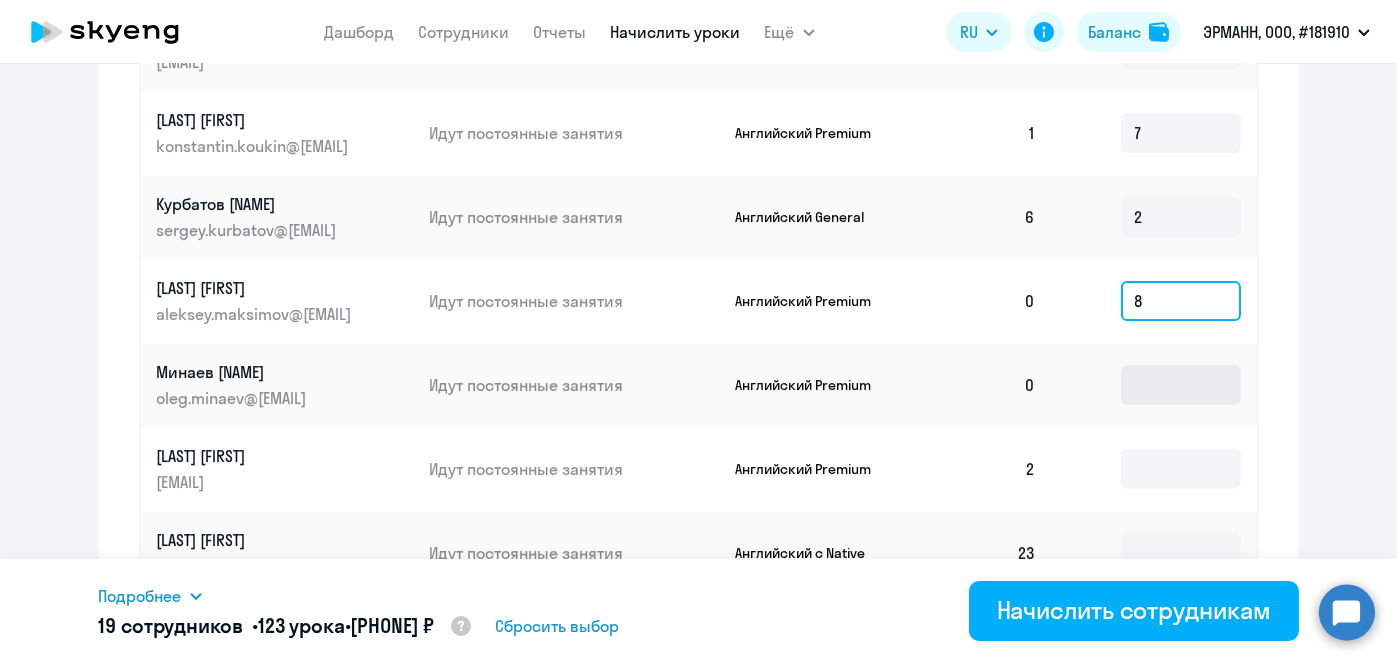 type on "8" 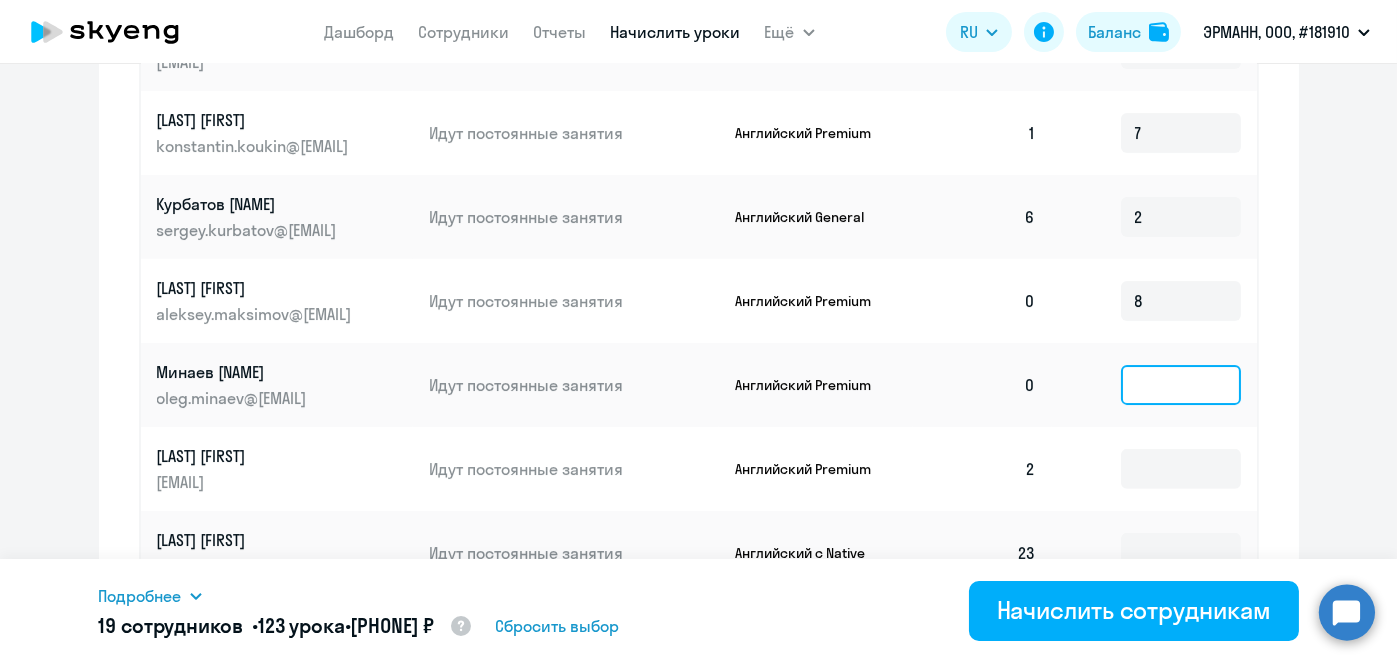 click 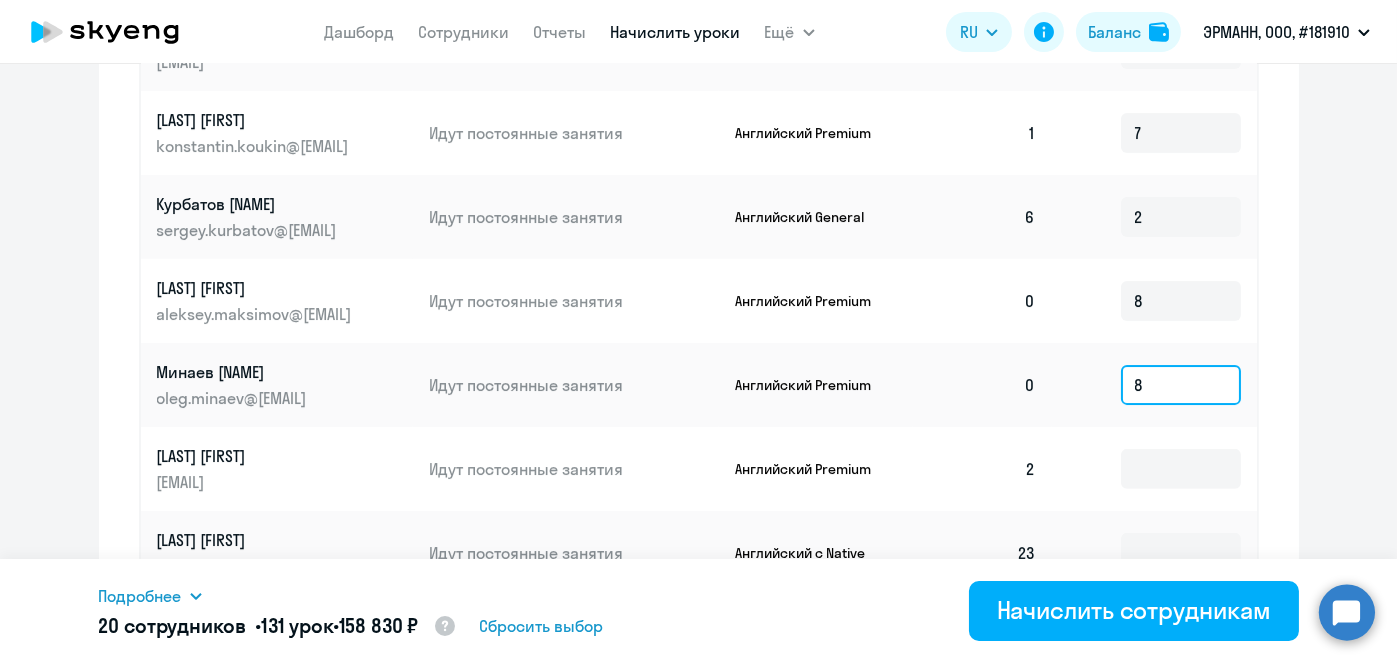 type on "8" 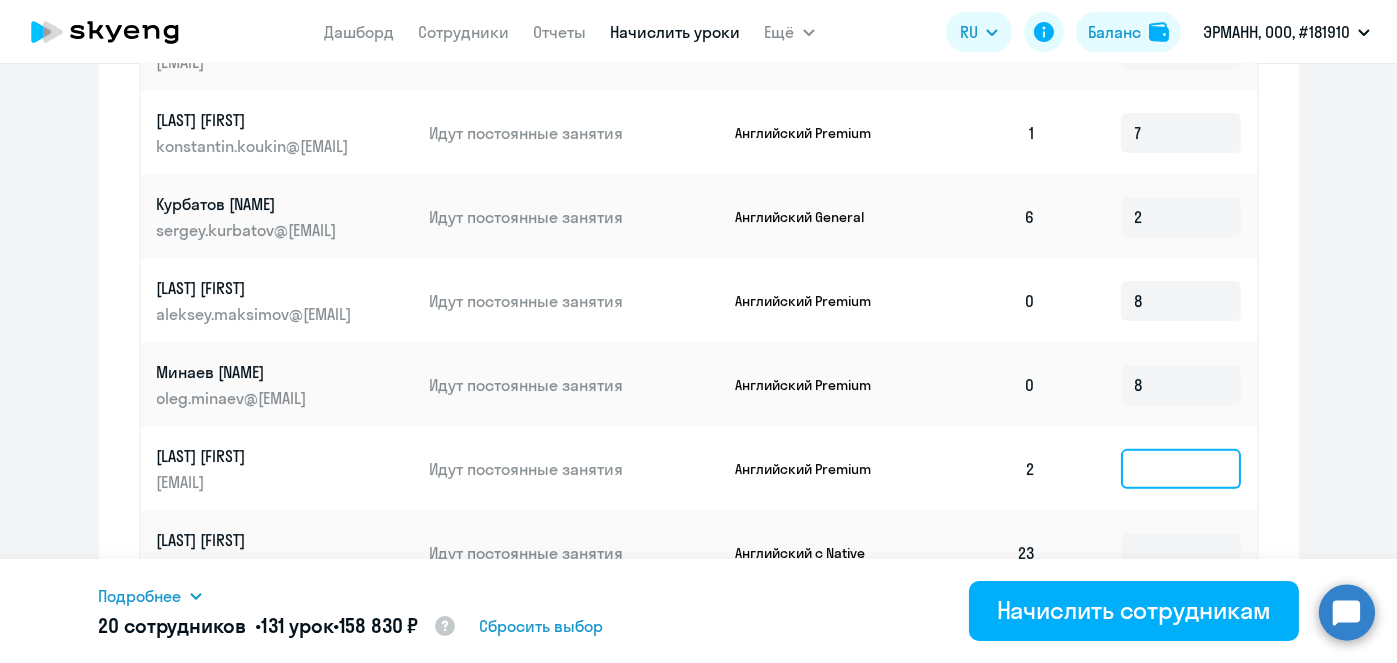 click 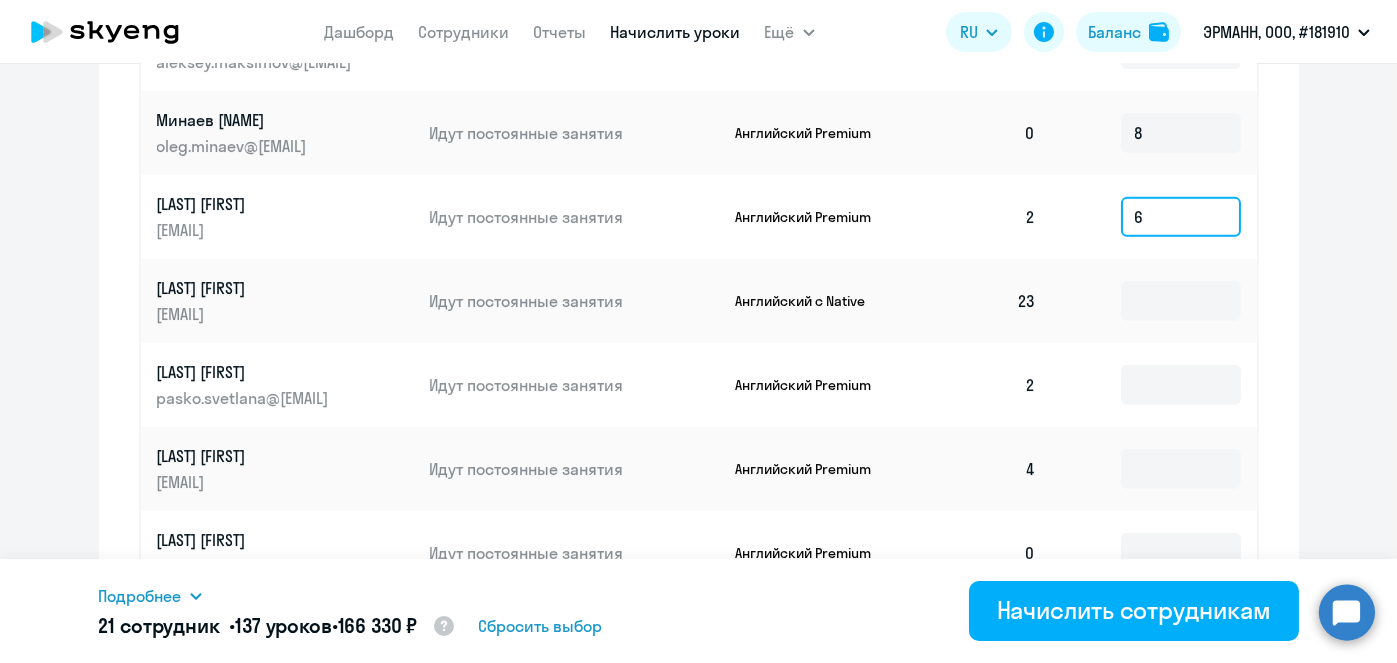scroll, scrollTop: 1640, scrollLeft: 0, axis: vertical 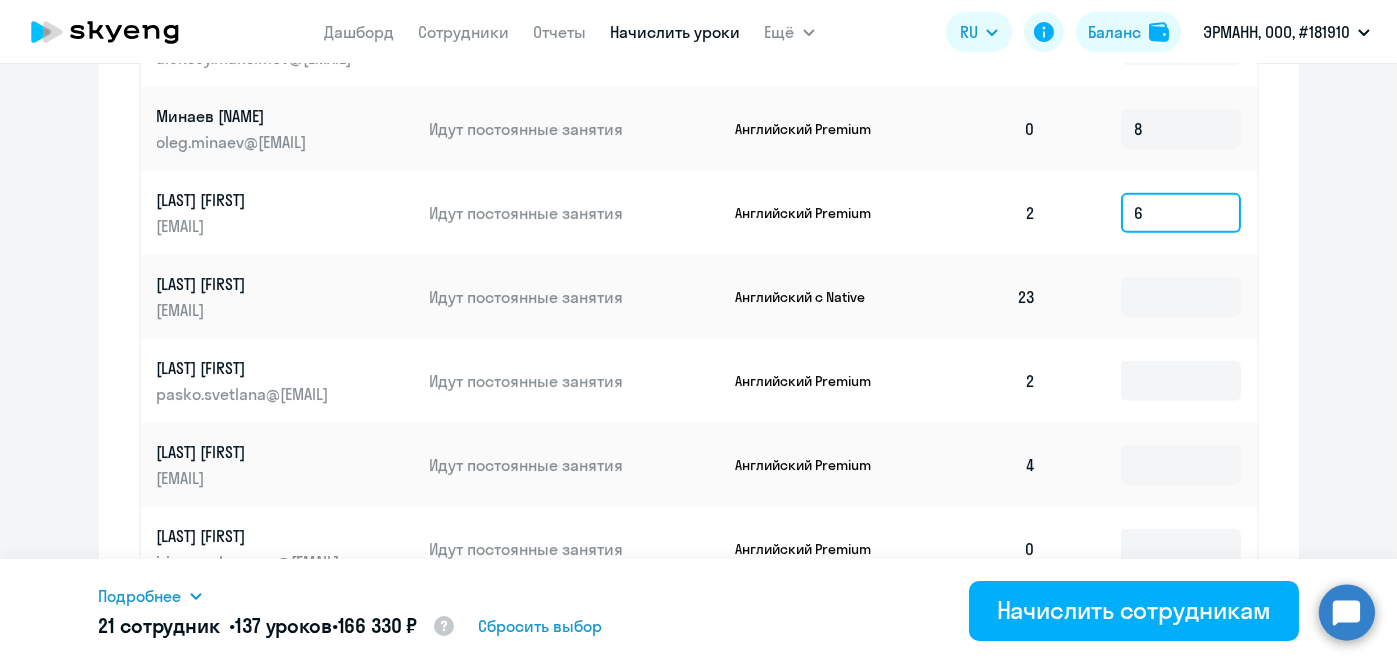 type on "6" 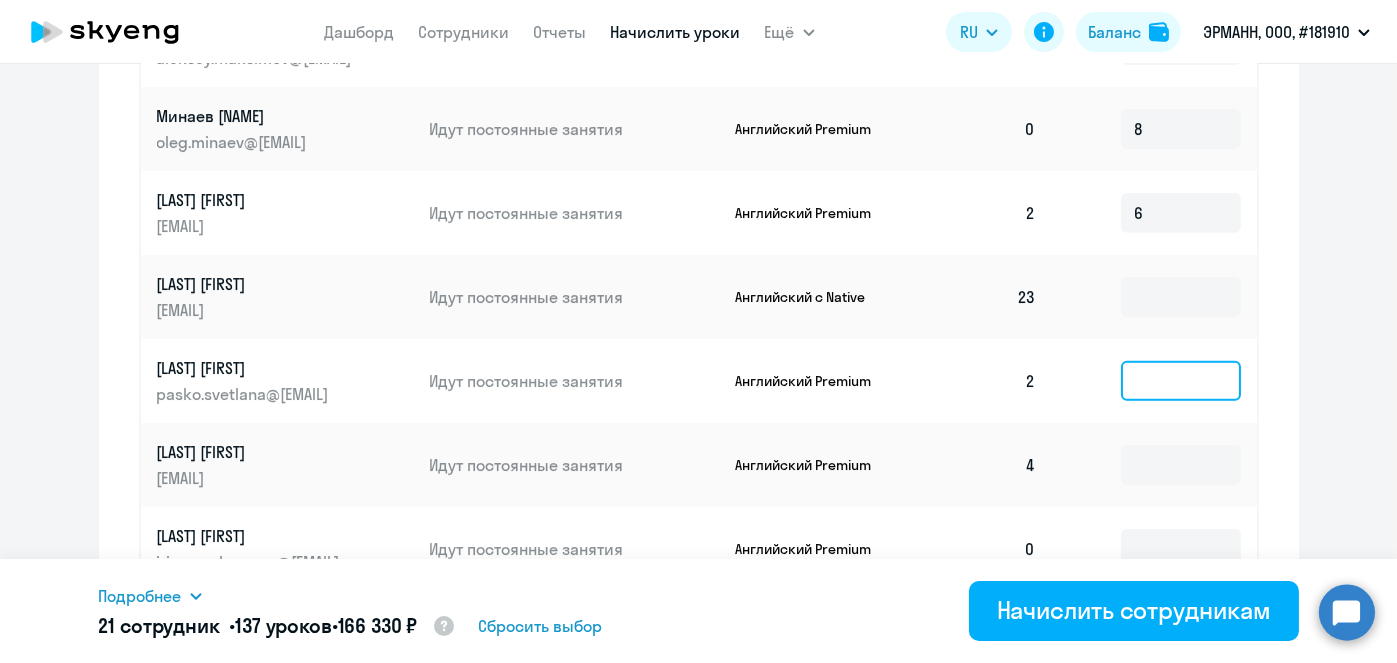 click 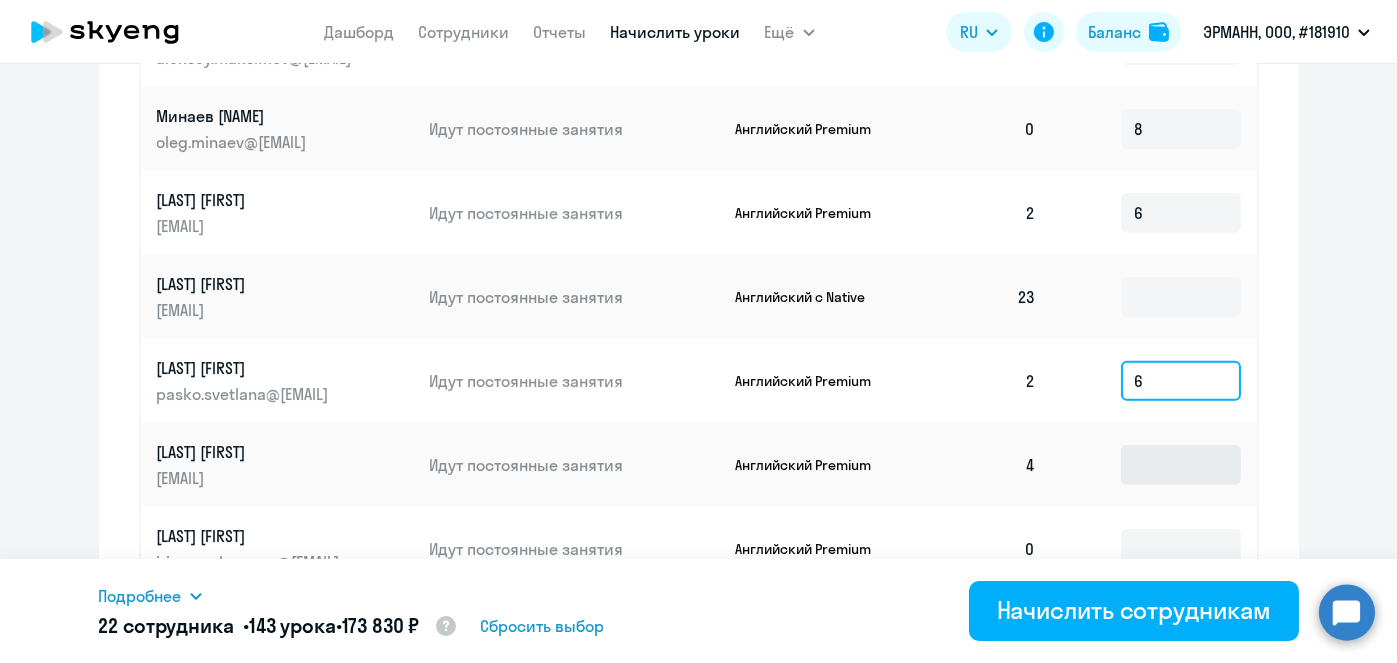 type on "6" 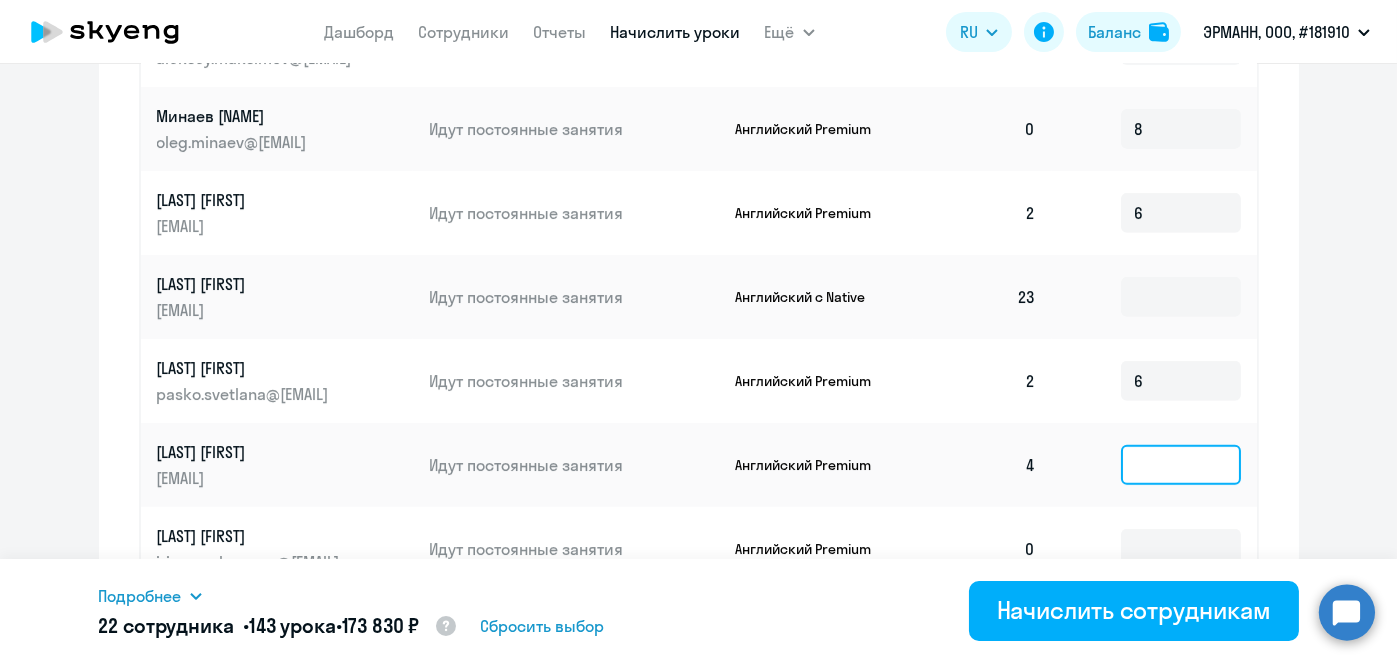 click 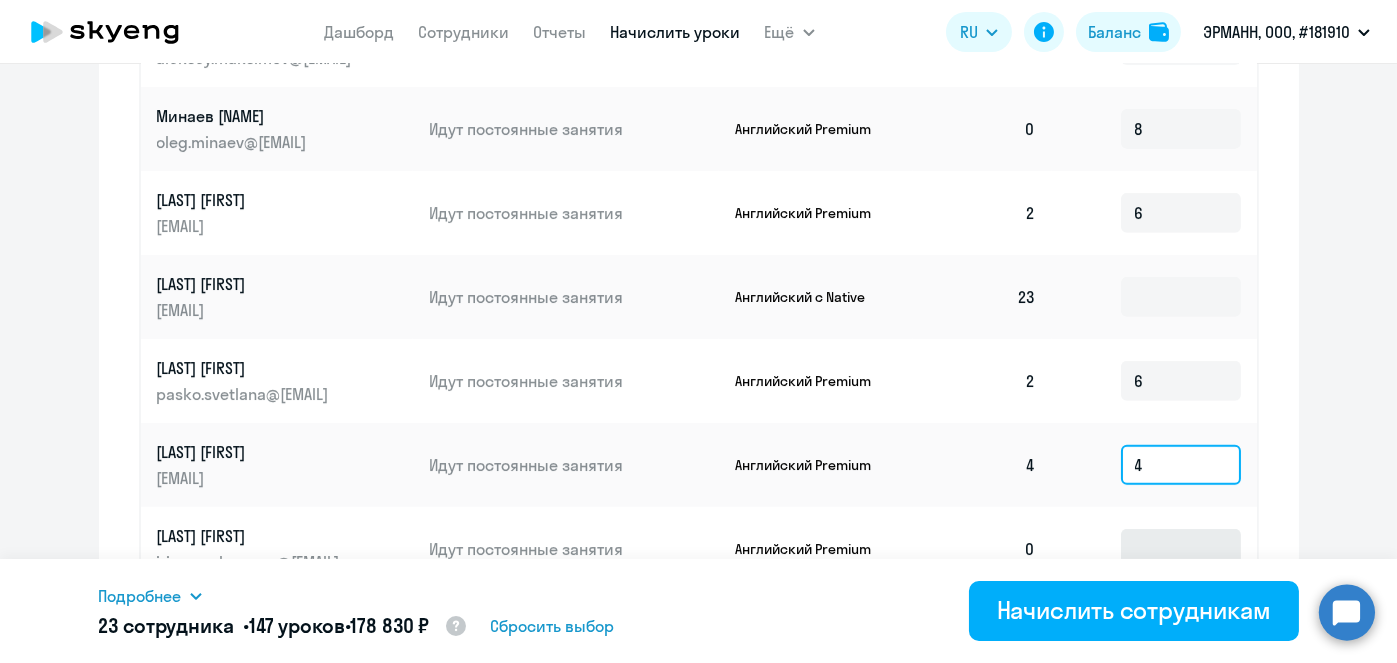 type on "4" 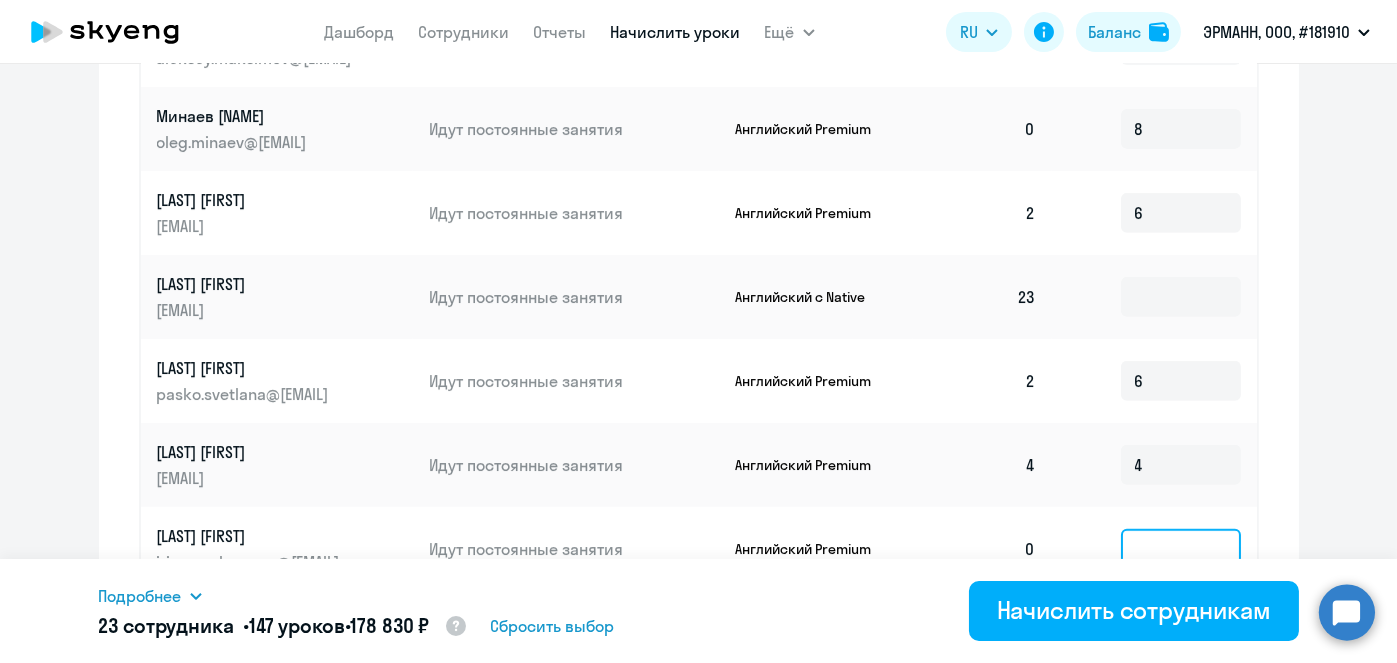 click 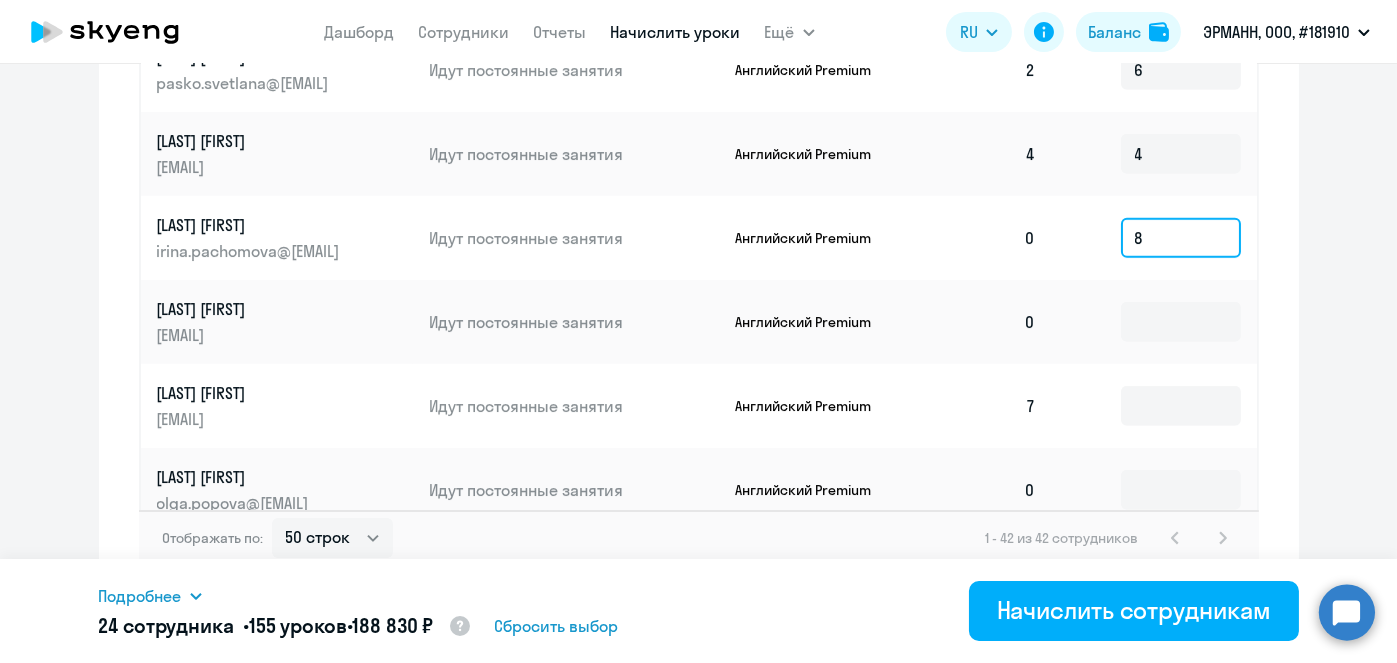 scroll, scrollTop: 1309, scrollLeft: 0, axis: vertical 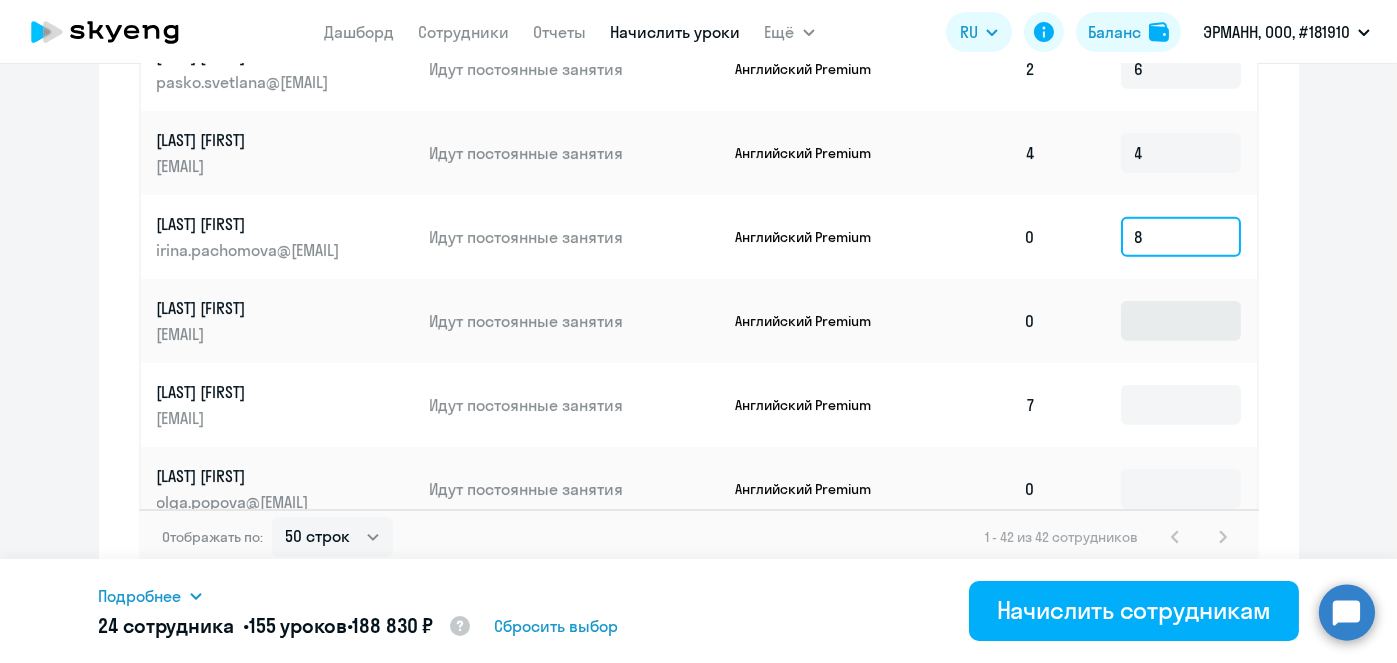 type on "8" 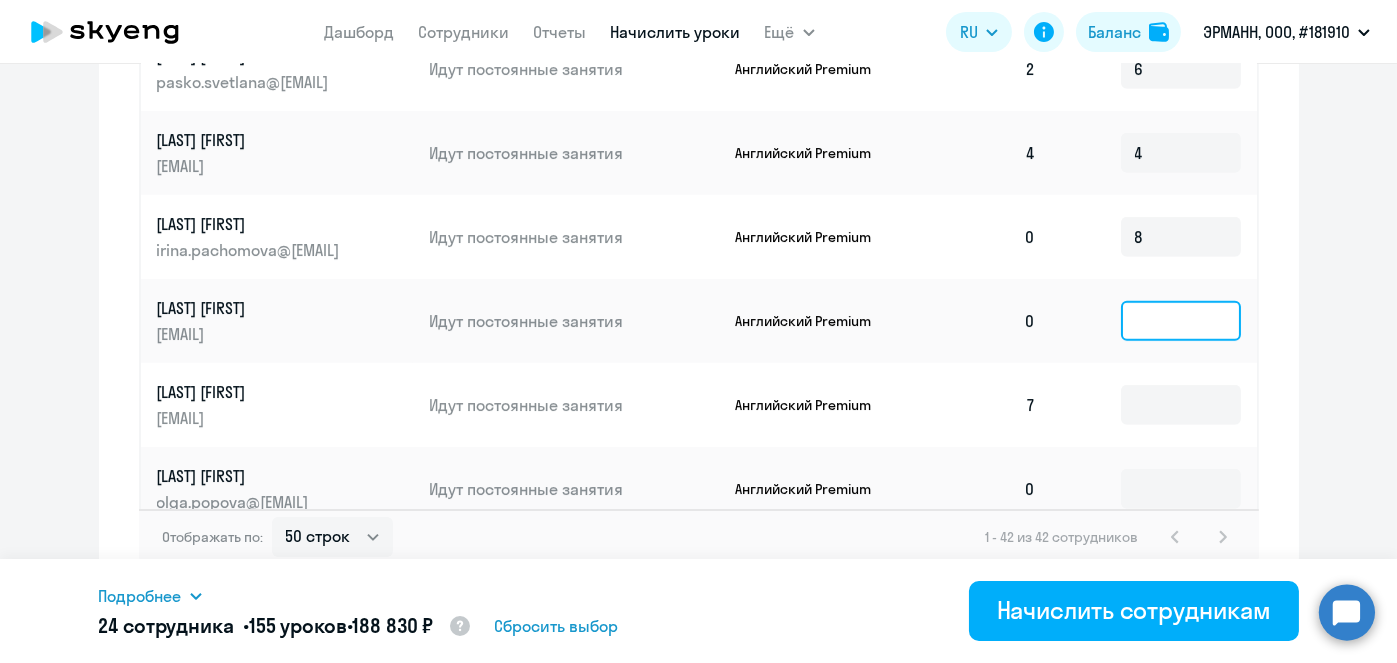 click 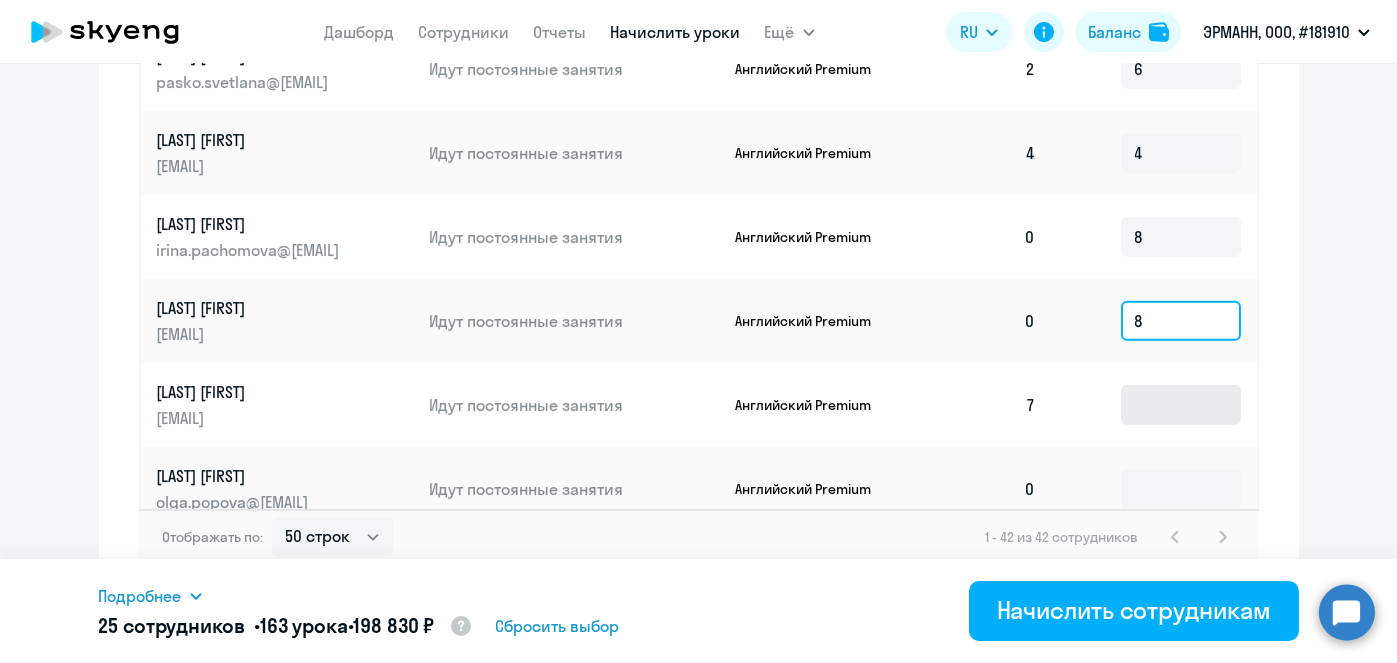 type on "8" 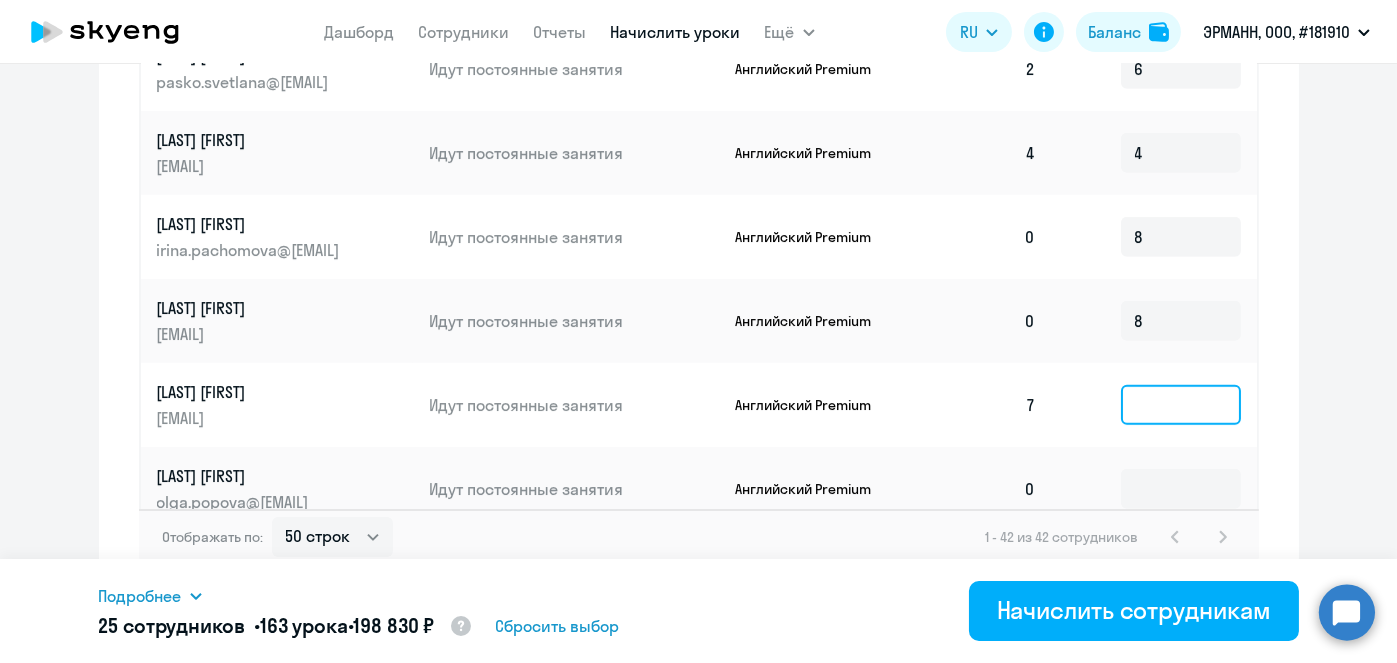 click 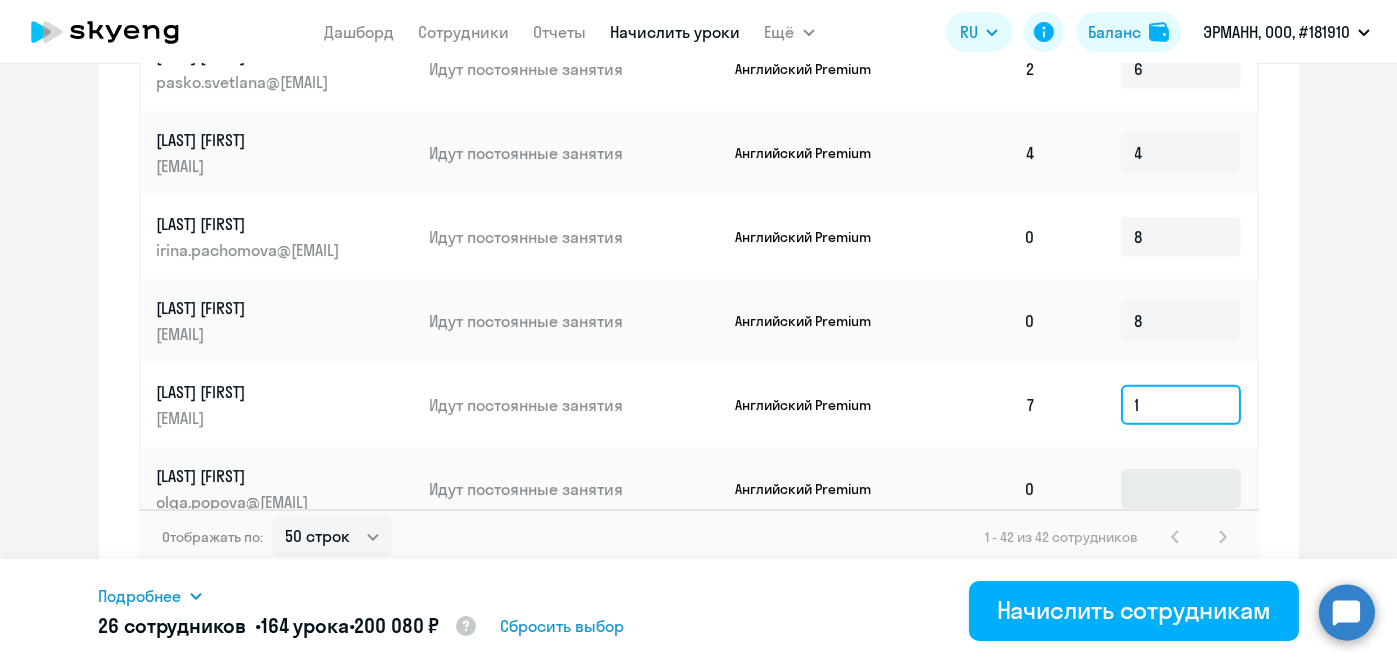 type on "1" 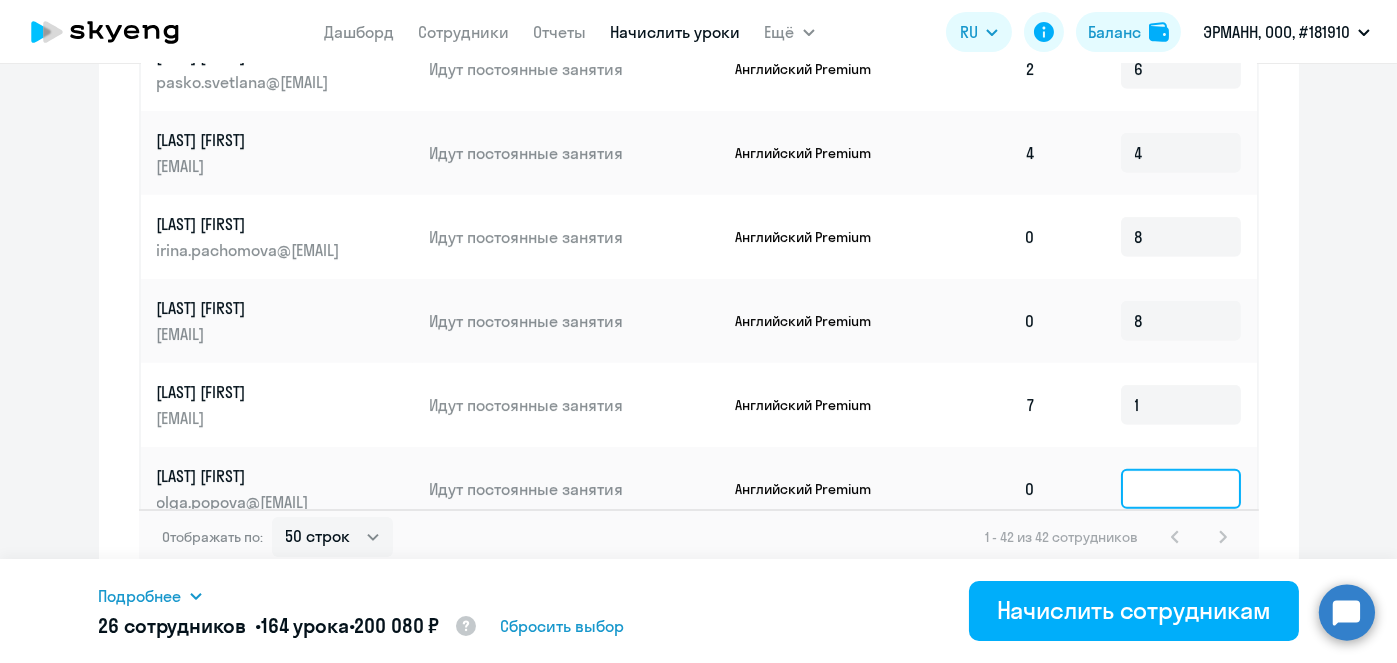 click 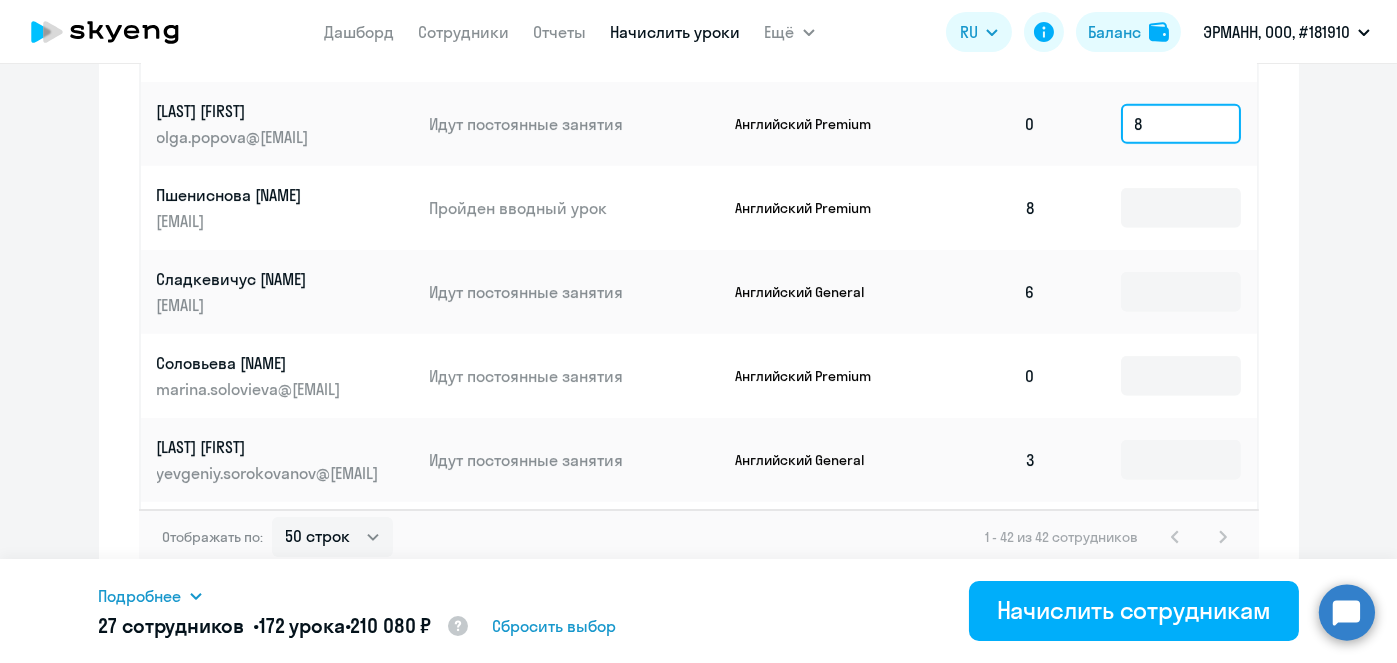 scroll, scrollTop: 2048, scrollLeft: 0, axis: vertical 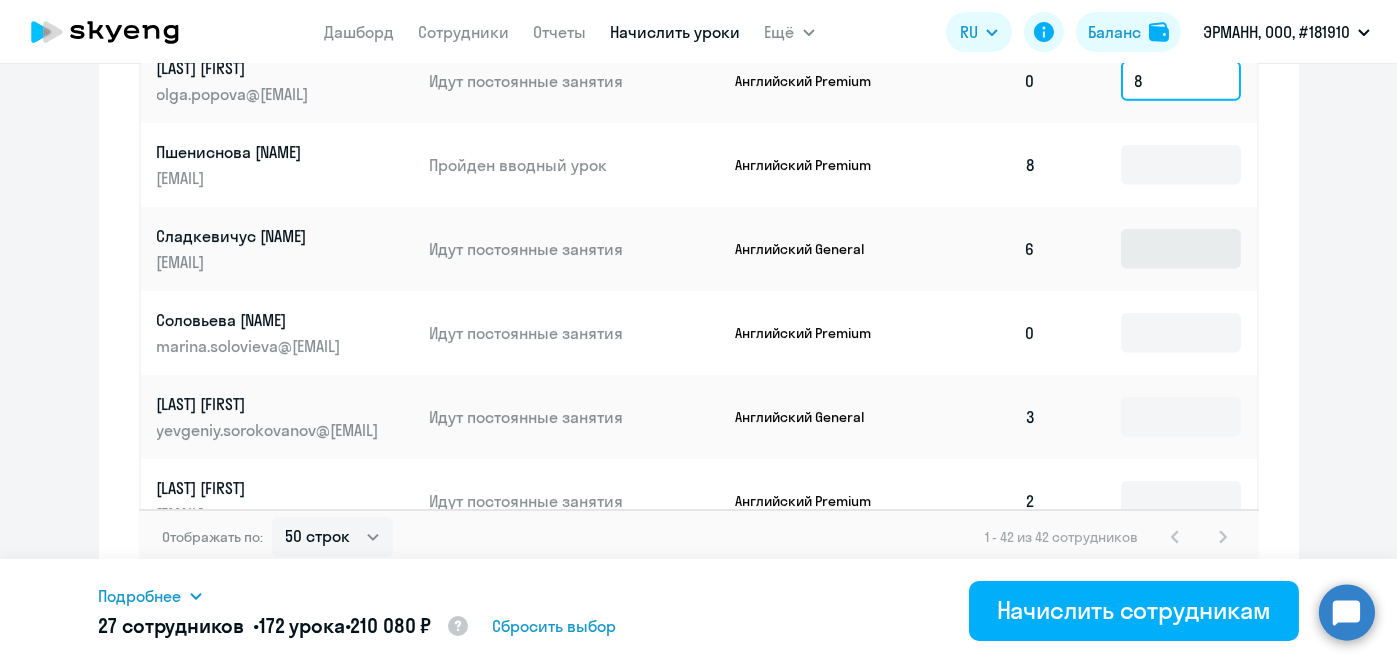 type on "8" 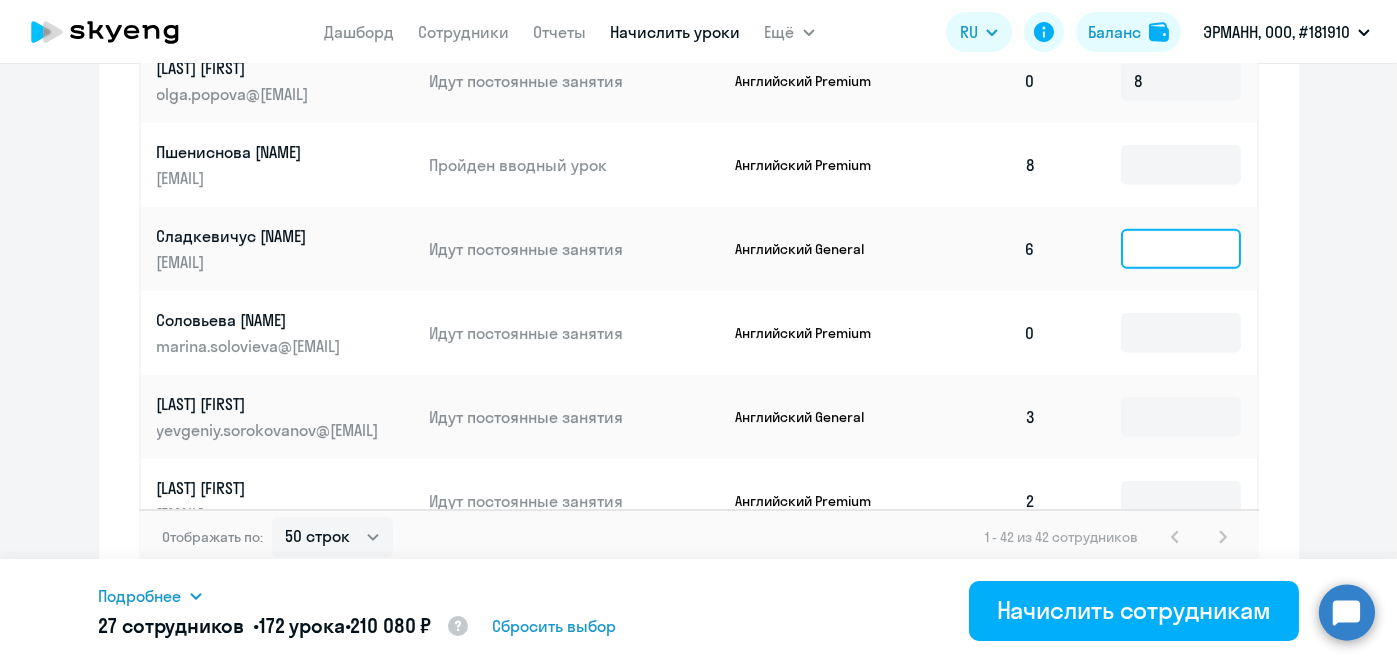 click 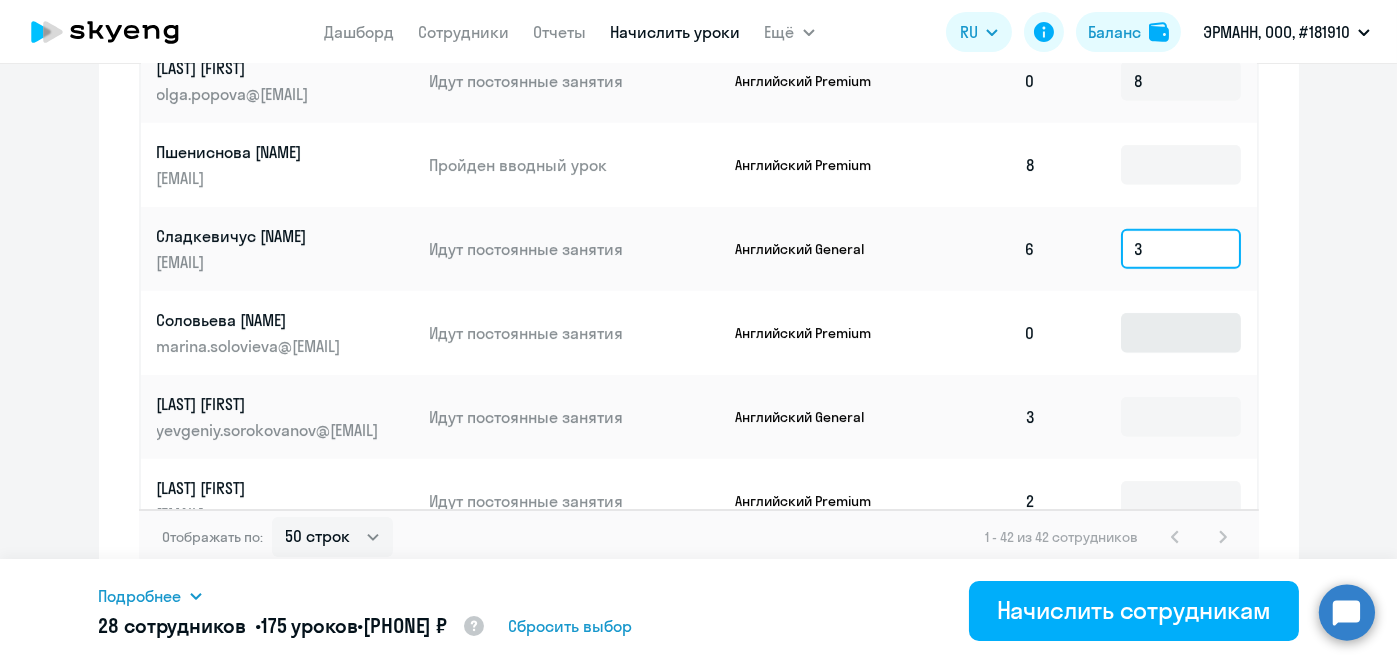 type on "3" 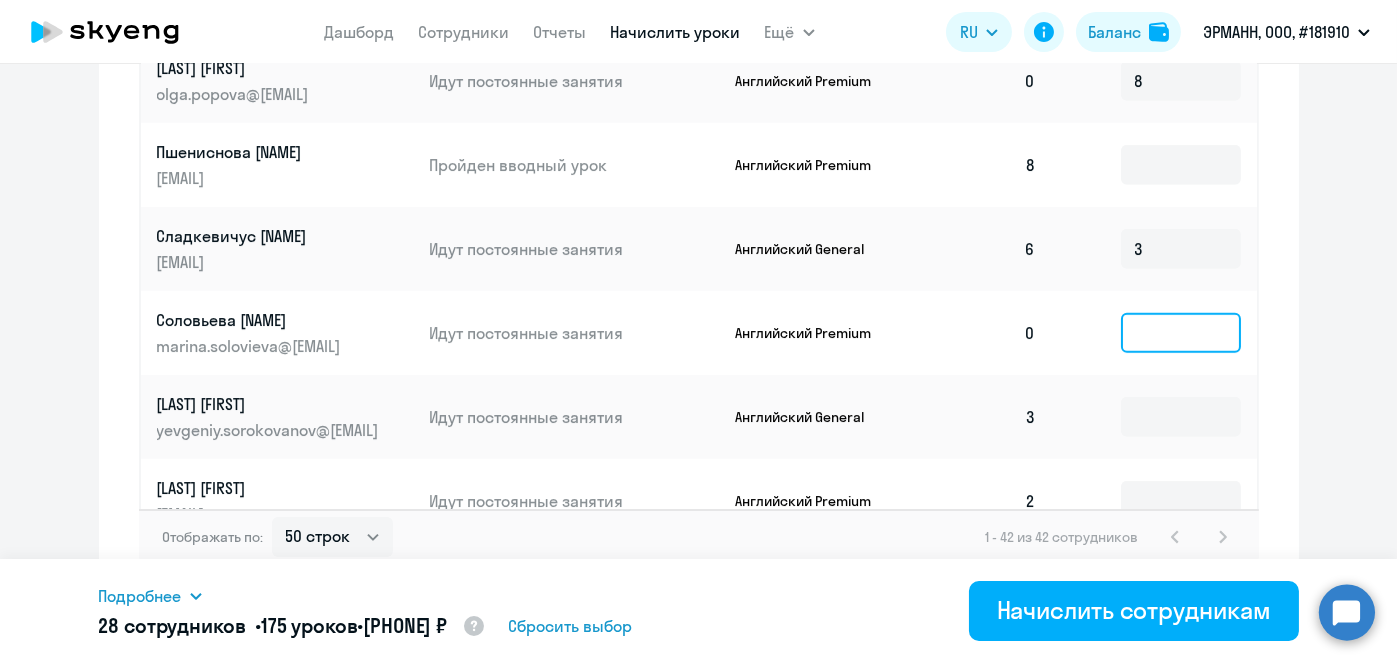 click 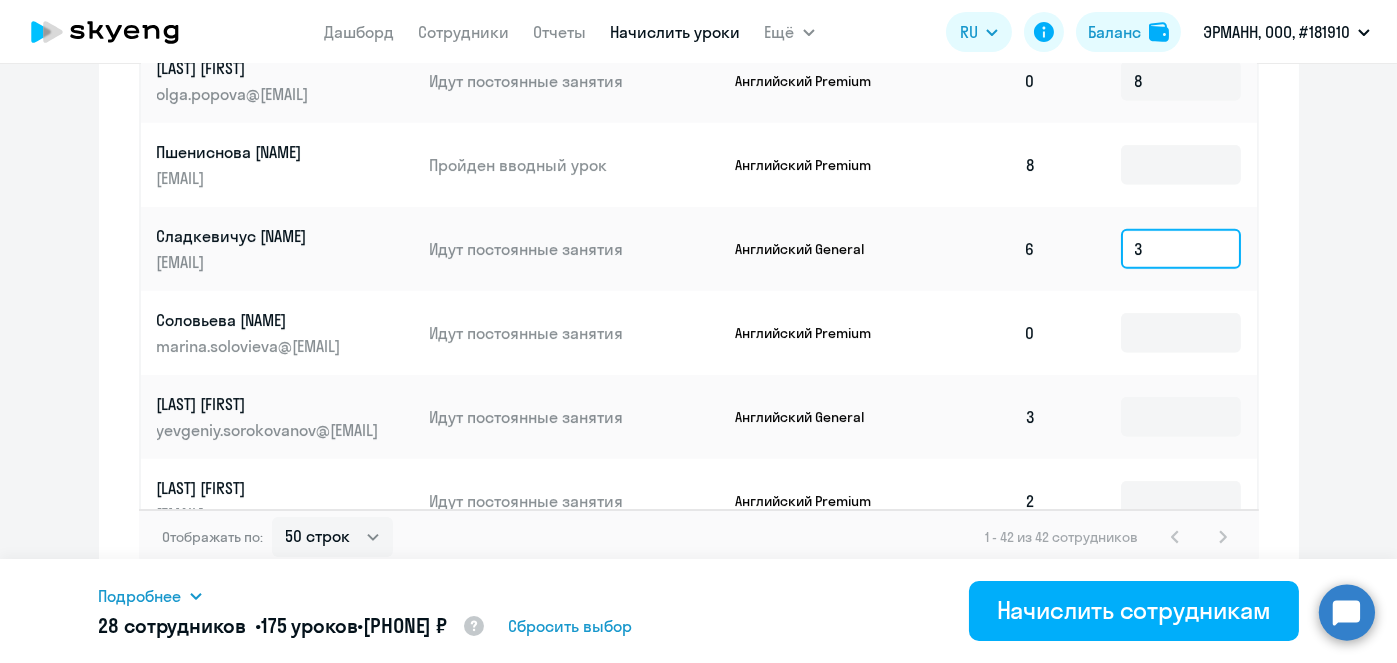 click on "3" 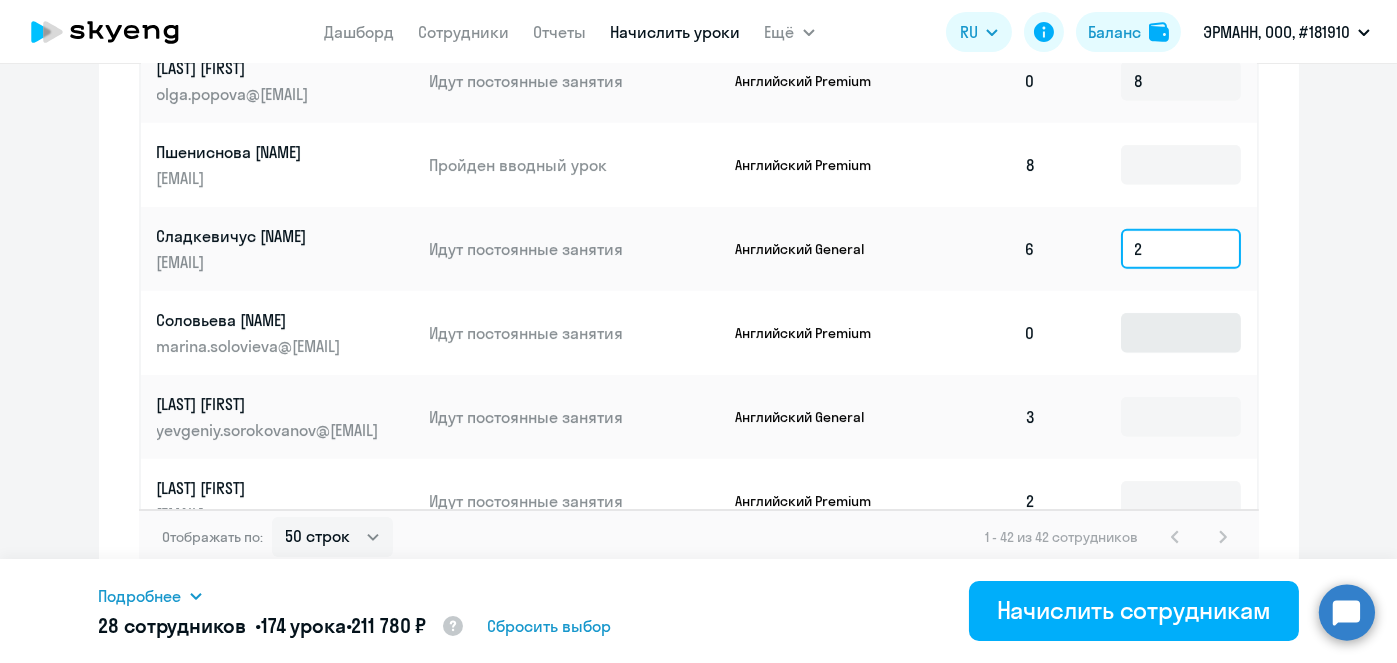 type on "2" 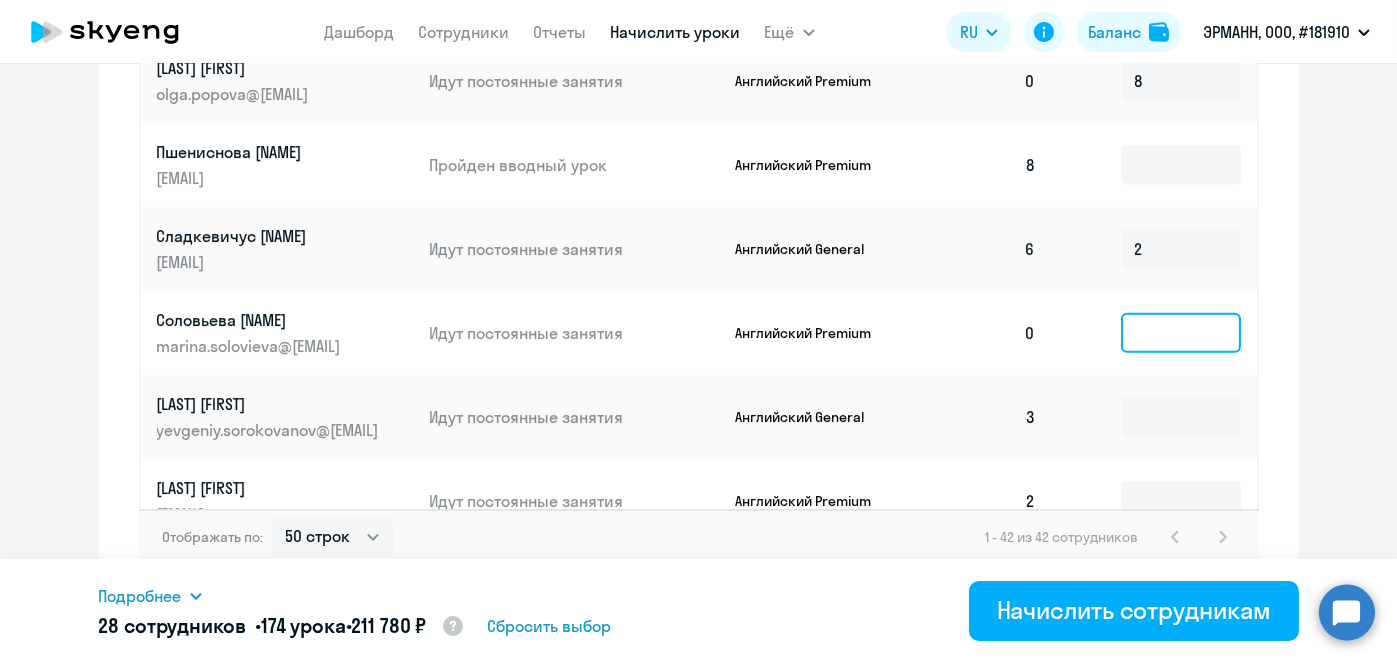 click 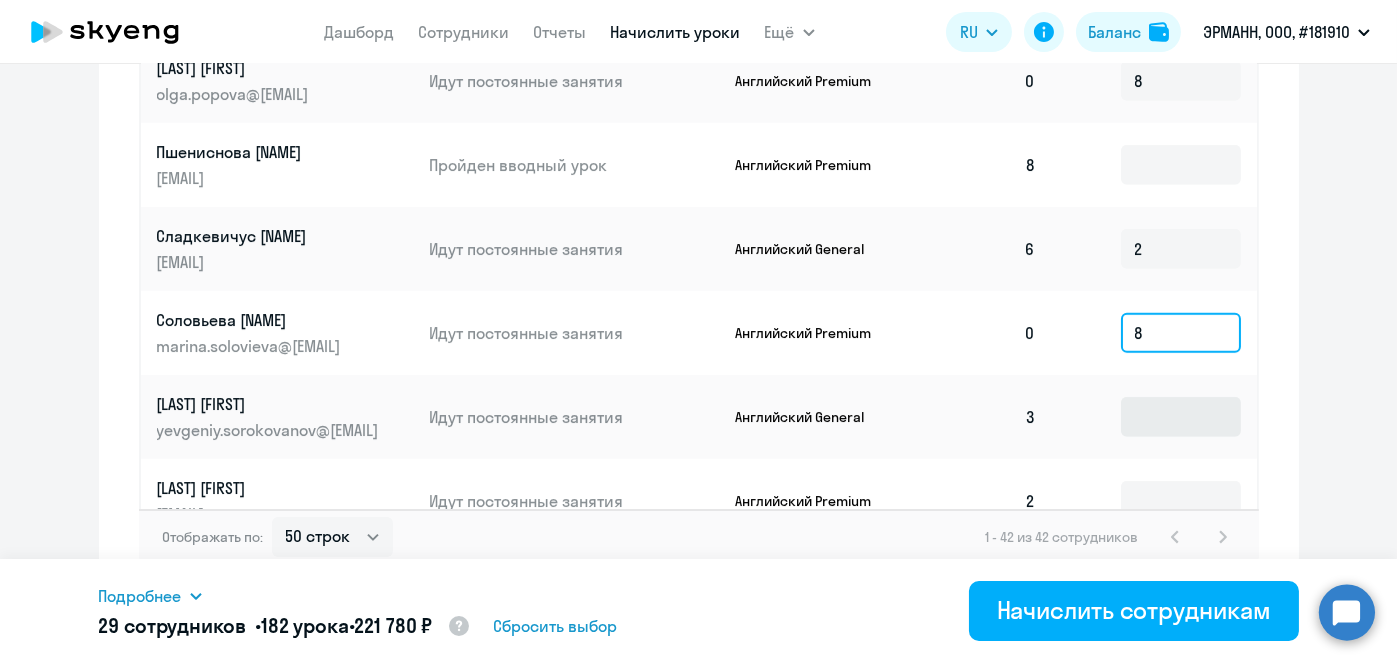 type on "8" 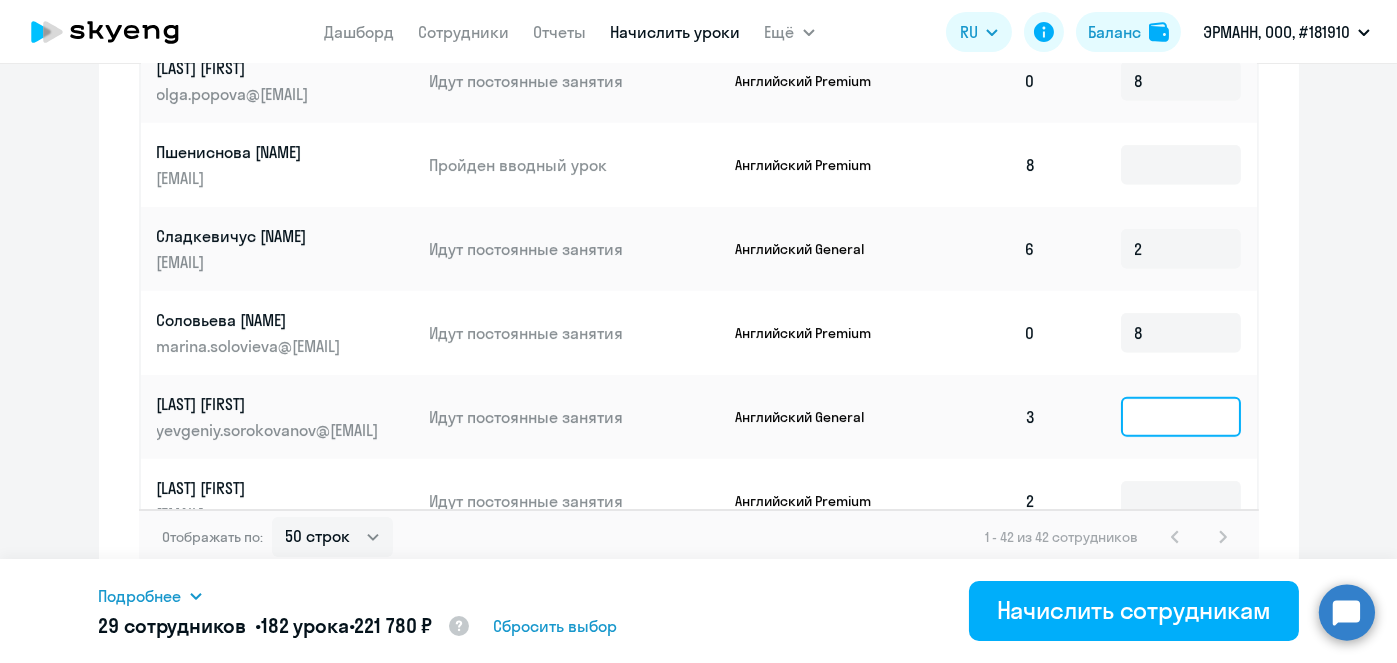 click 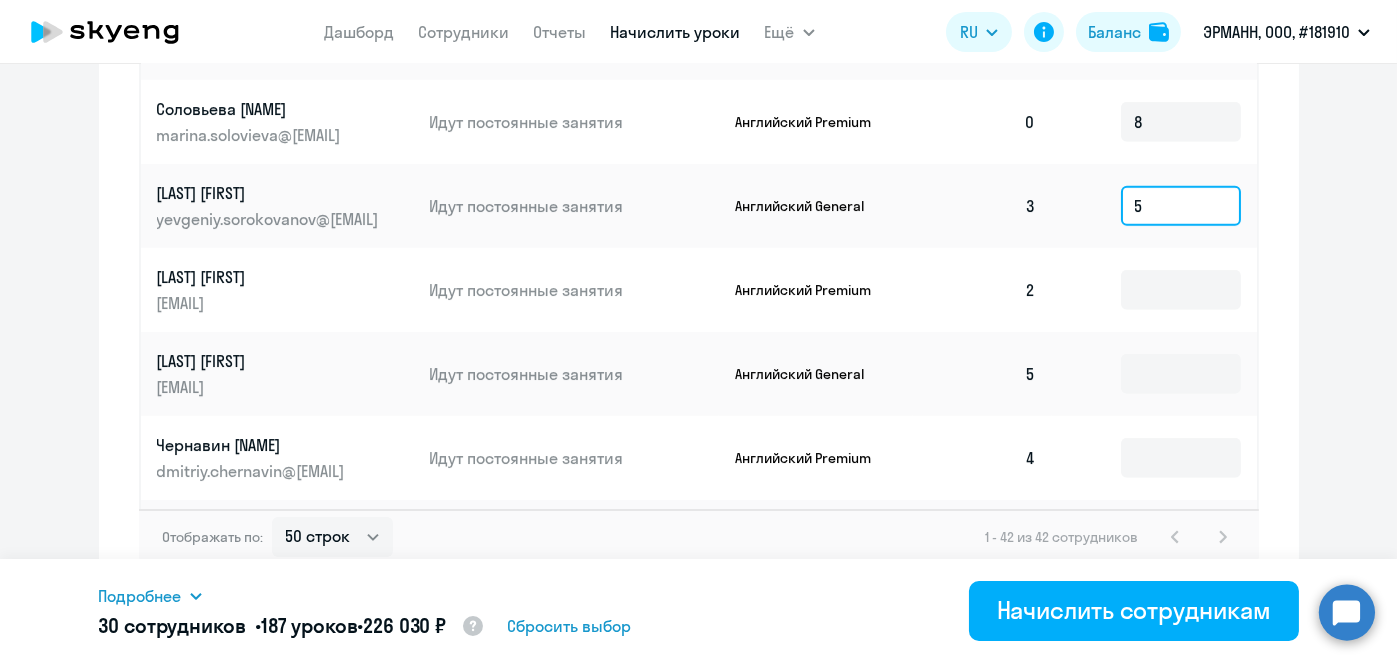scroll, scrollTop: 2261, scrollLeft: 0, axis: vertical 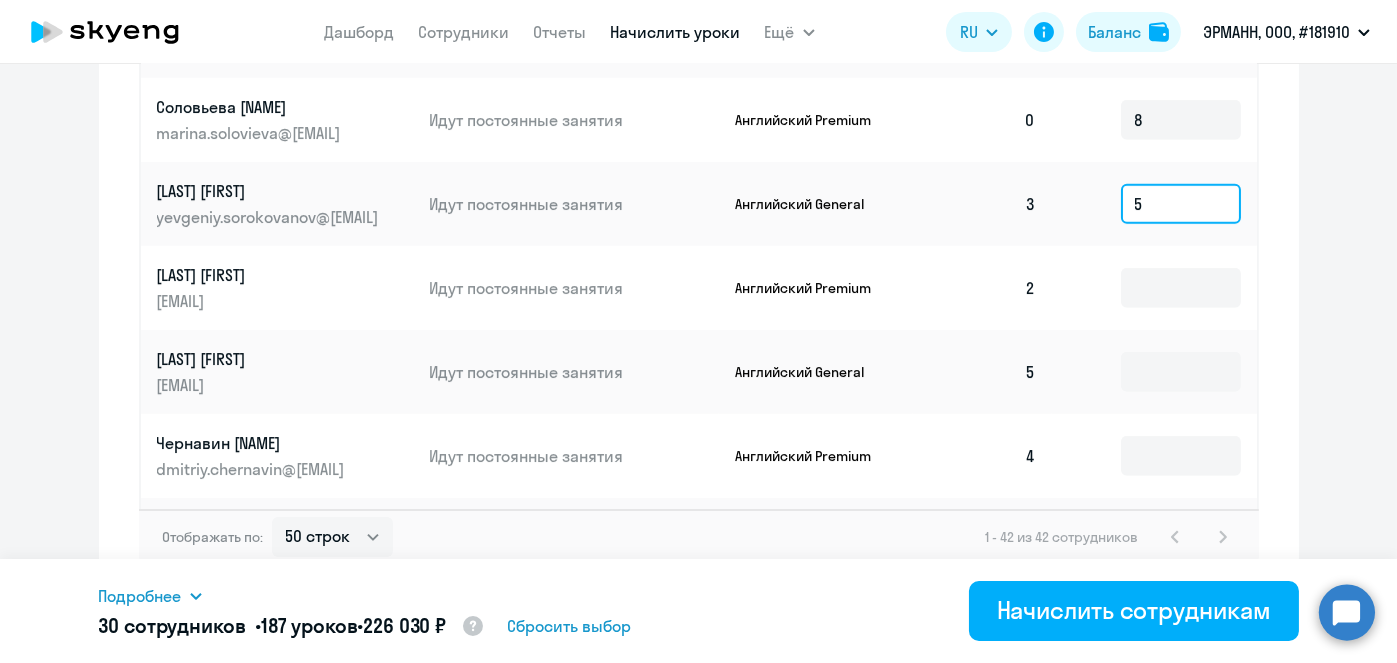 type on "5" 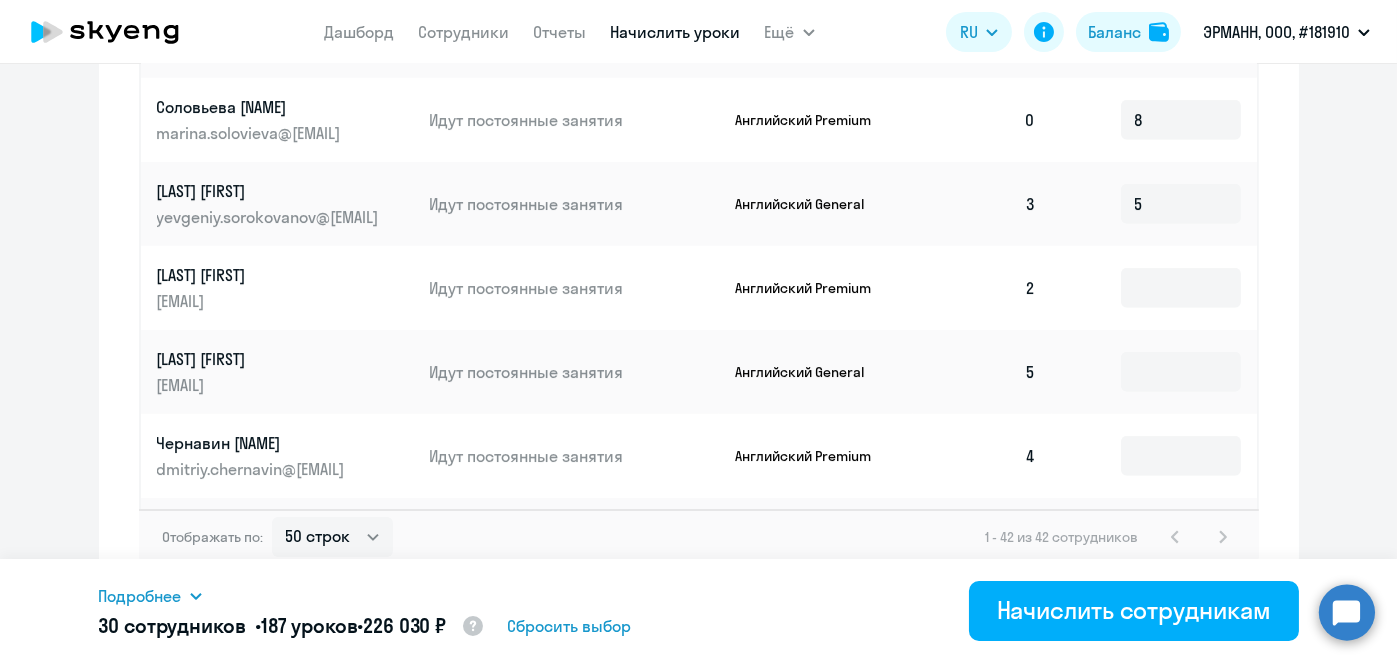 click 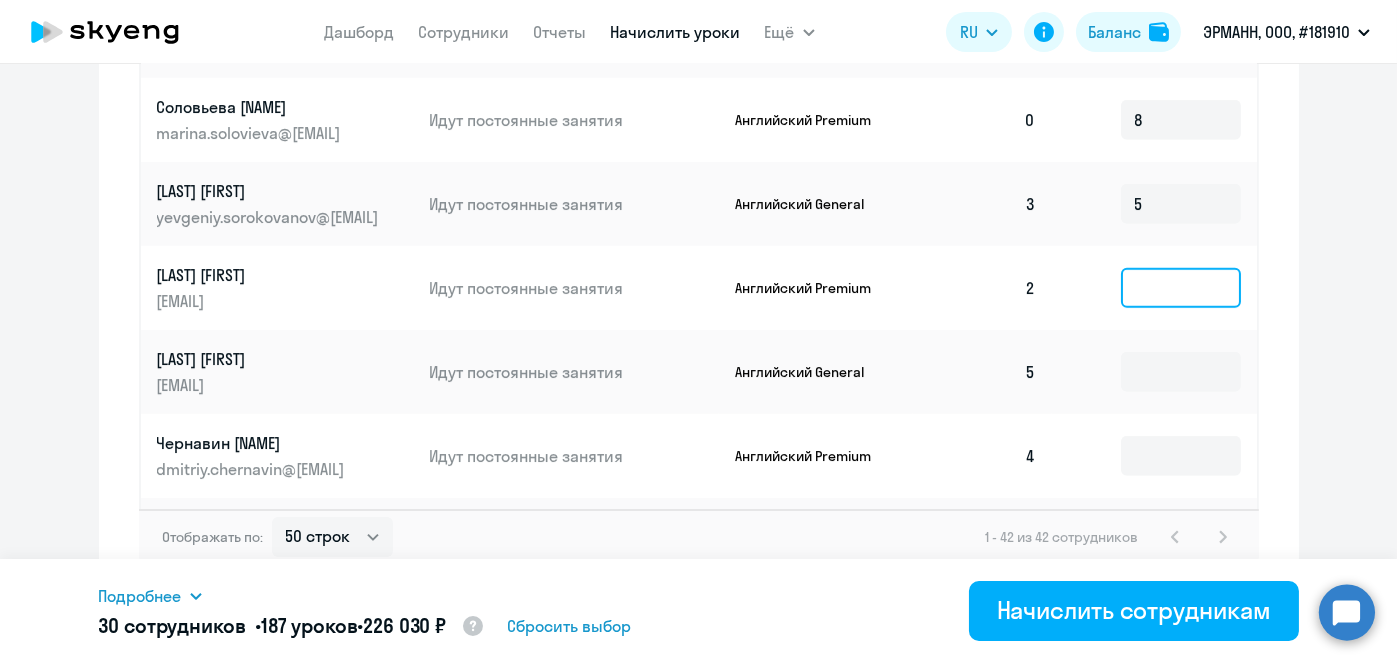 click 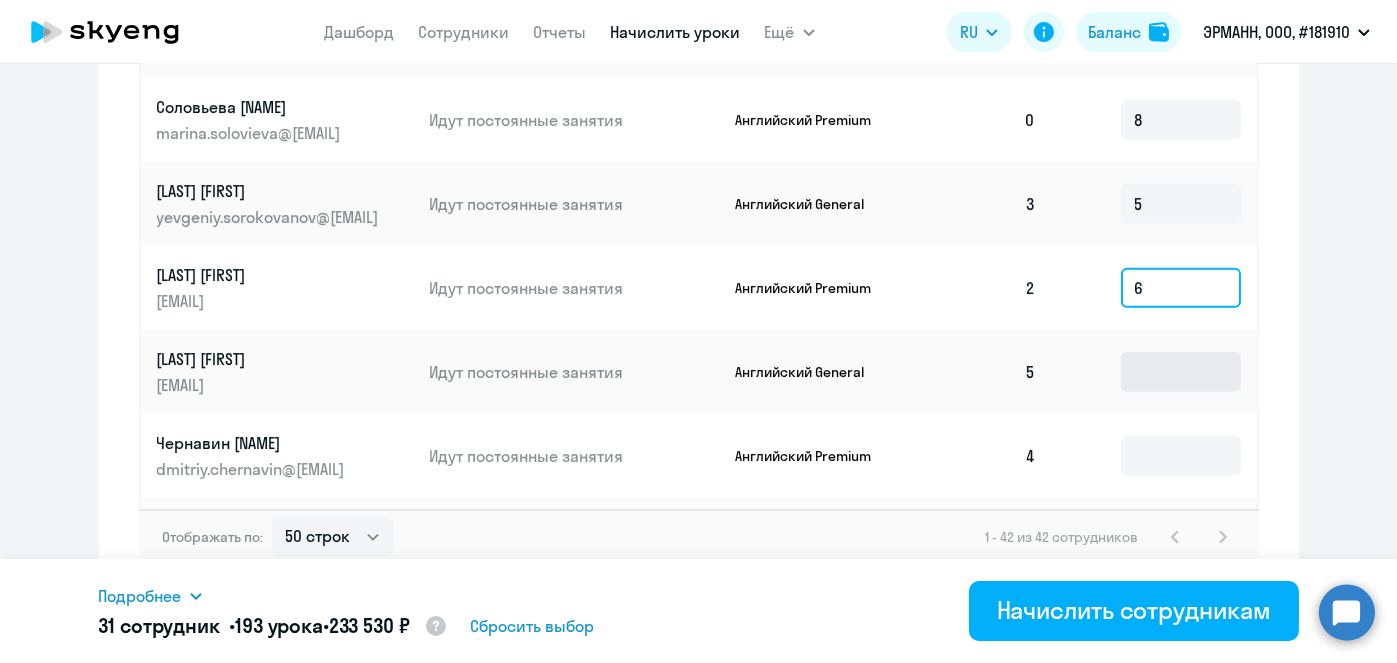 type on "6" 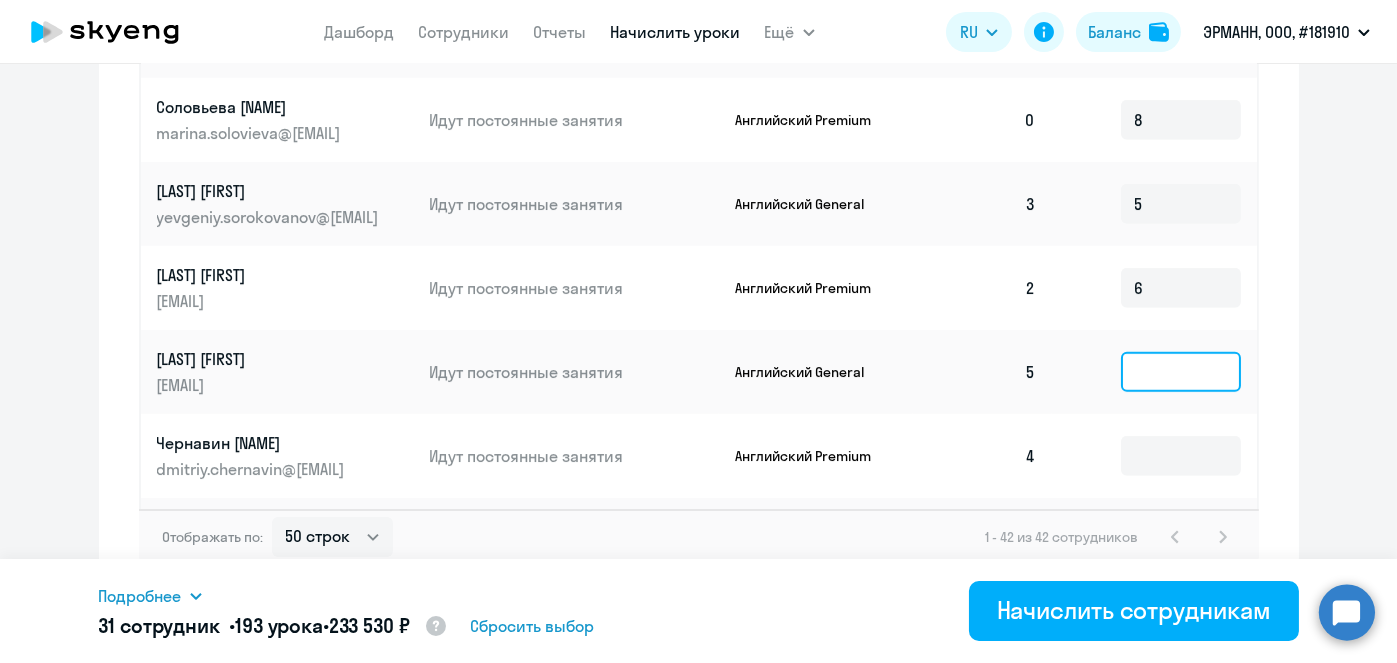 click 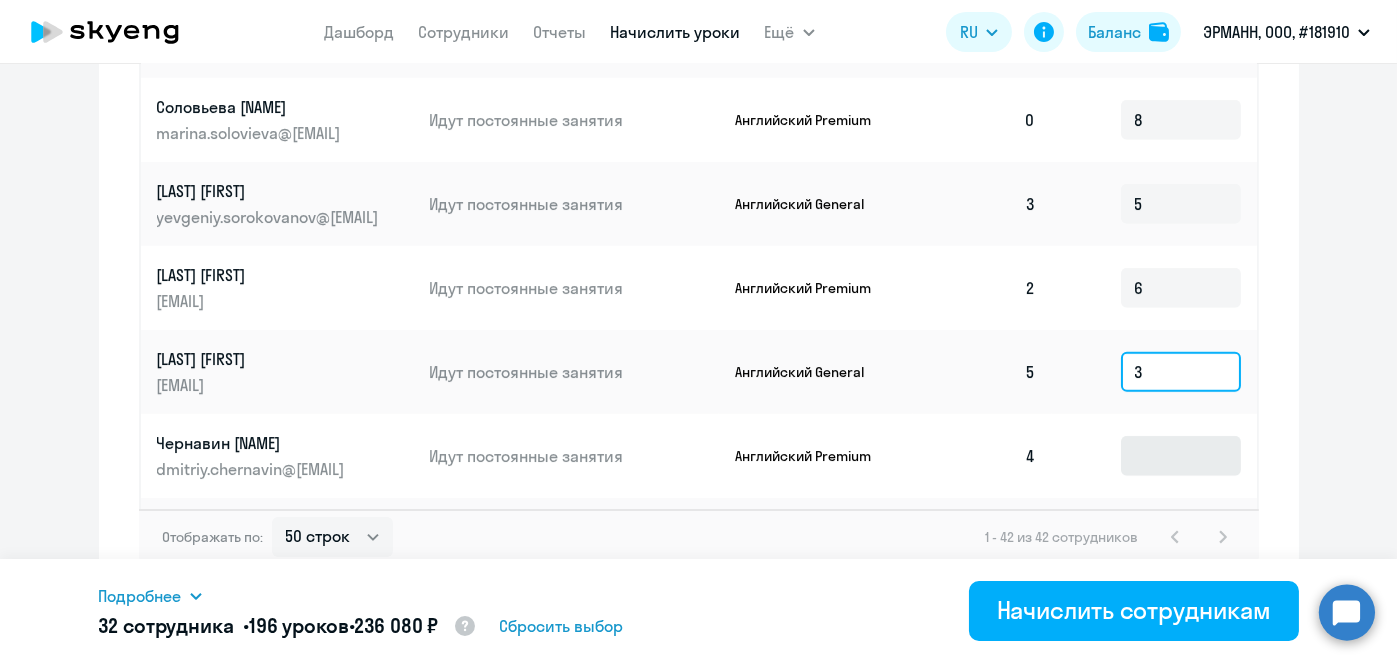 type on "3" 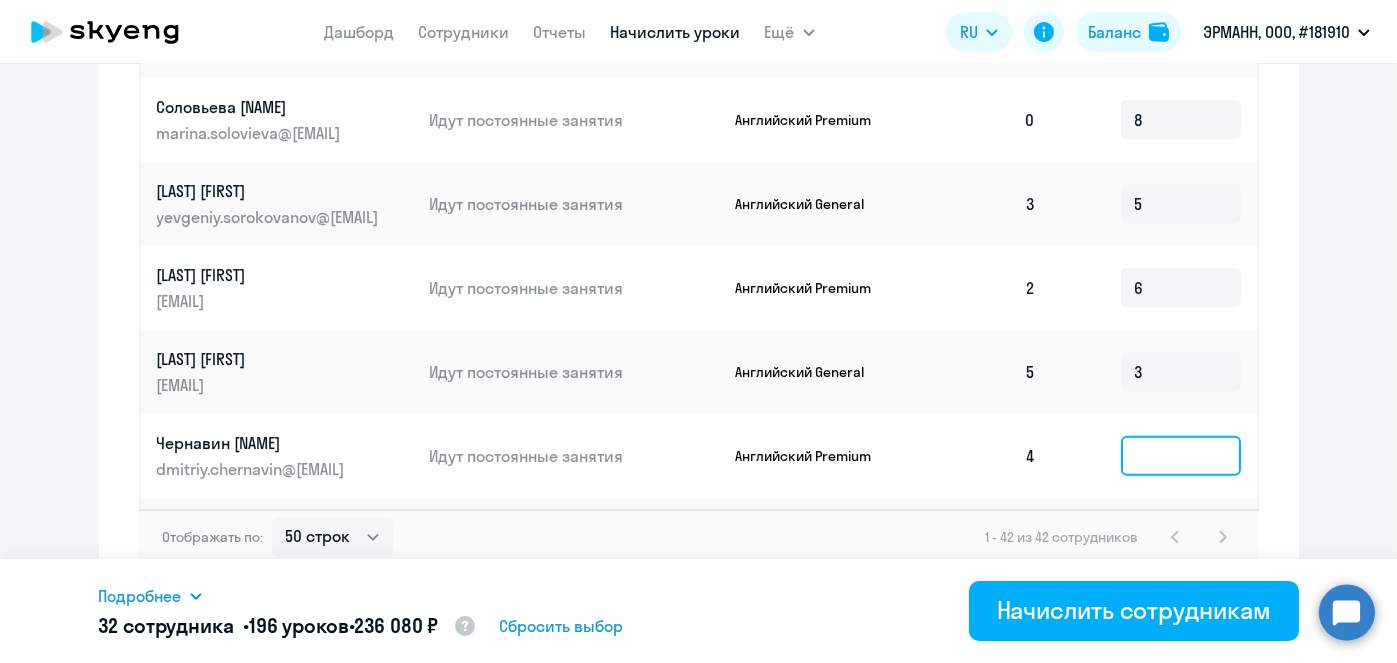 click 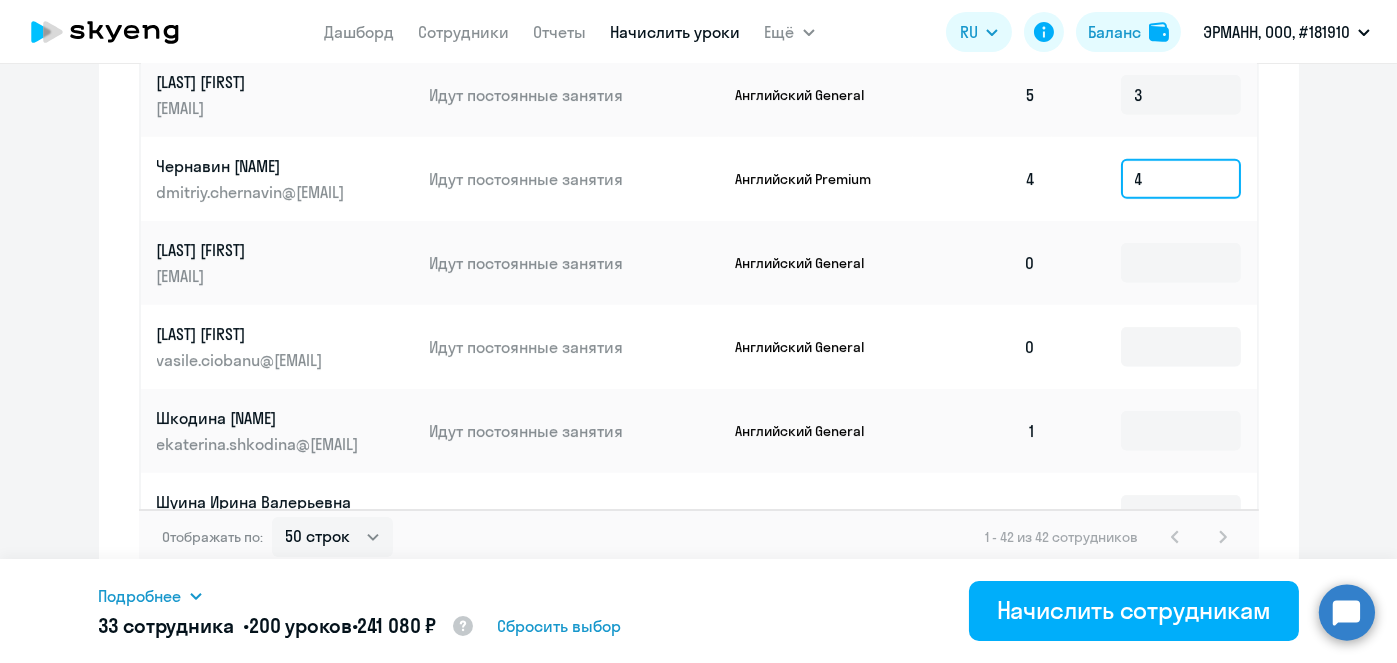 scroll, scrollTop: 2547, scrollLeft: 0, axis: vertical 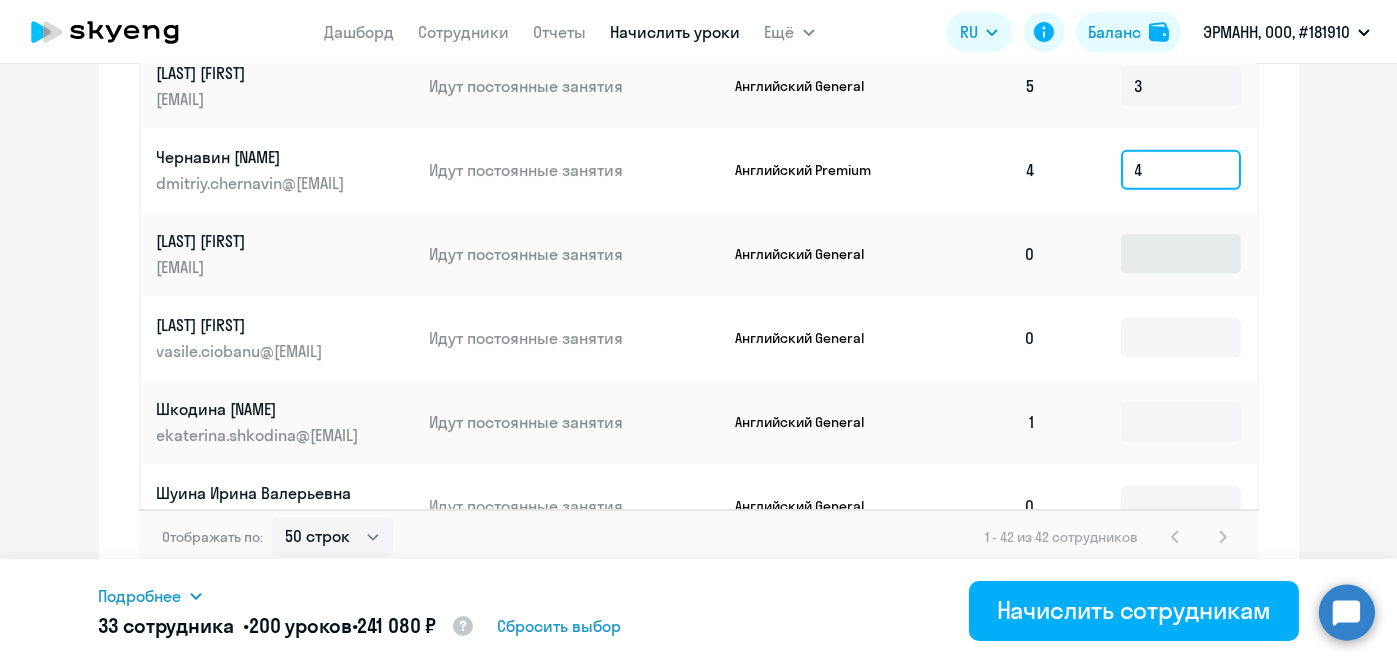 type on "4" 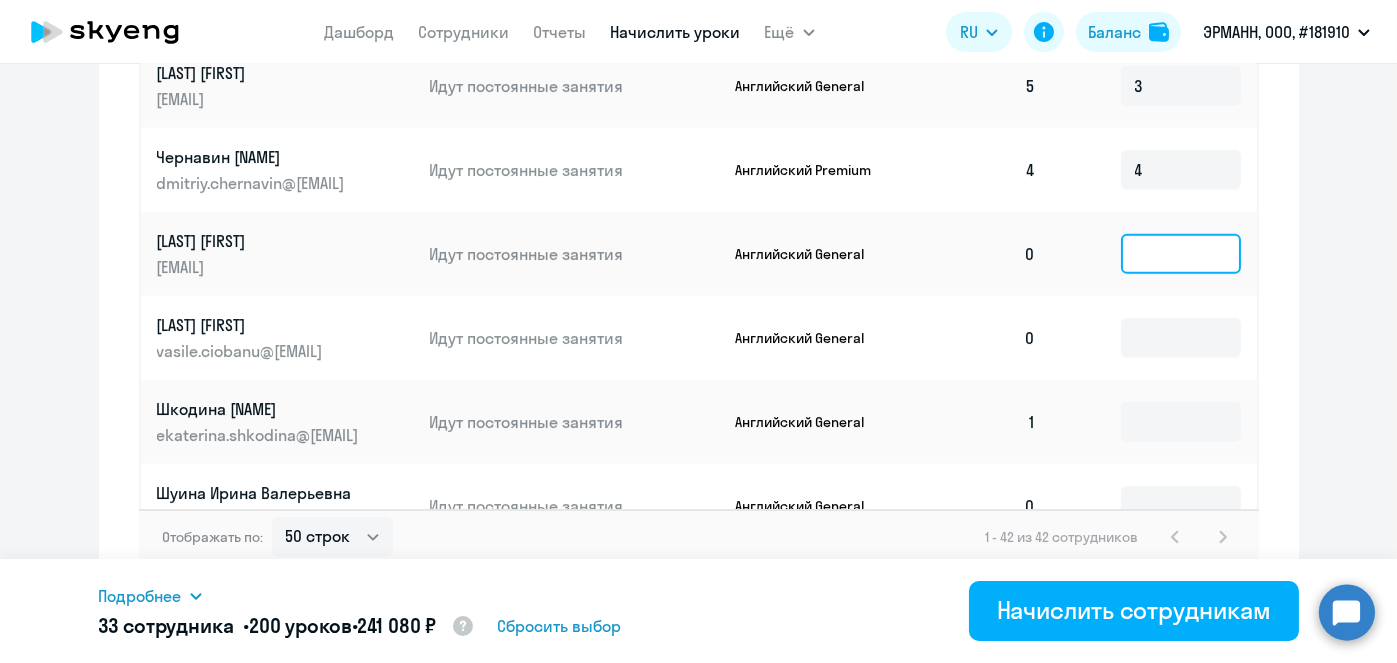 click 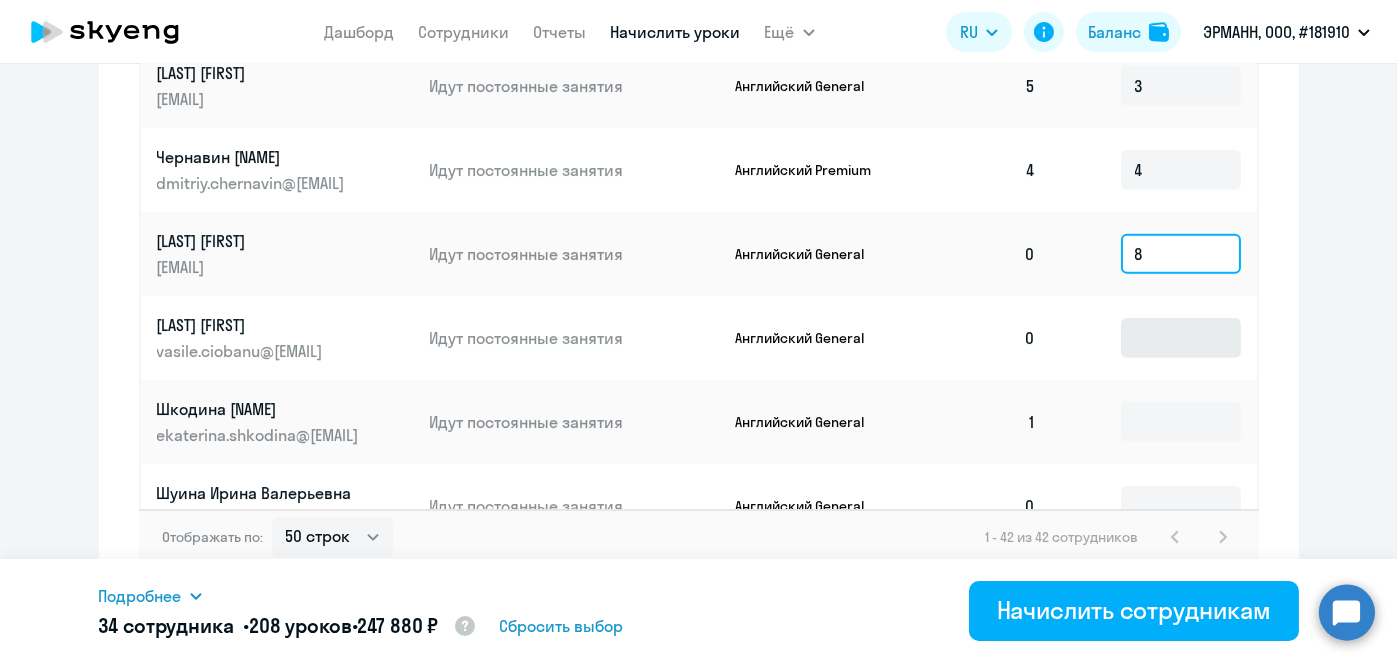 type on "8" 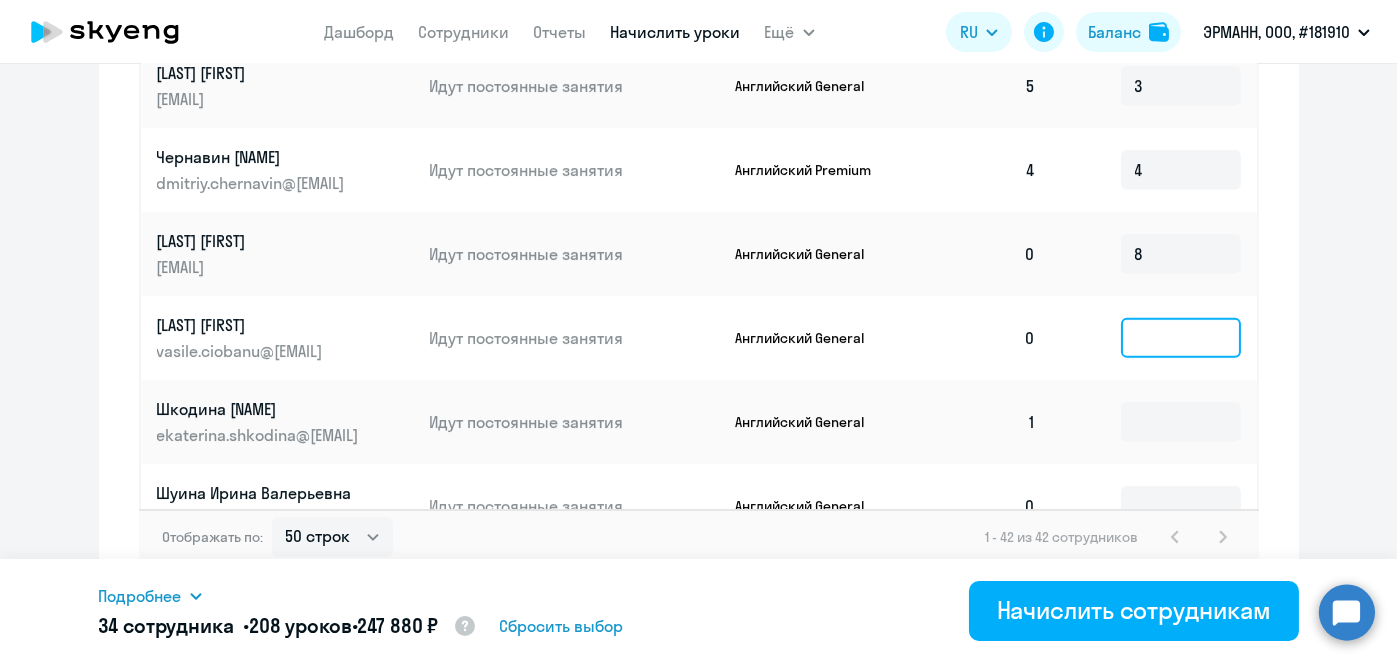 click 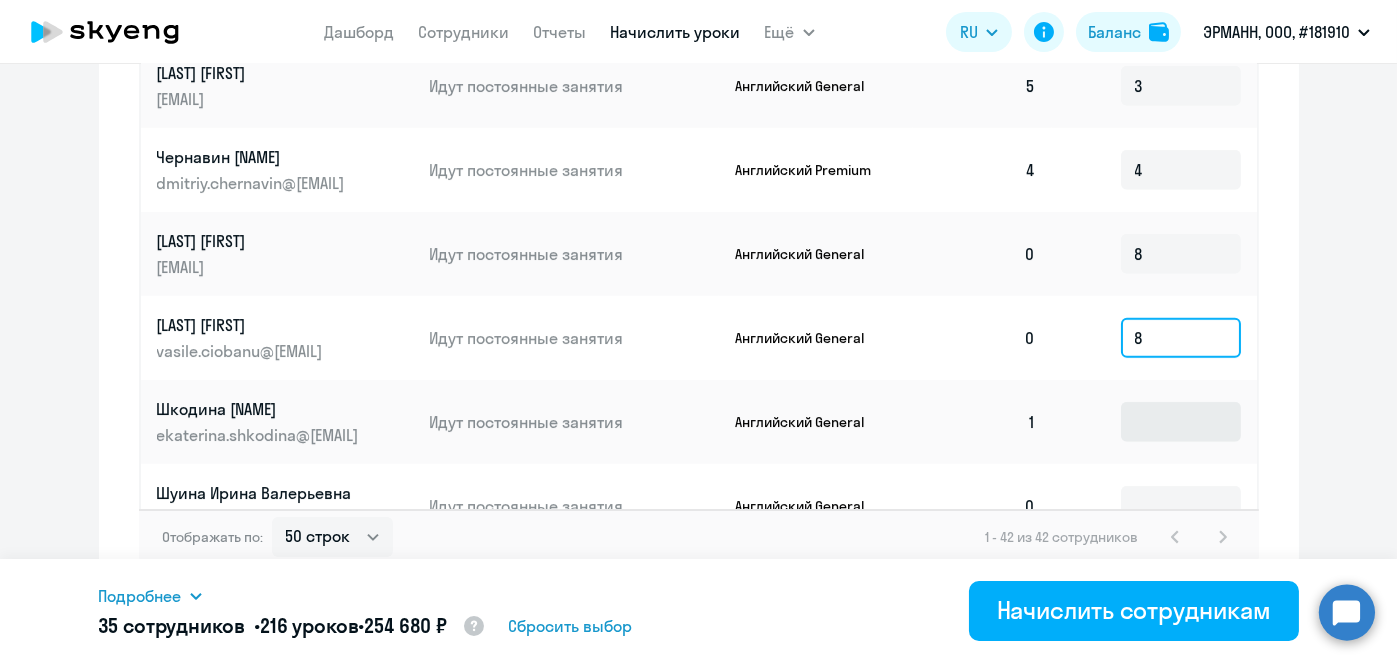 type on "8" 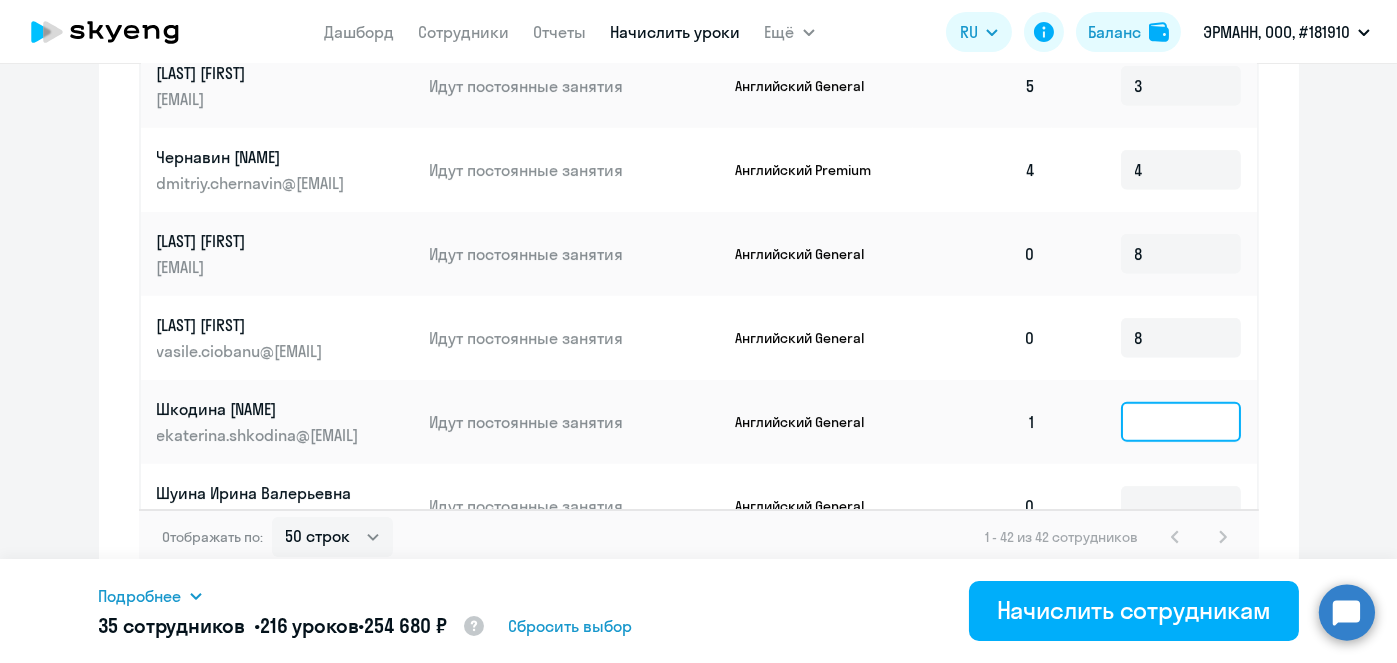 click 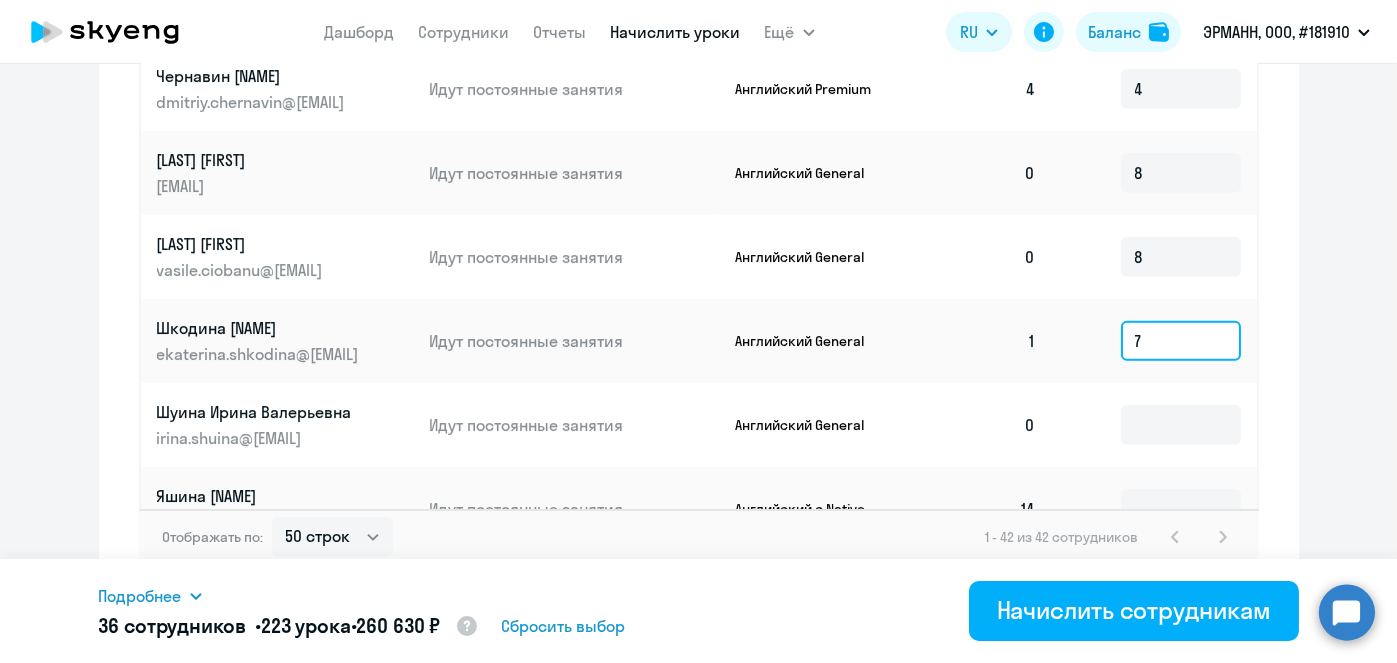 scroll, scrollTop: 2669, scrollLeft: 0, axis: vertical 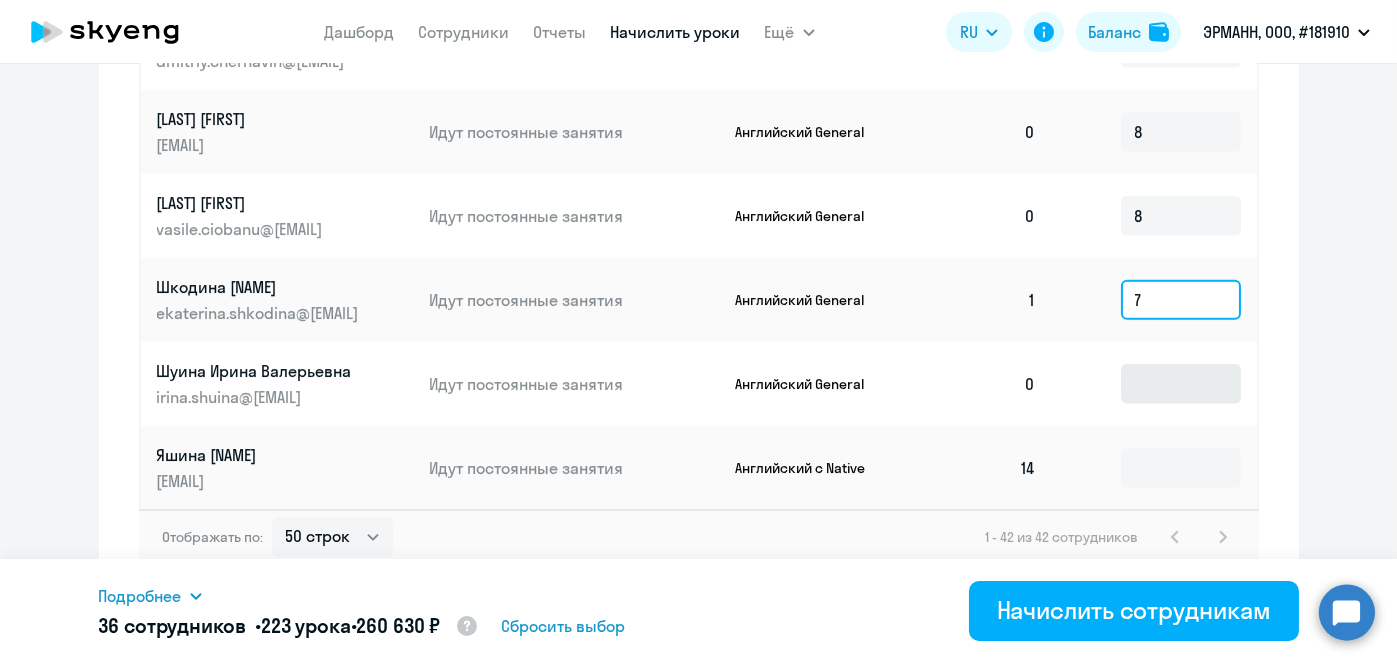 type on "7" 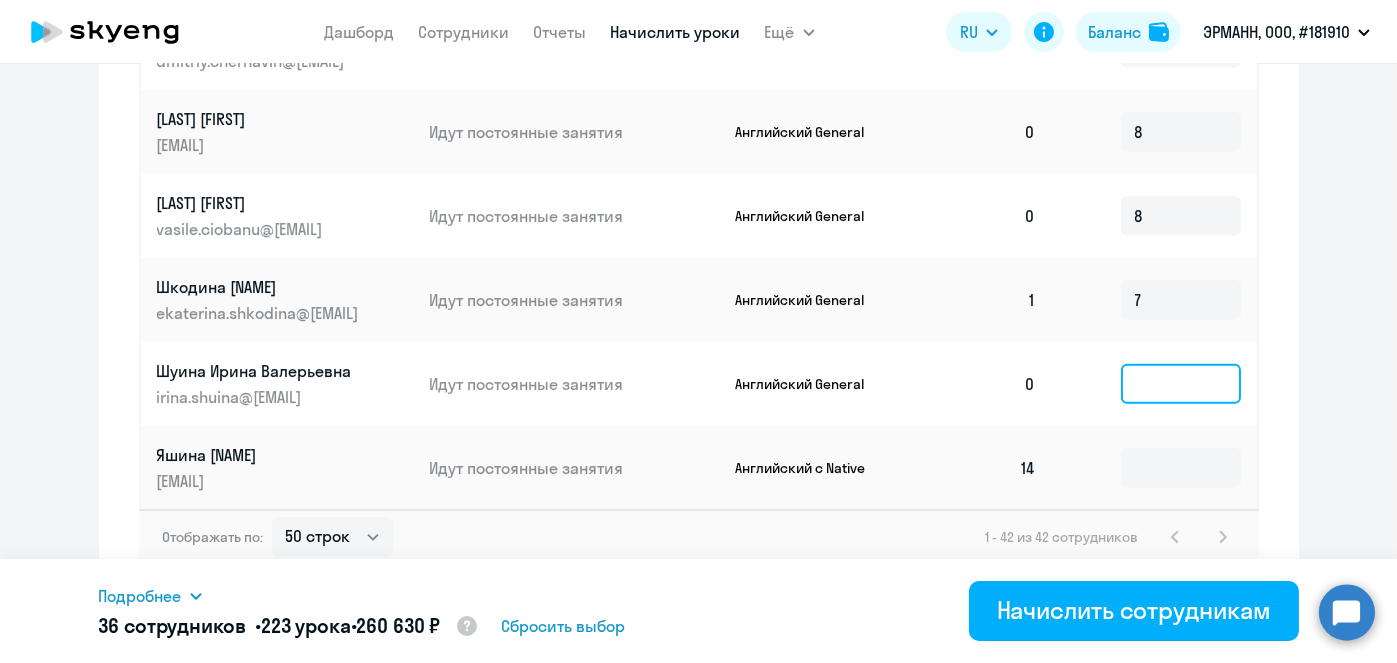click 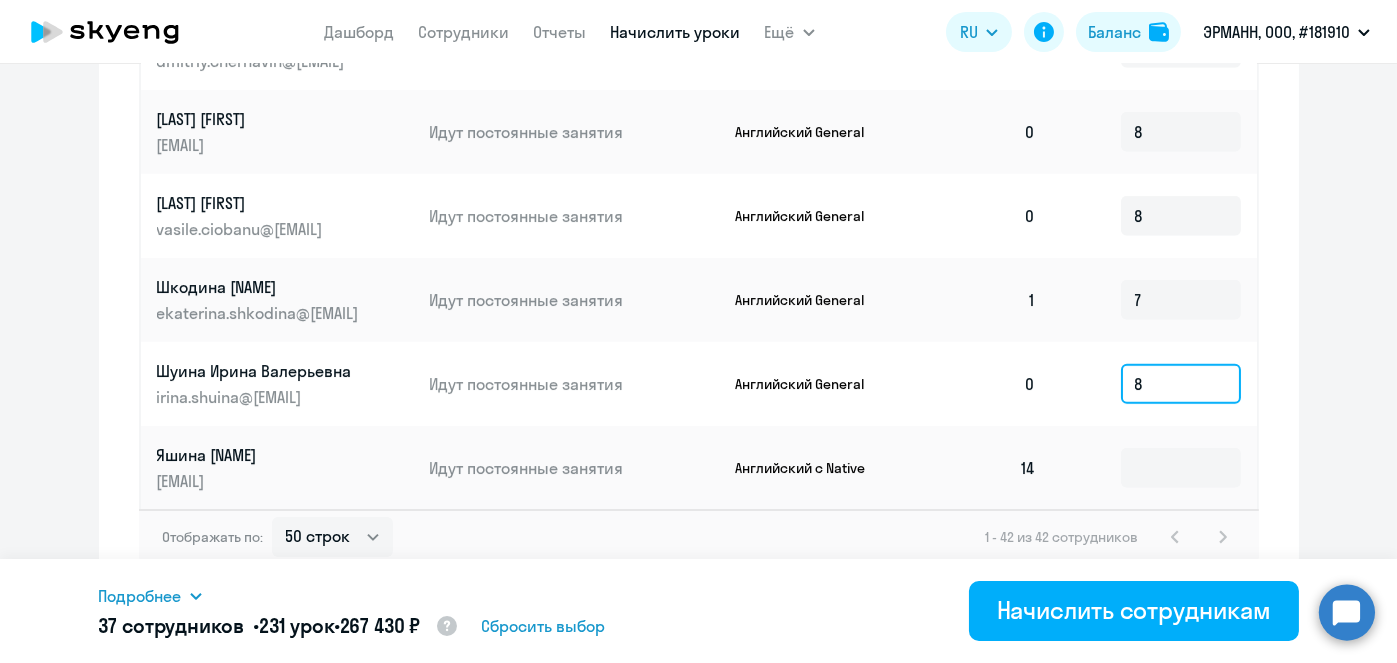 type on "8" 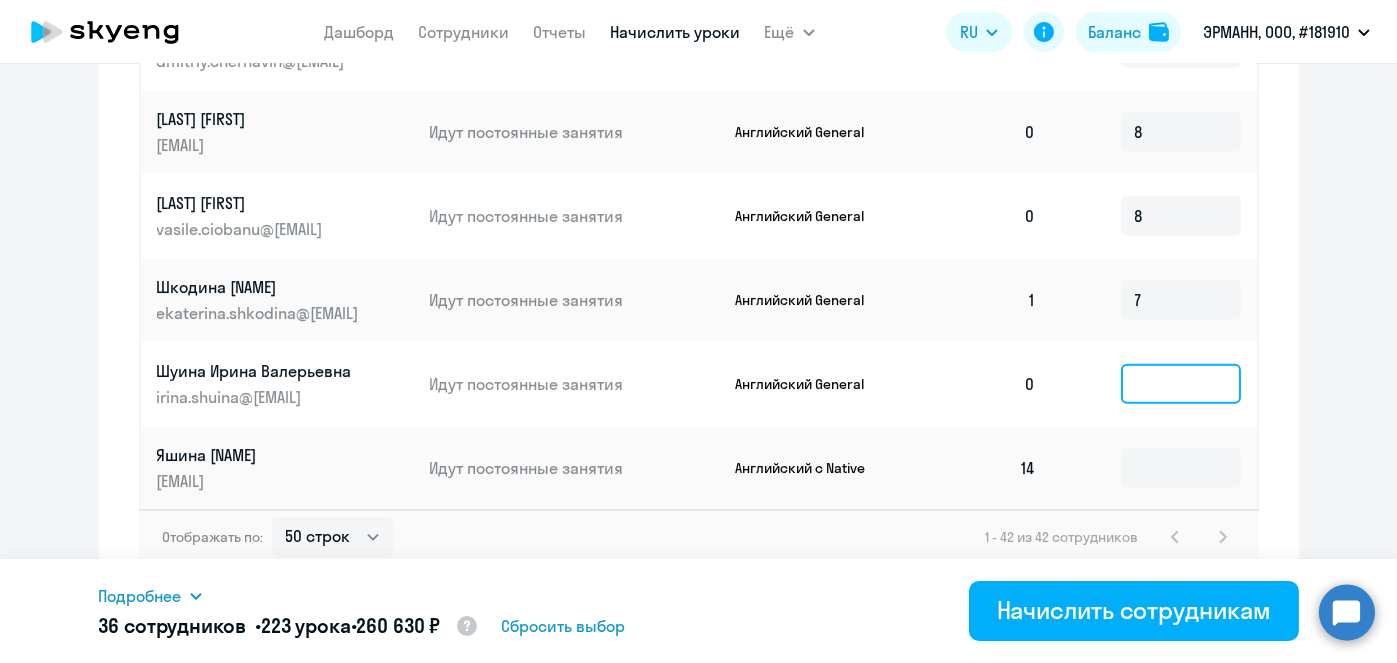 type 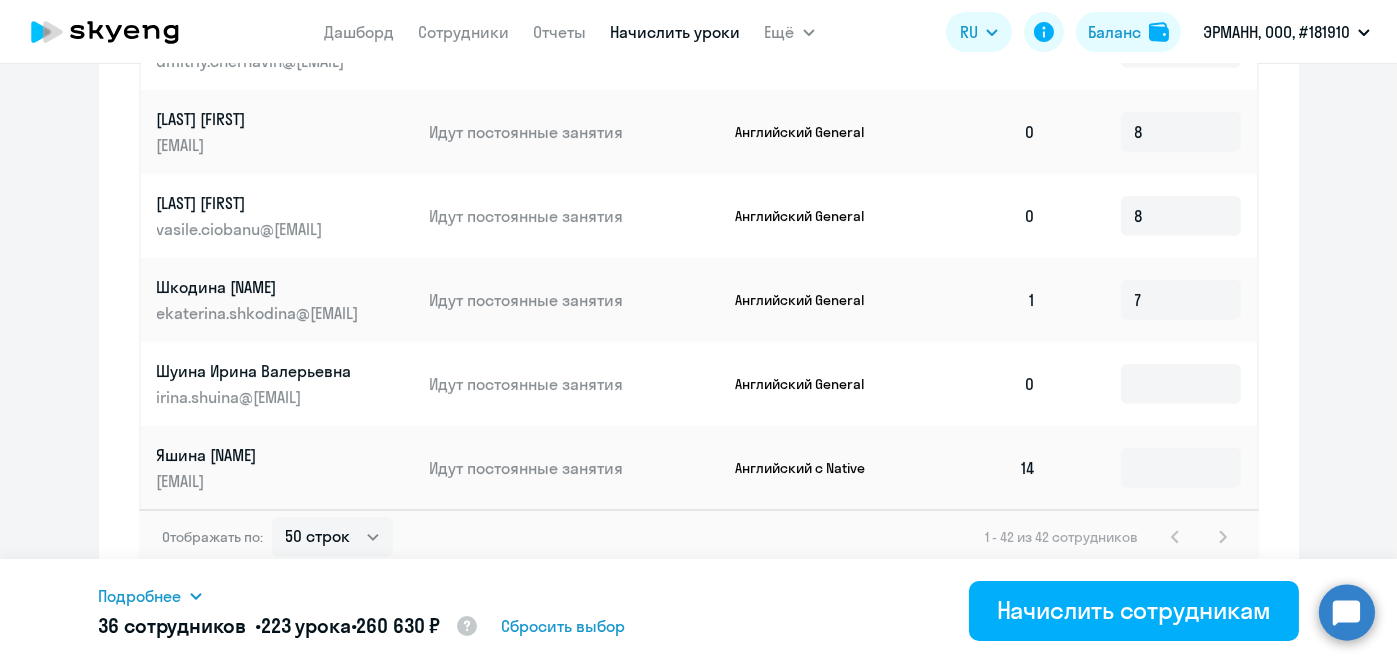 scroll, scrollTop: 551, scrollLeft: 0, axis: vertical 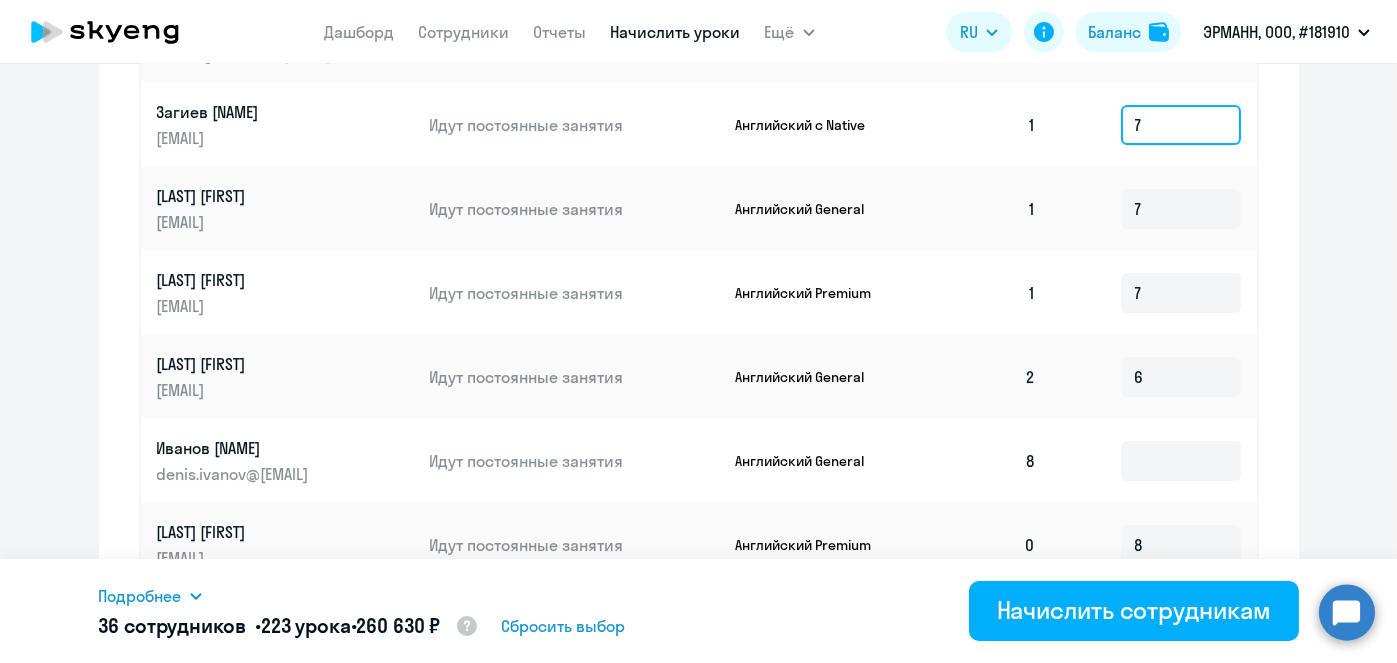 click on "7" 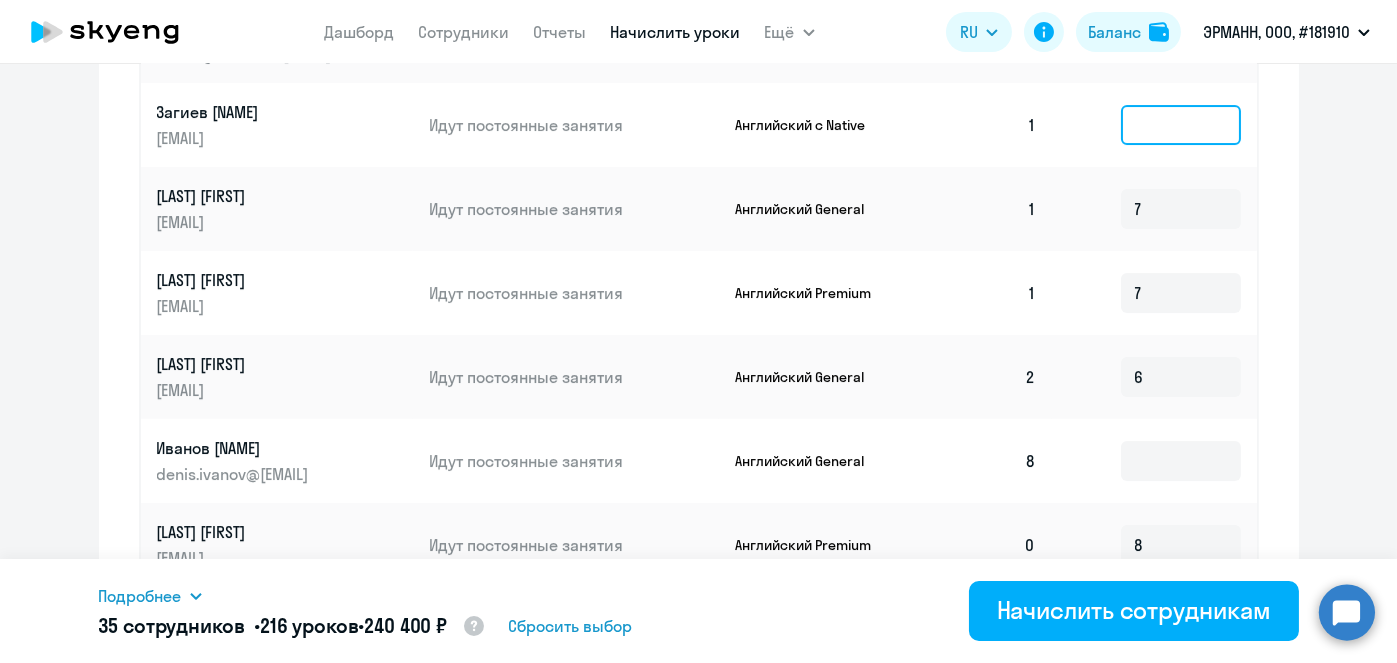 type 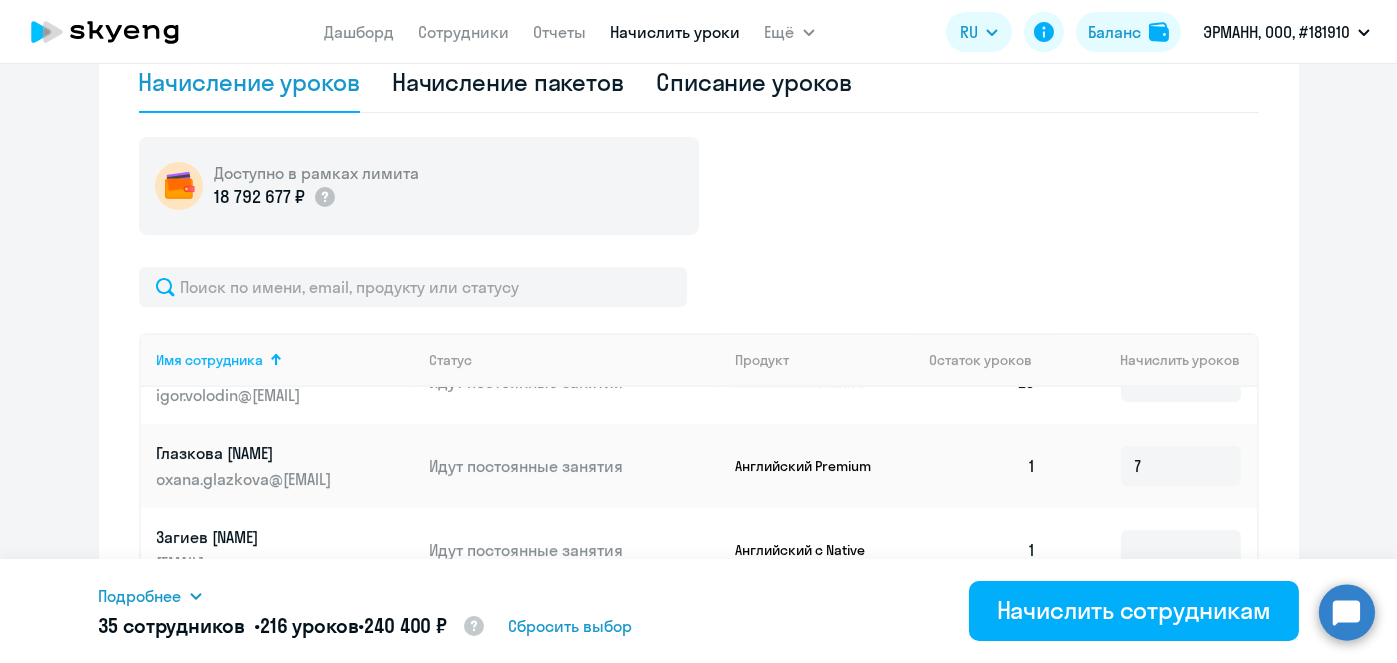 scroll, scrollTop: 570, scrollLeft: 0, axis: vertical 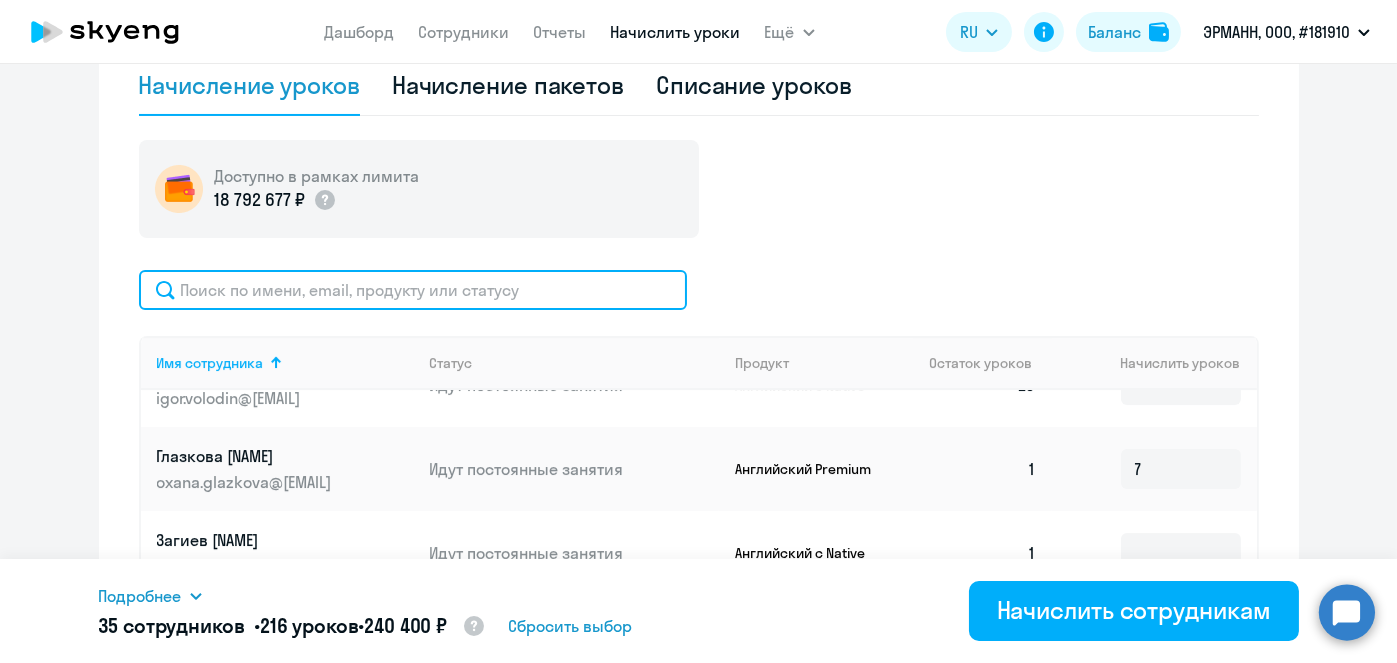 click 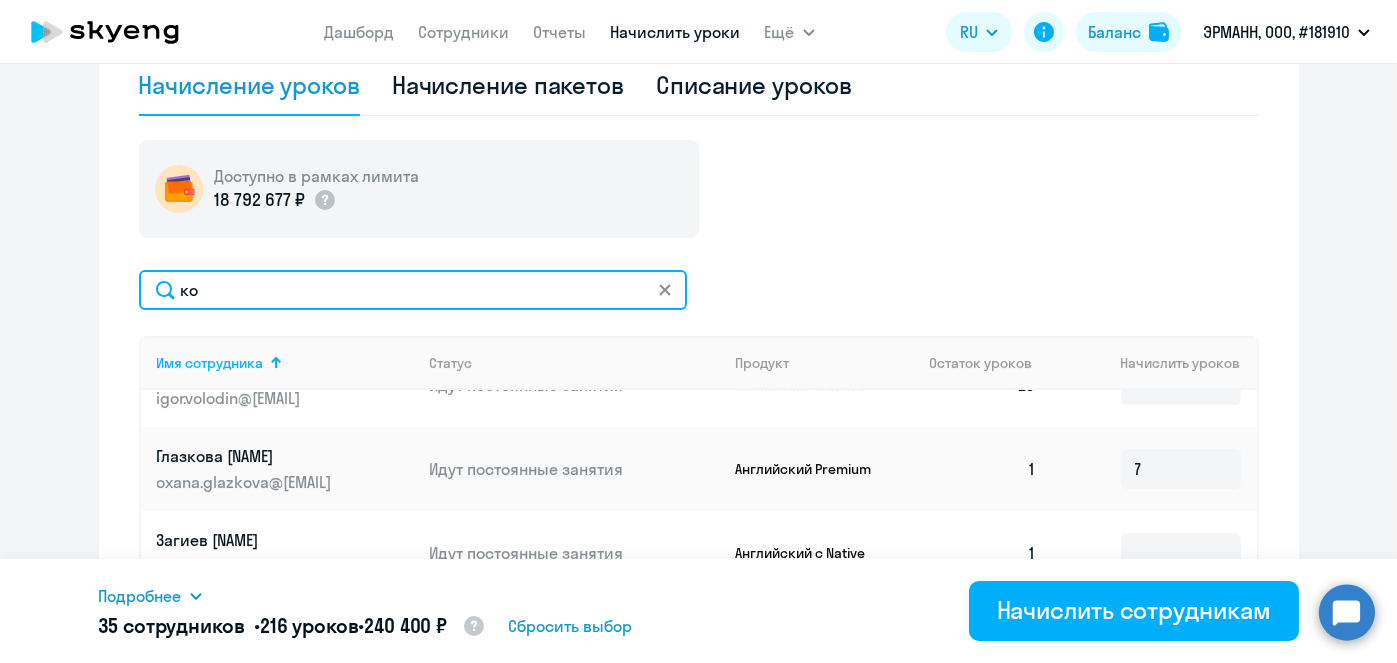 scroll, scrollTop: 0, scrollLeft: 0, axis: both 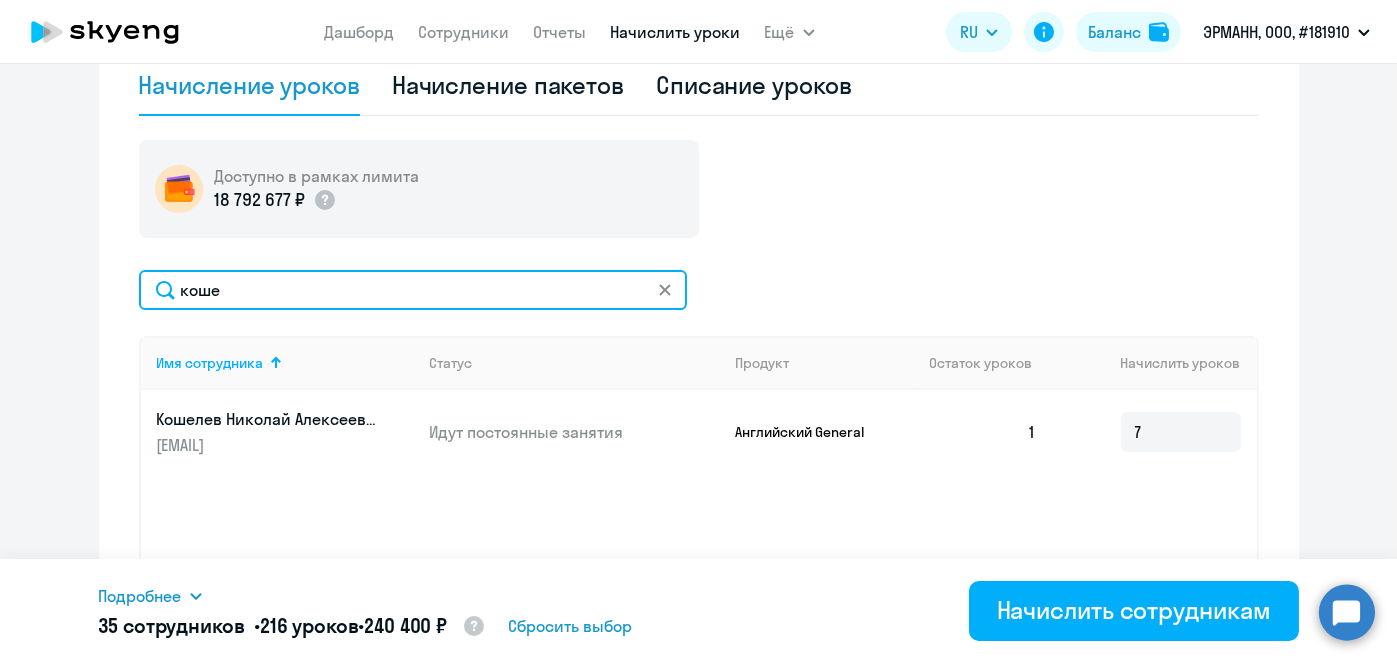 type on "коше" 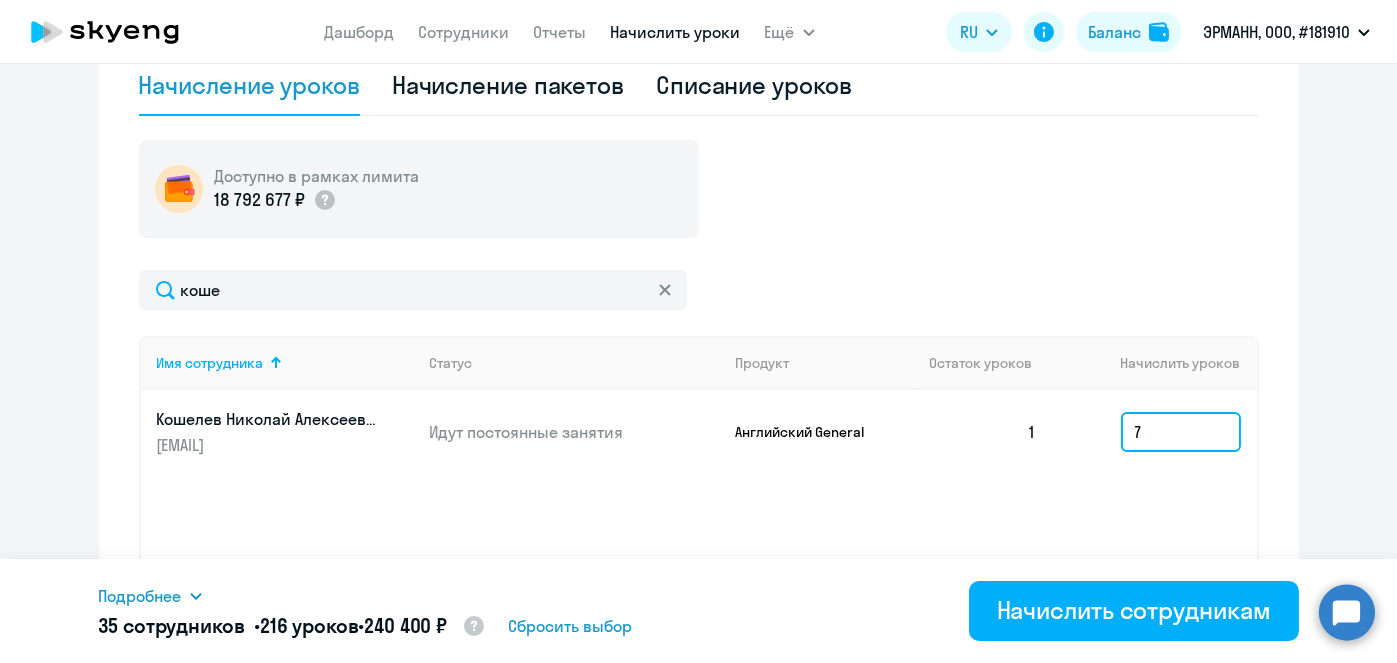 click on "7" 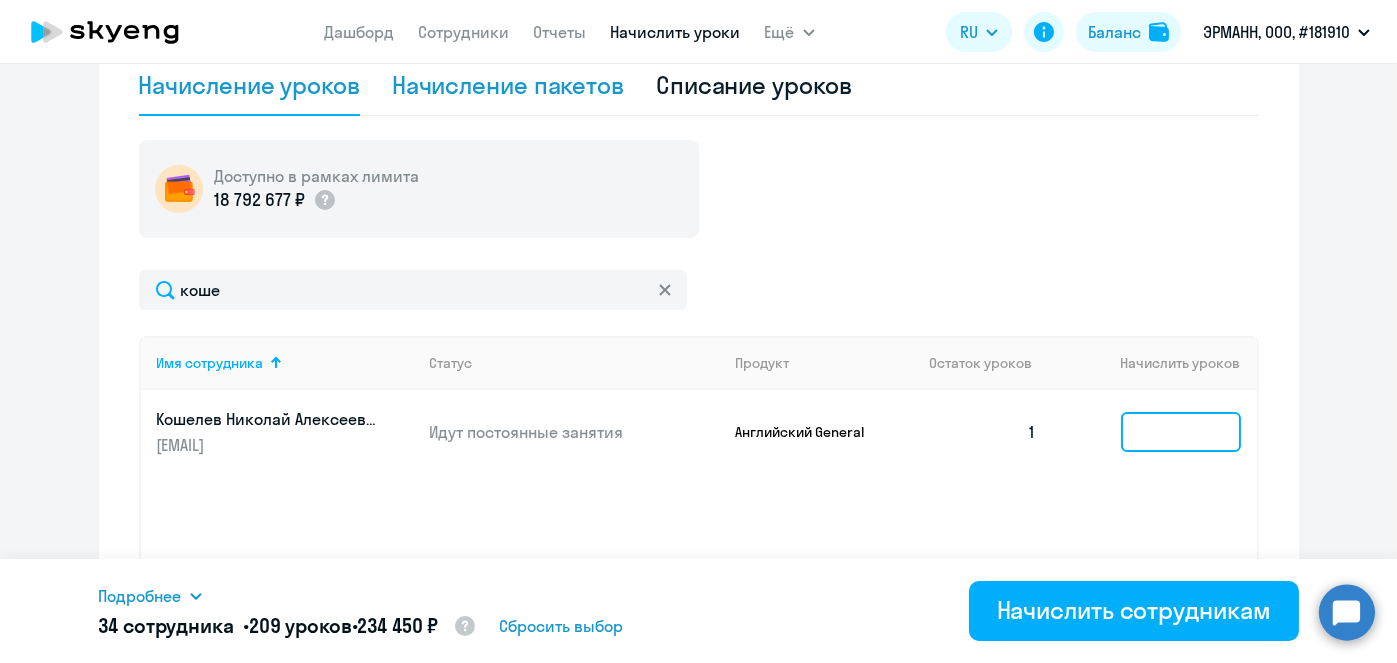 type 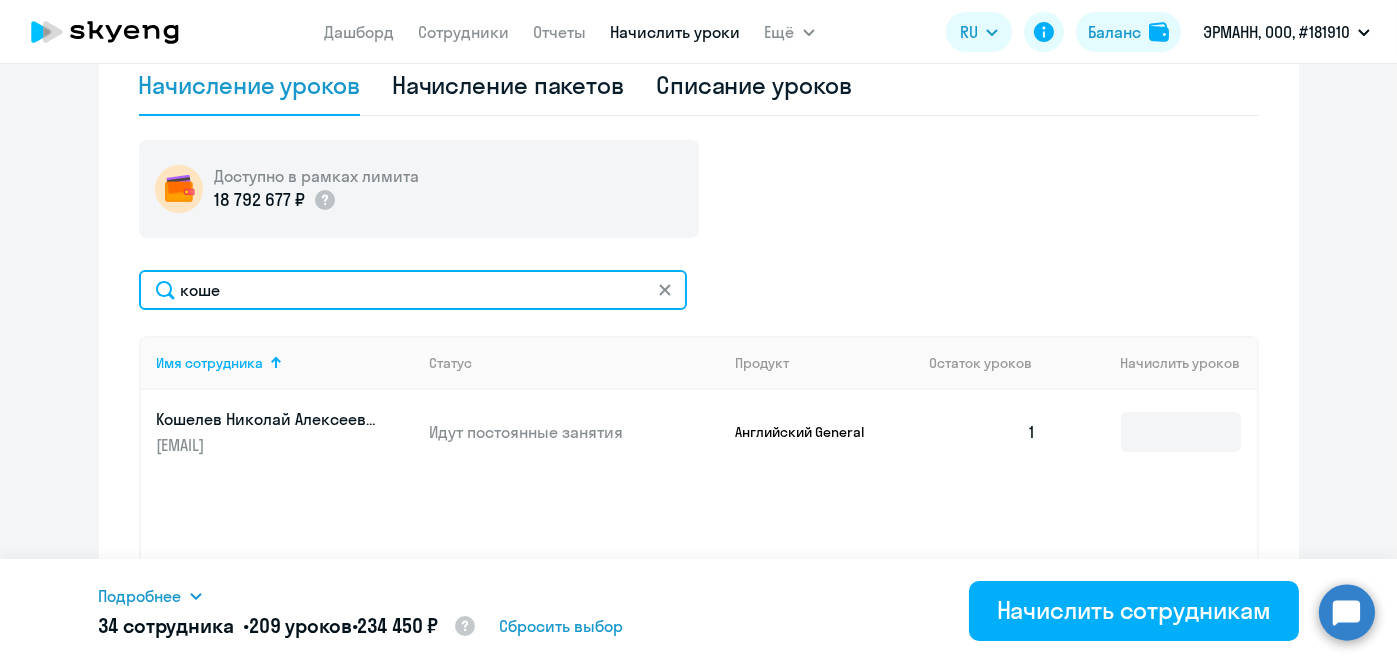 click on "коше" 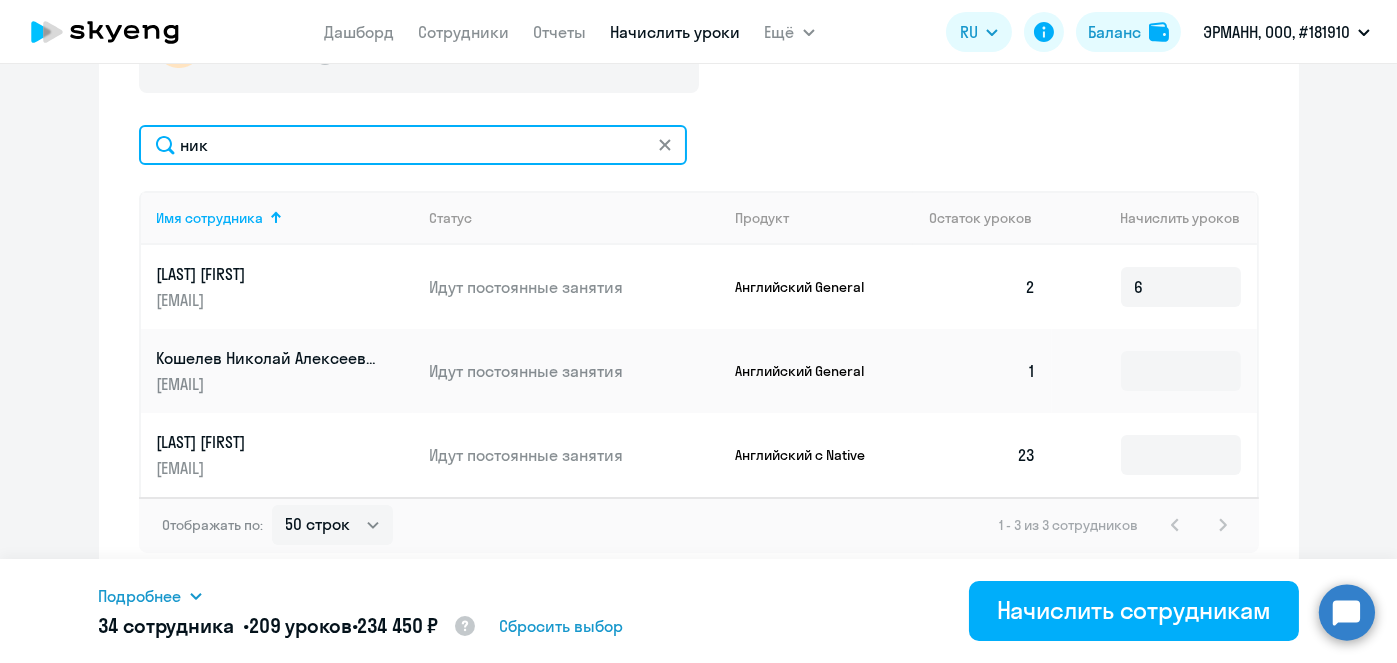 scroll, scrollTop: 717, scrollLeft: 0, axis: vertical 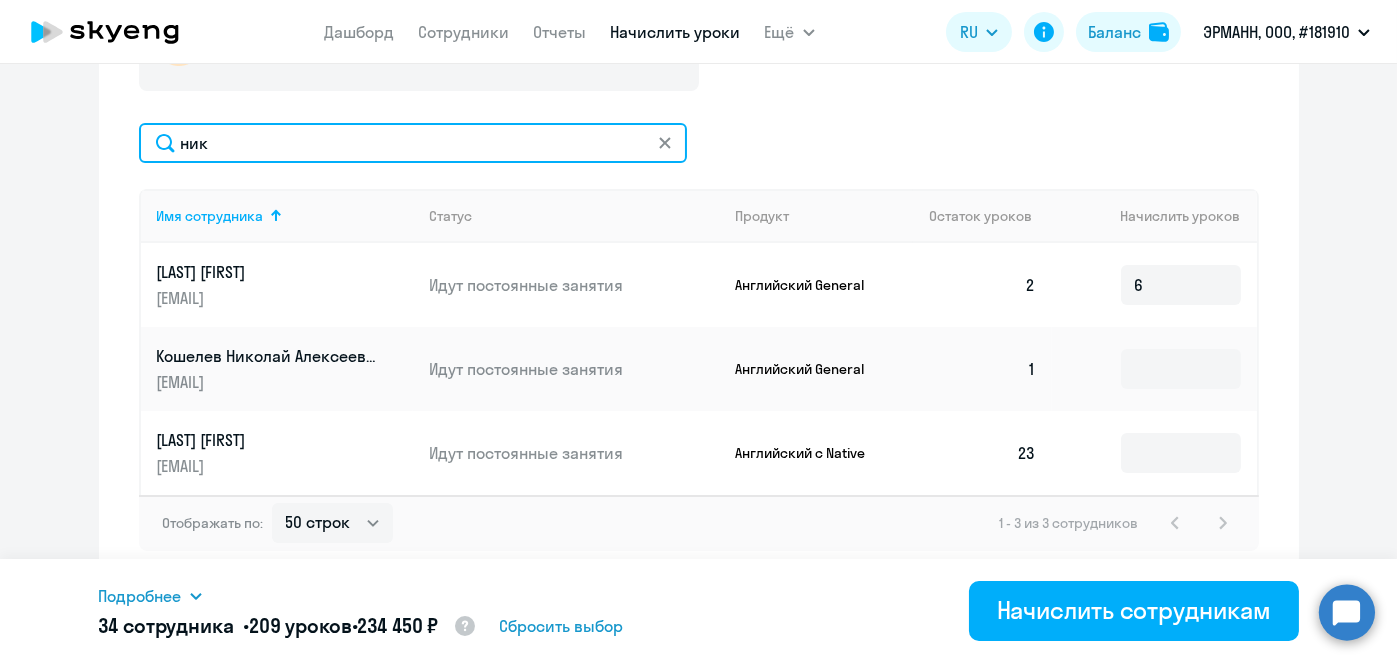 click on "ник" 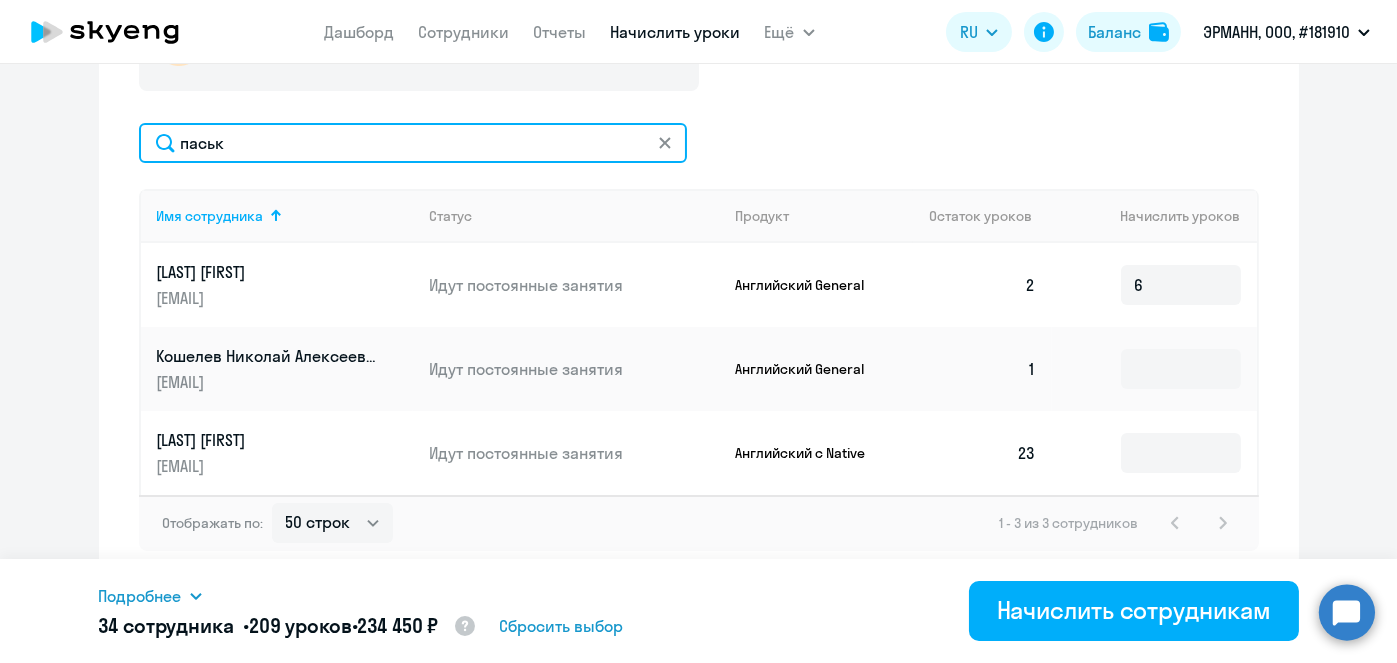 scroll, scrollTop: 710, scrollLeft: 0, axis: vertical 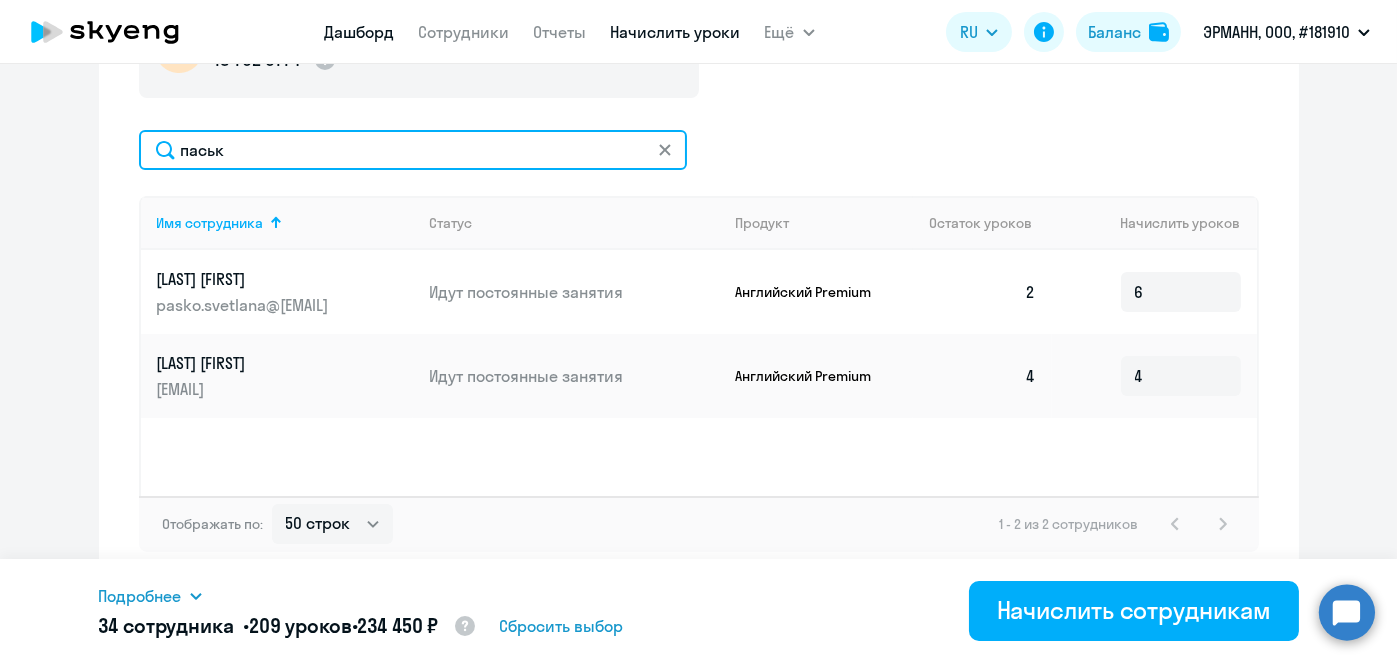 type on "паськ" 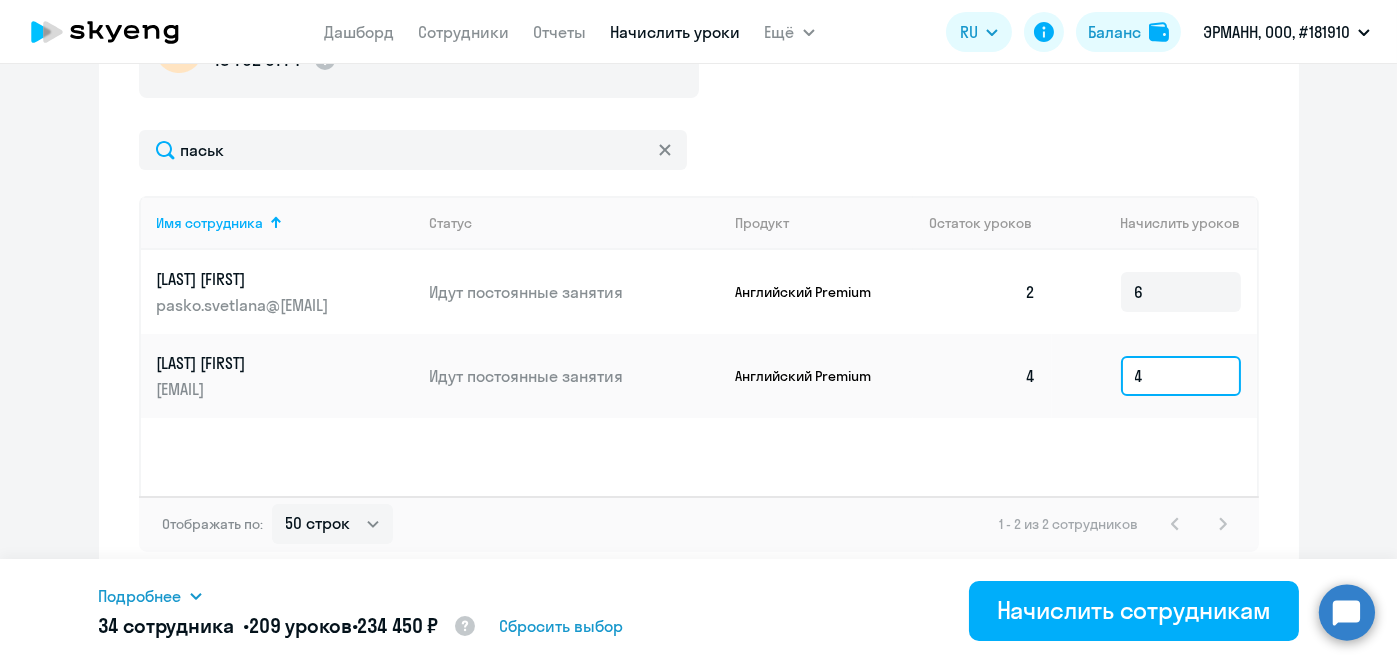 click on "4" 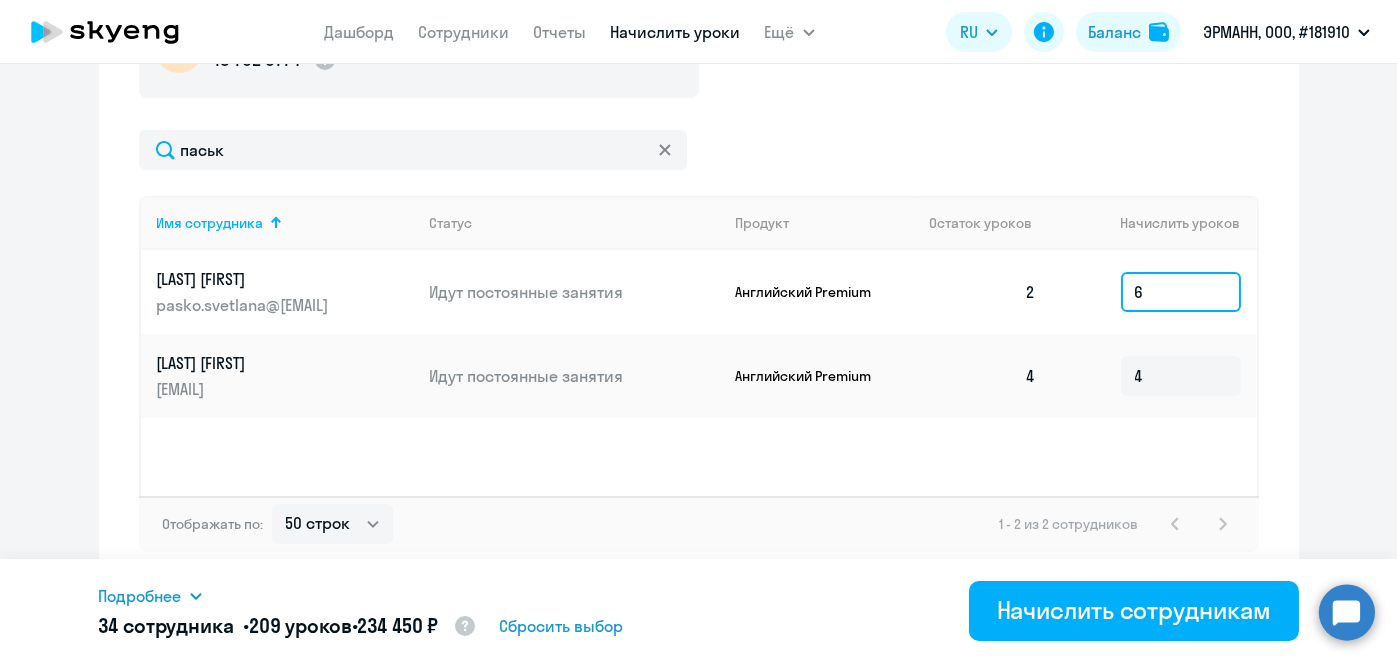 click on "6" 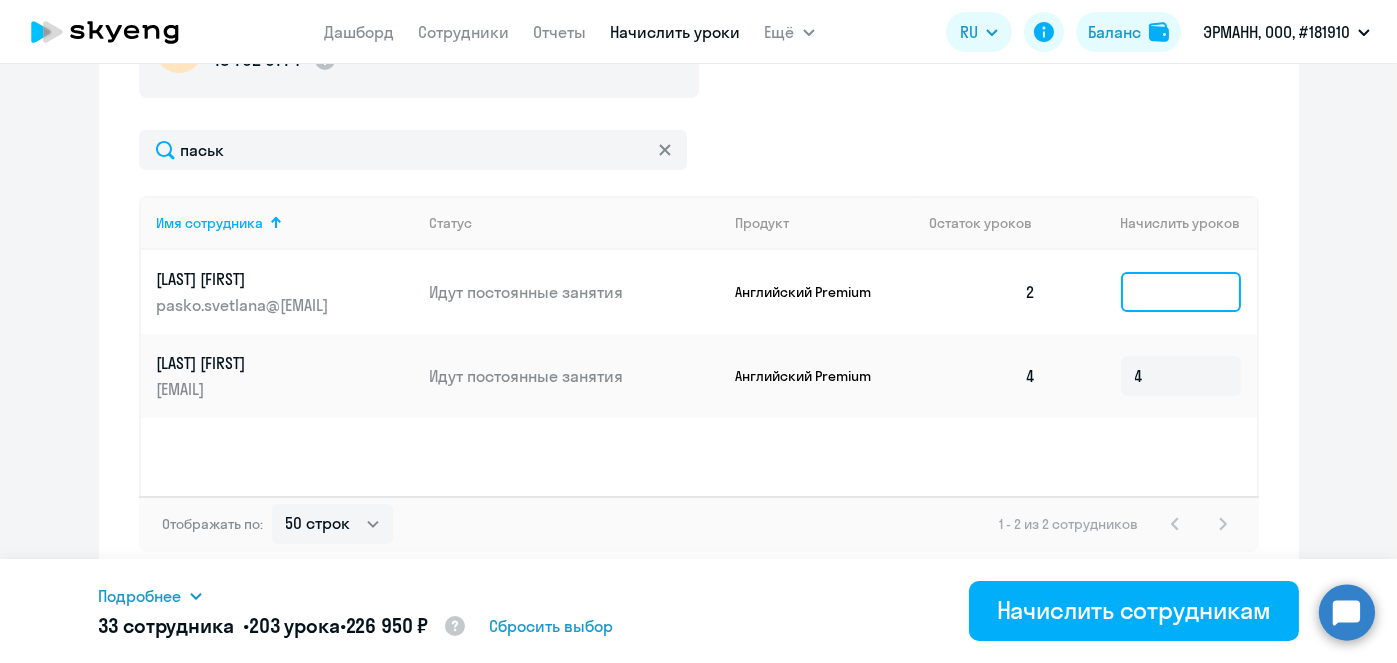 type 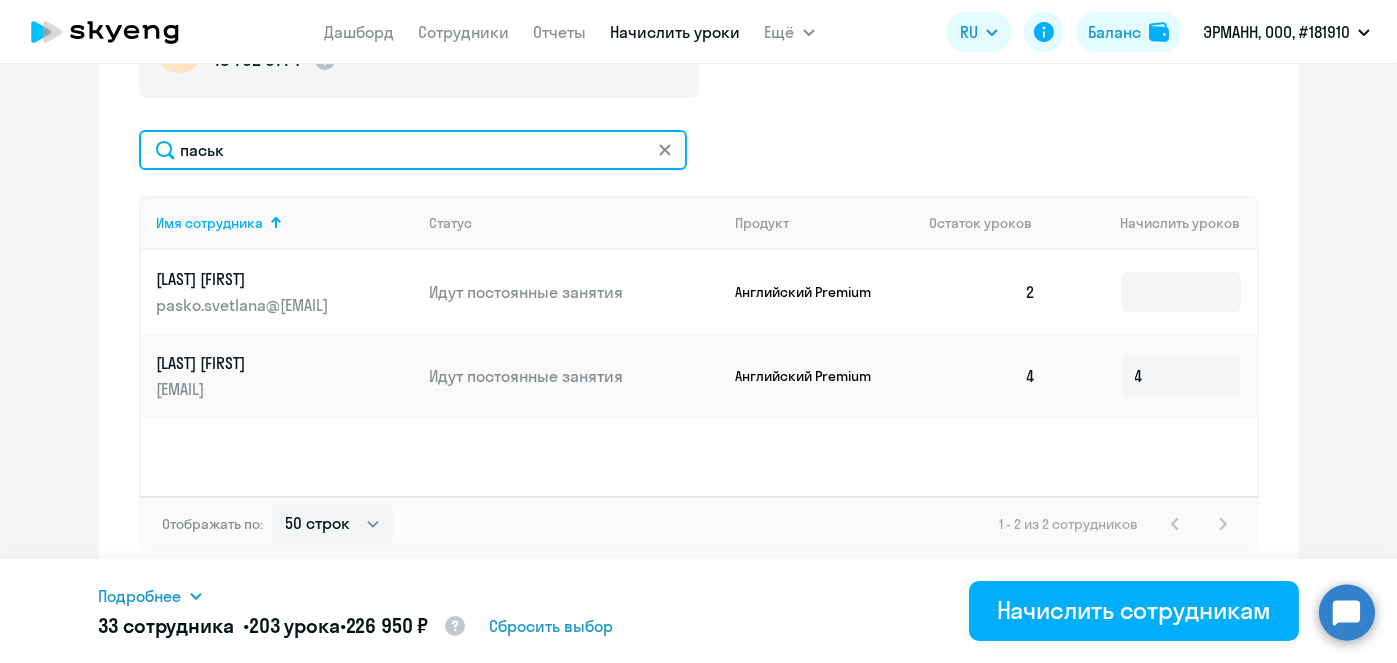 click on "паськ" 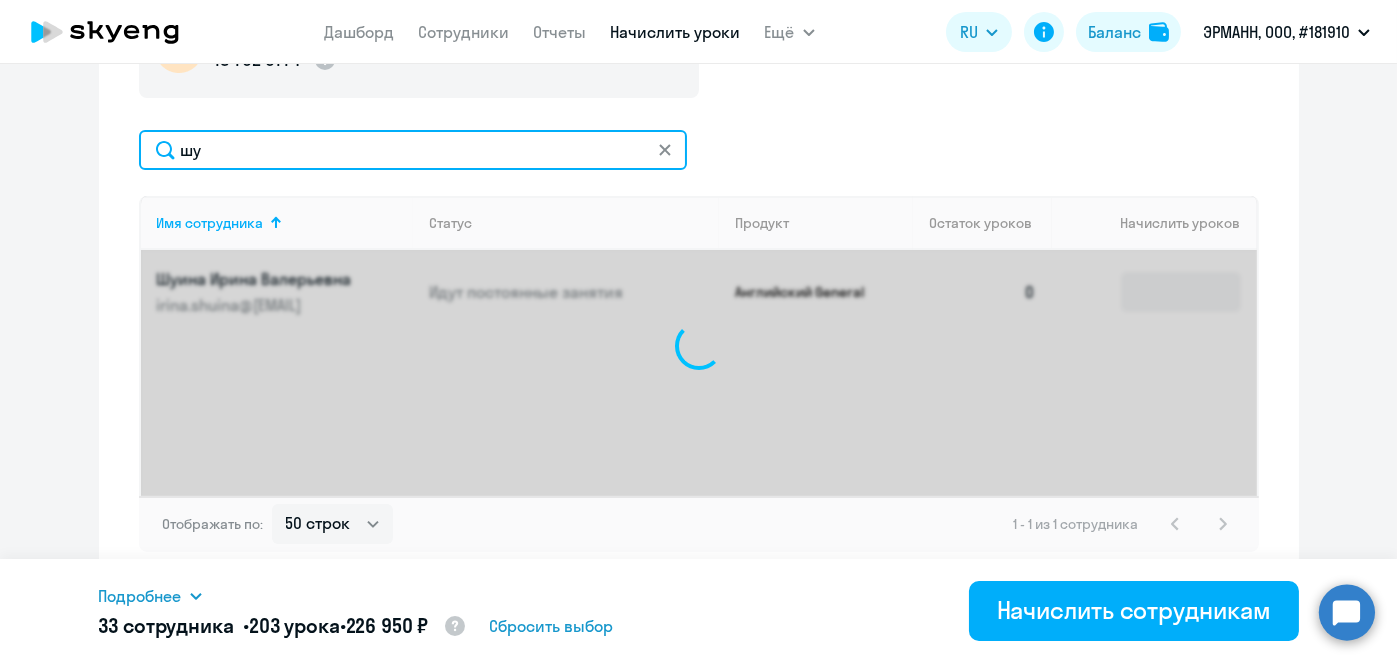 type on "ш" 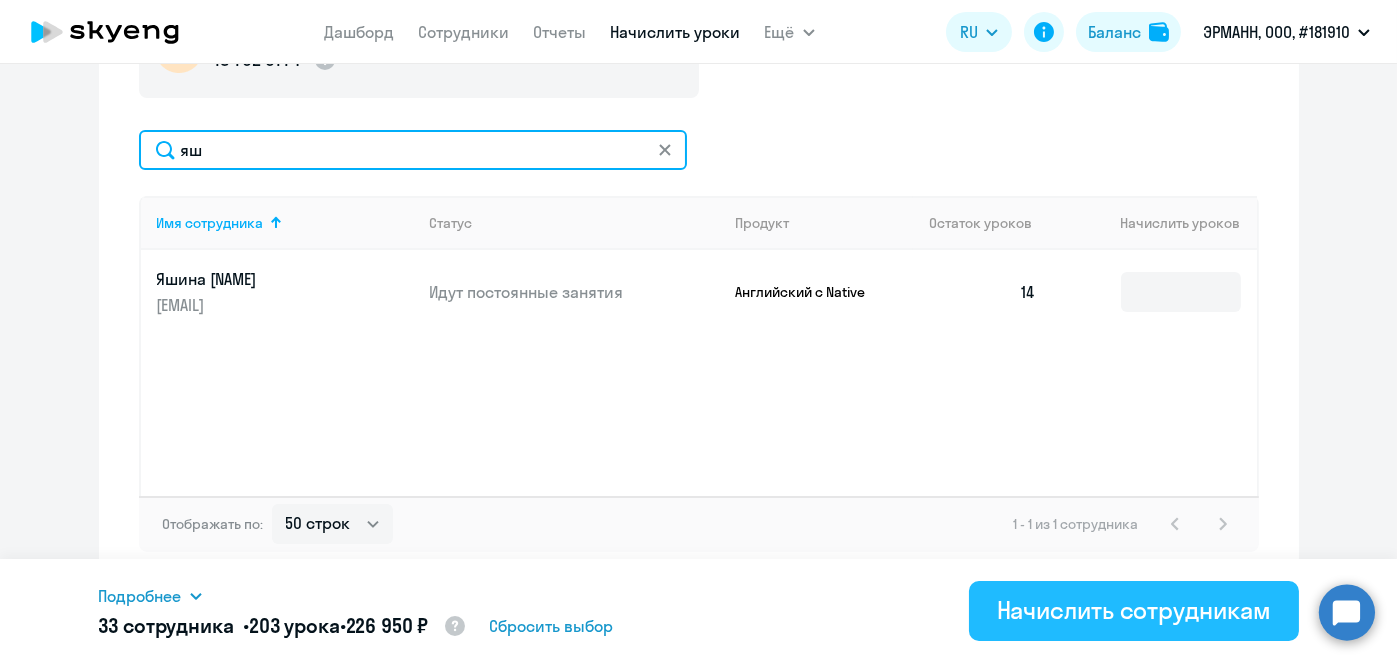 type on "яш" 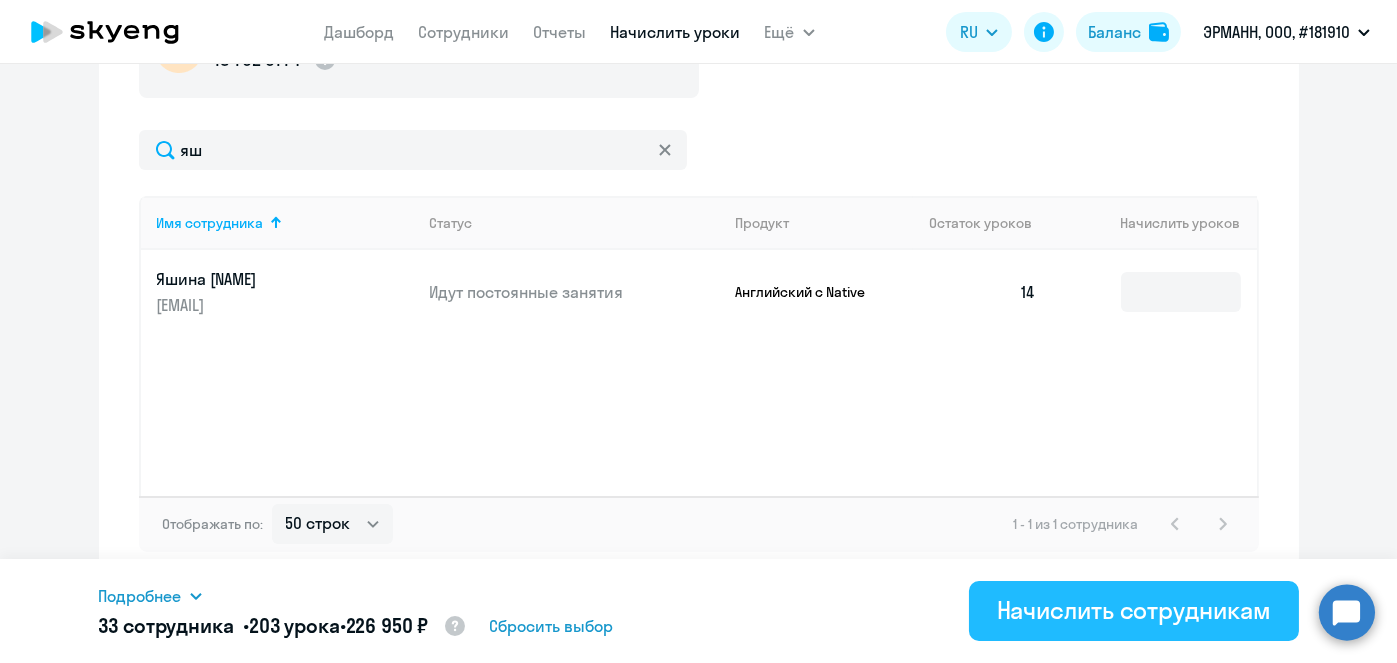 click on "Начислить сотрудникам" at bounding box center [1134, 610] 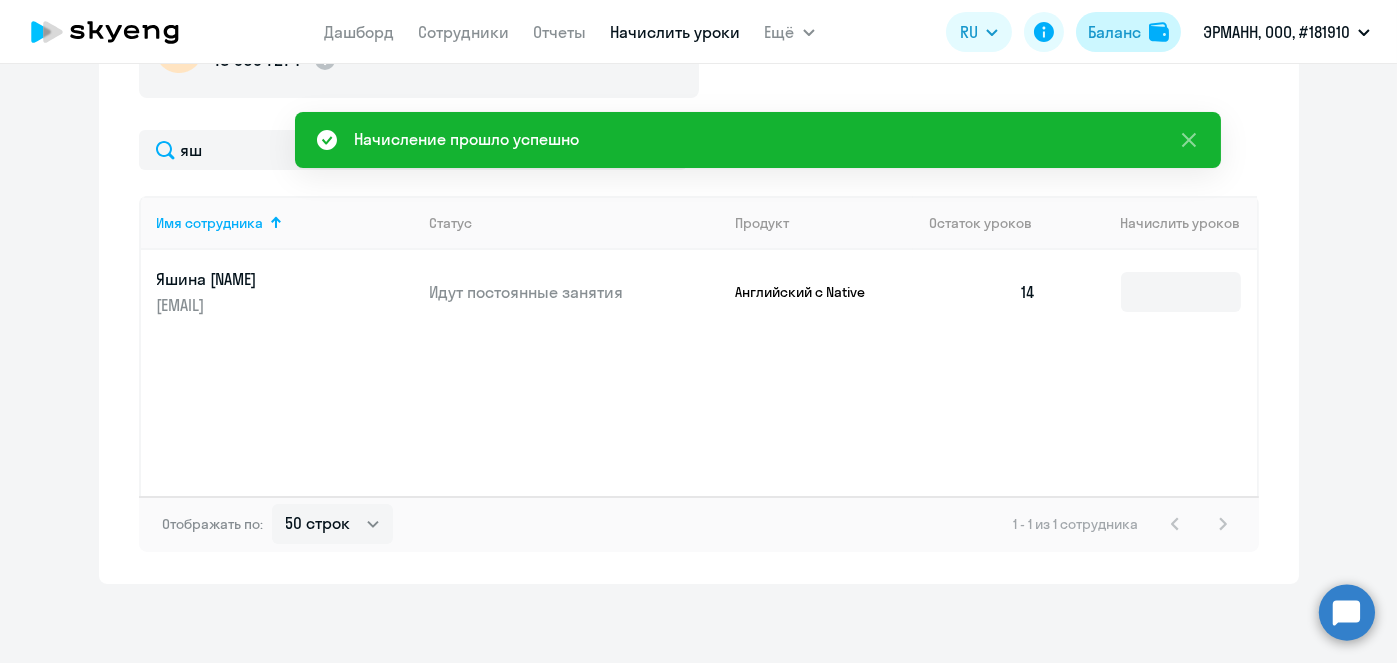 click on "Баланс" 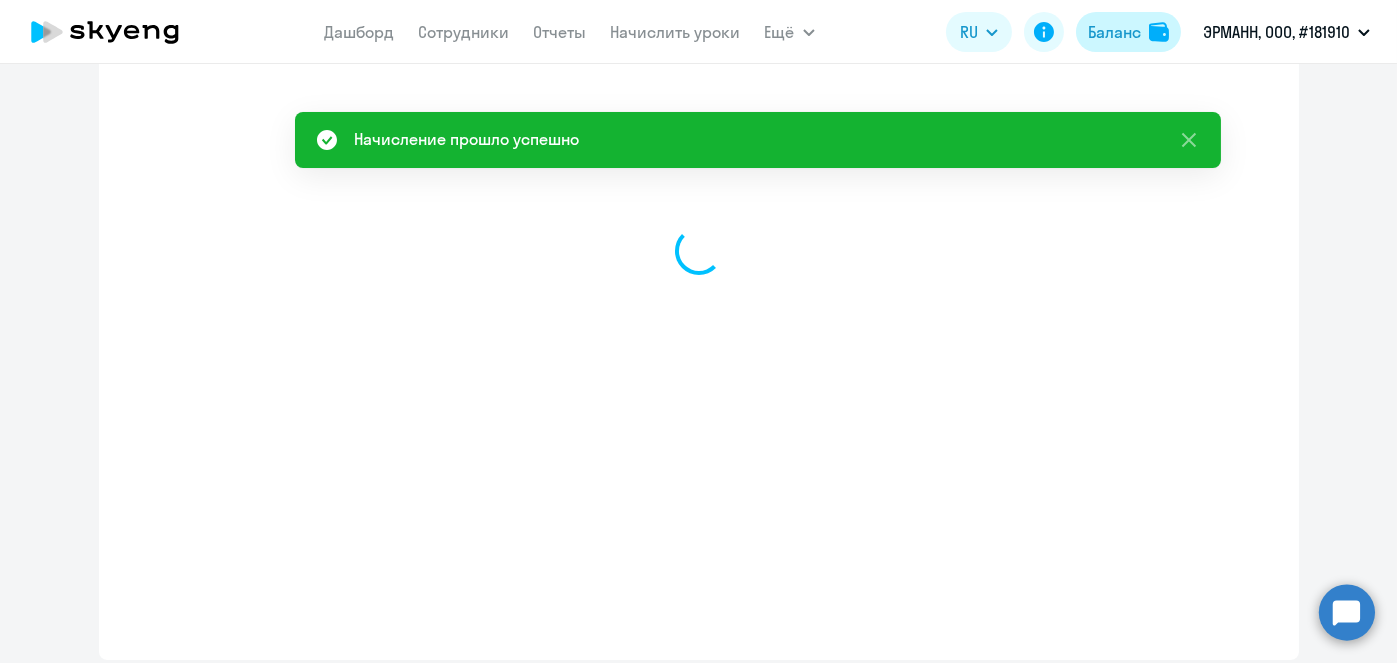 select on "[NAME]" 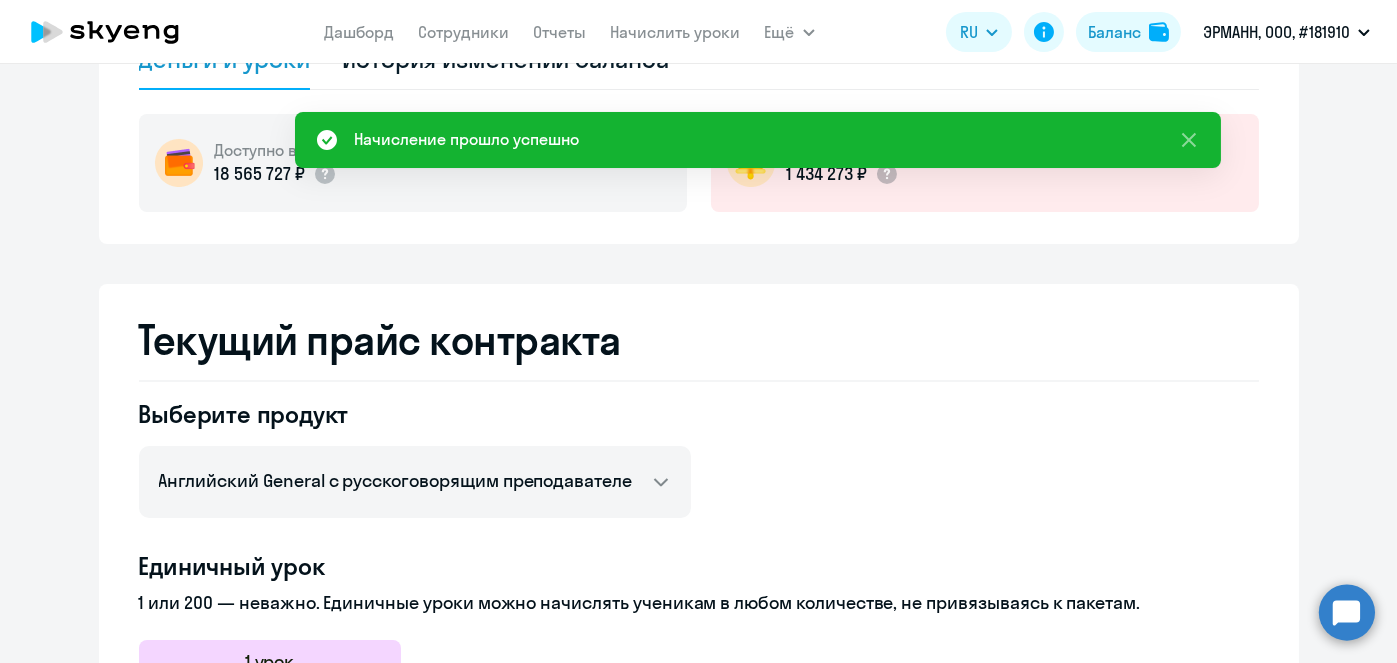 scroll, scrollTop: 2, scrollLeft: 0, axis: vertical 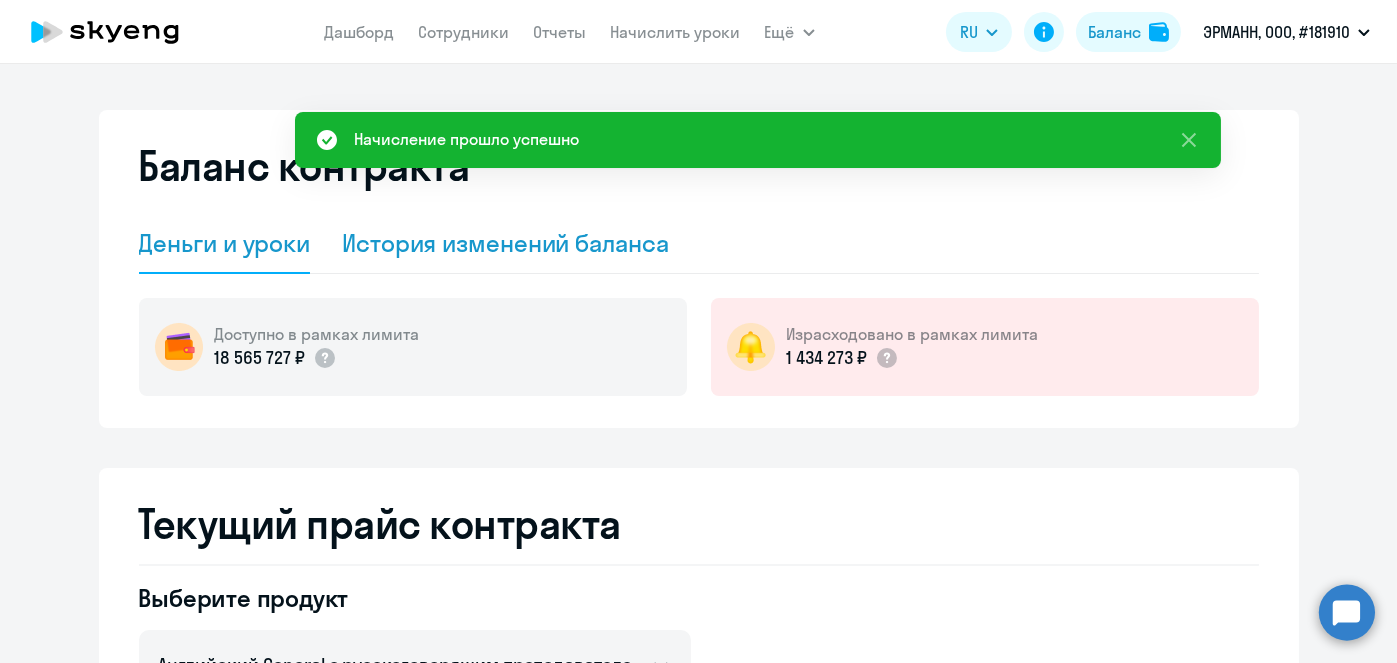click on "История изменений баланса" 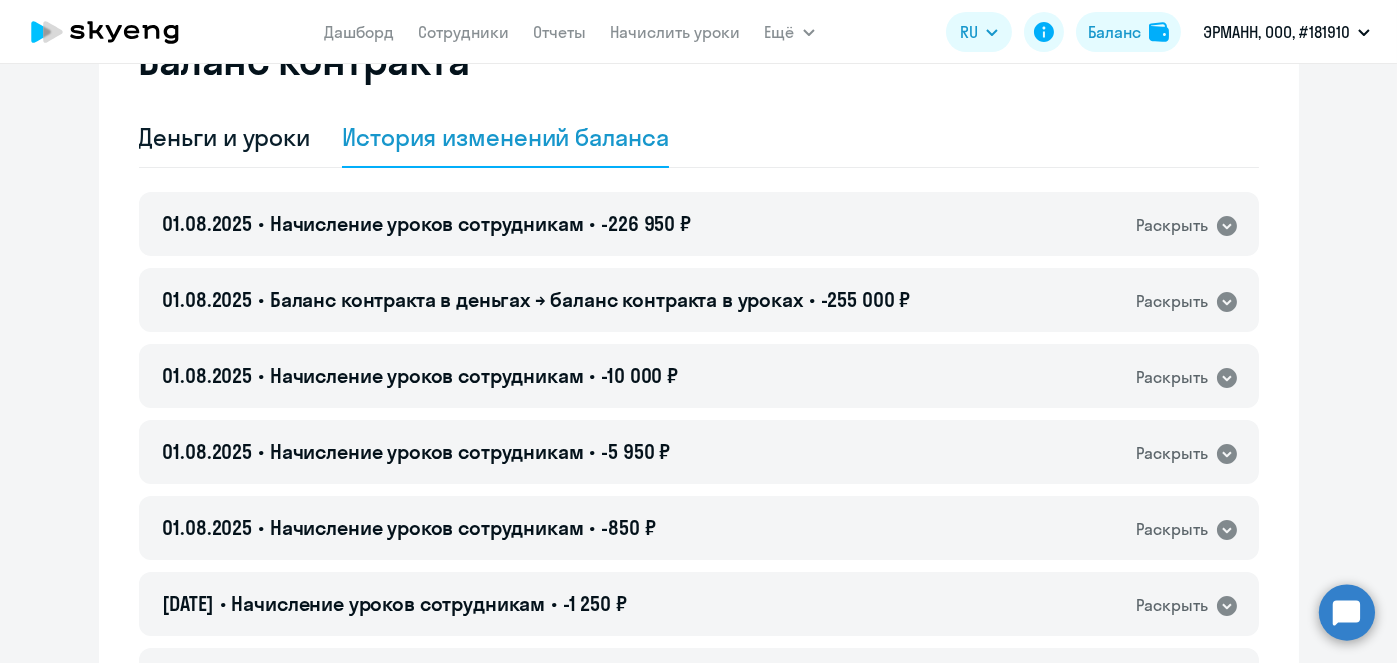 scroll, scrollTop: 154, scrollLeft: 0, axis: vertical 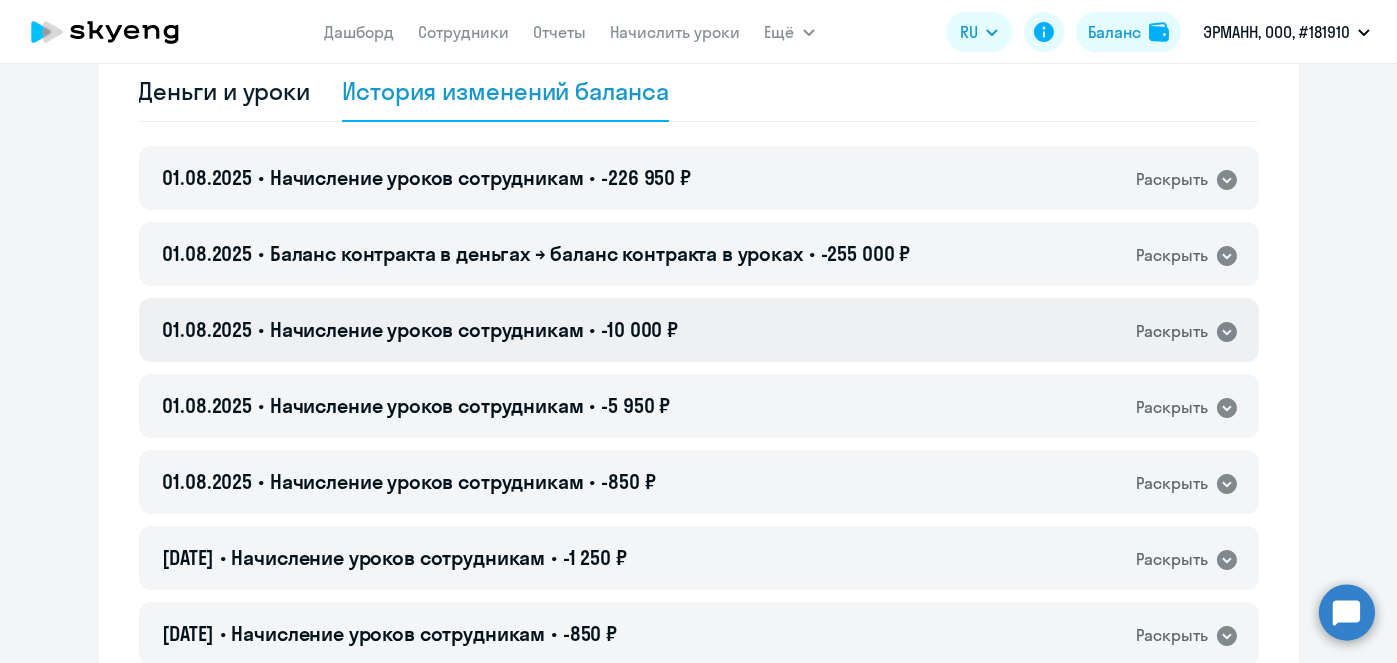 click on "[DATE] • [NAME] • -10 000 ₽  [NAME]" 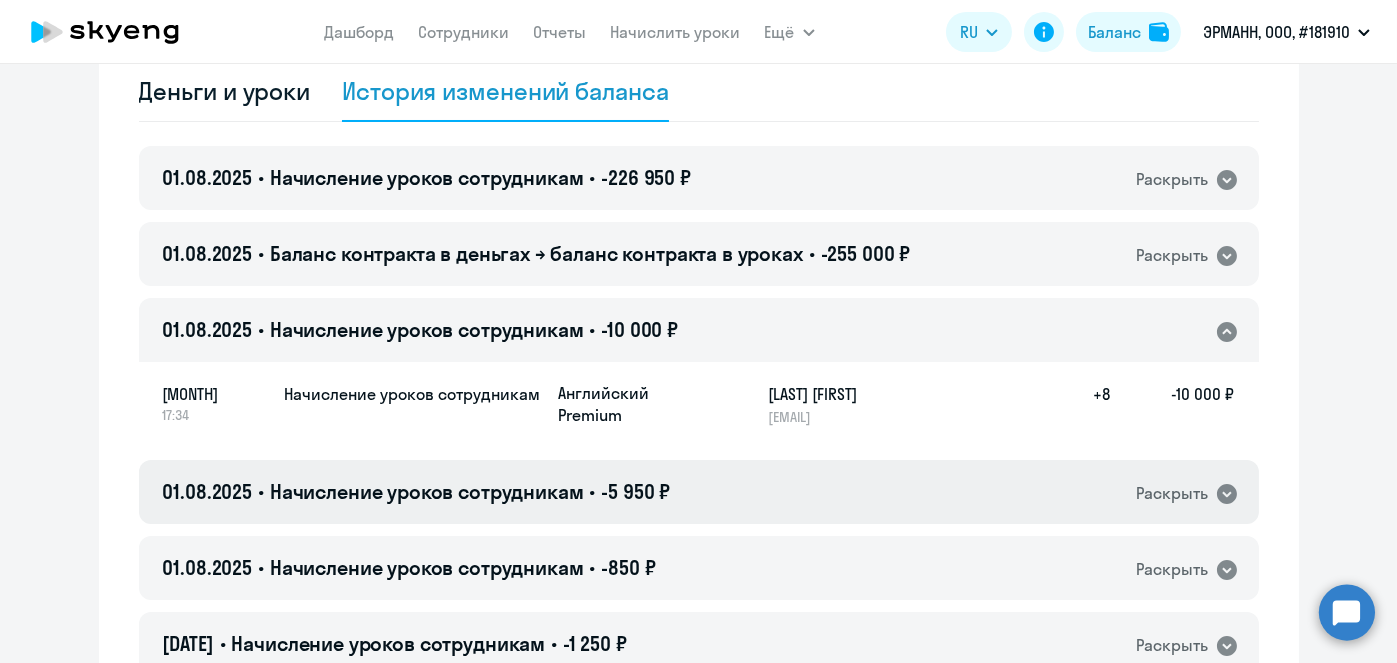 click on "[DATE] • [NAME] • -5 950 ₽  [NAME]" 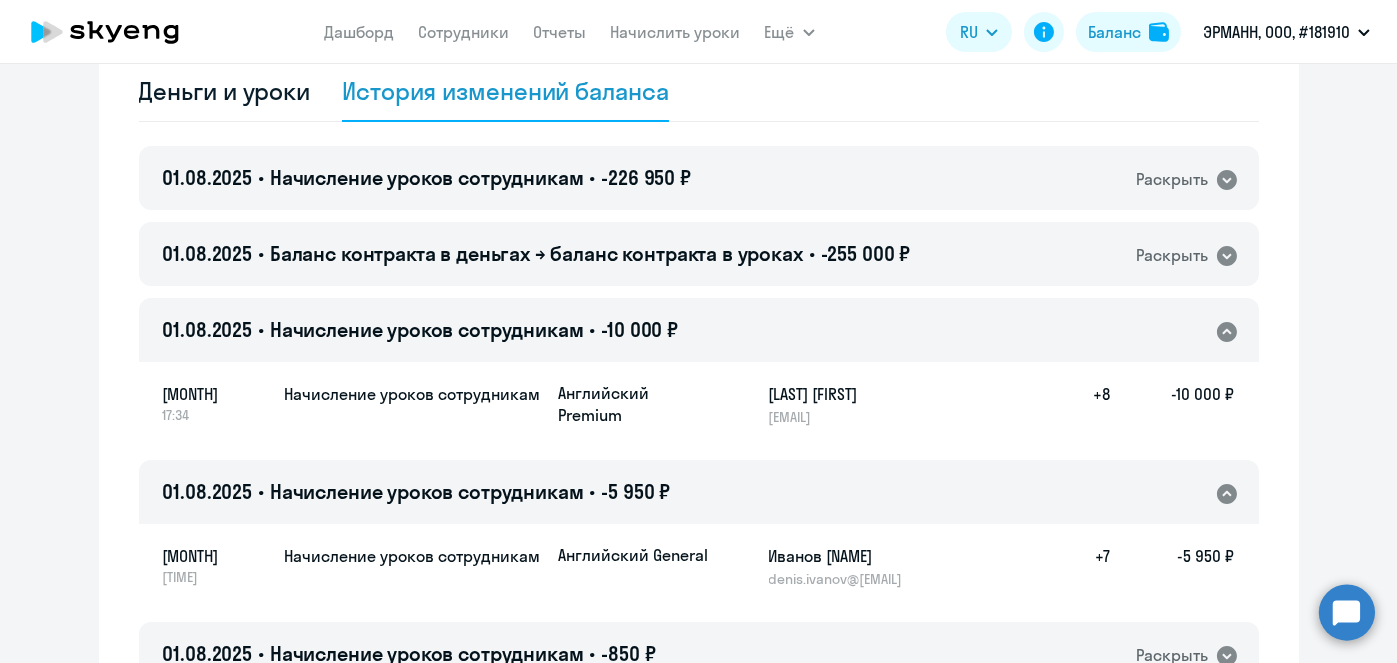 click on "[DATE] • [NAME] • -5 950 ₽  [NAME]" 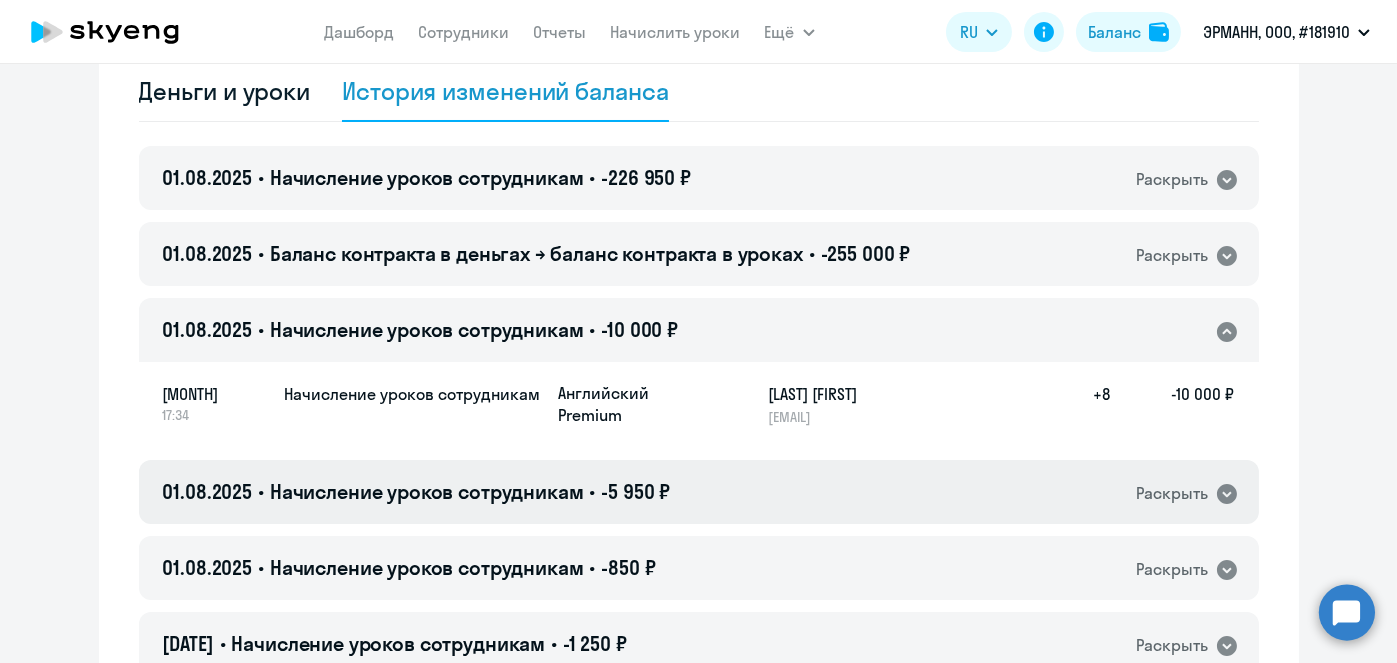 click on "[DATE] • [NAME] • -5 950 ₽  [NAME]" 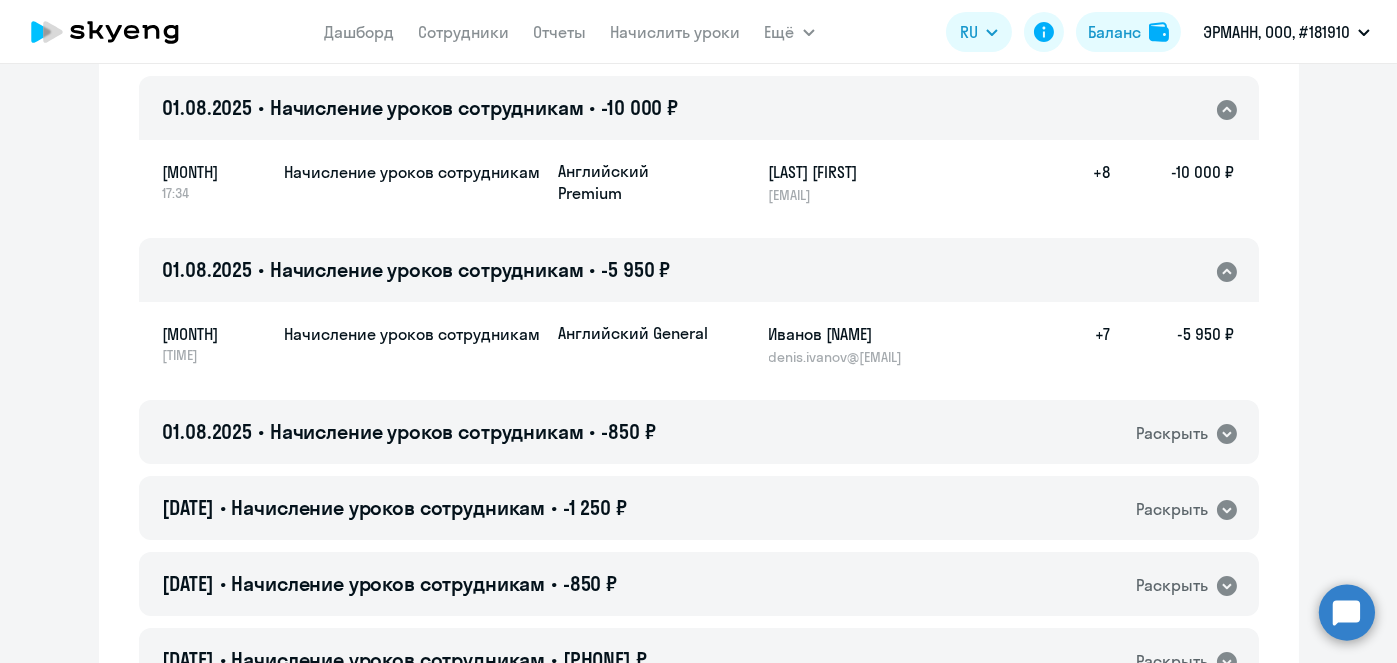 scroll, scrollTop: 445, scrollLeft: 0, axis: vertical 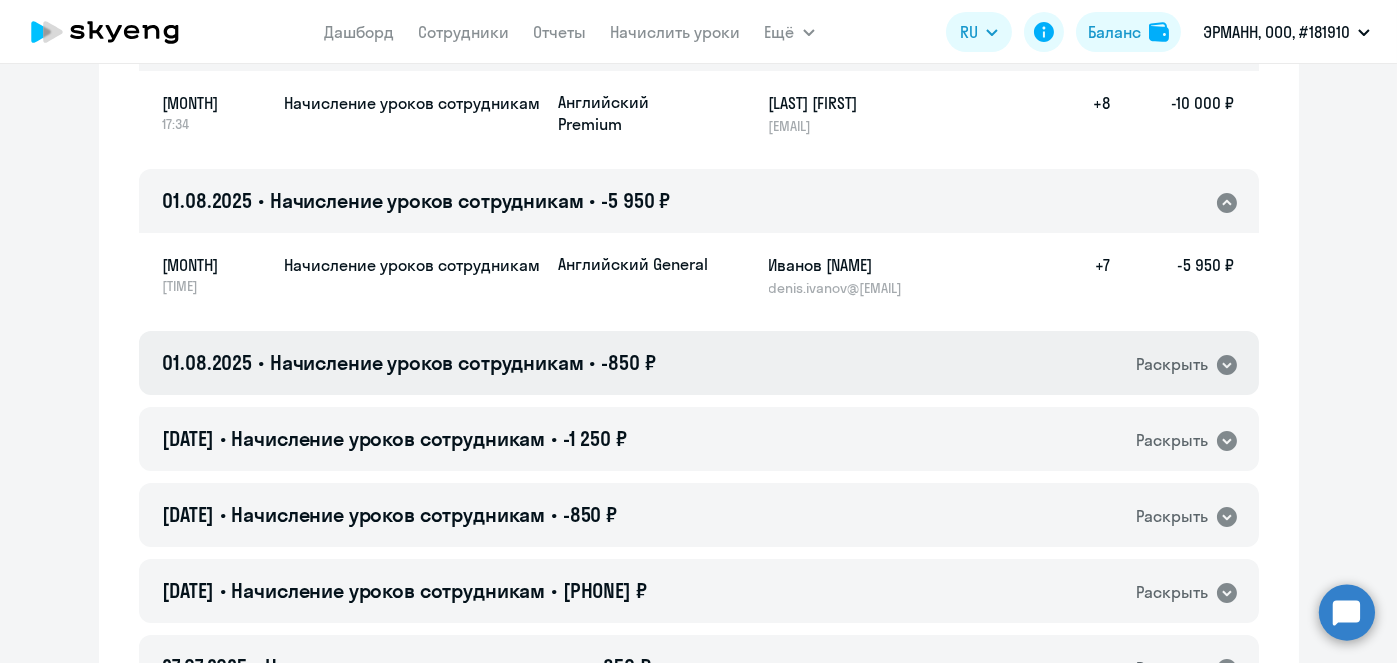 click on "[DATE] • [NAME] • -850 ₽  [NAME]" 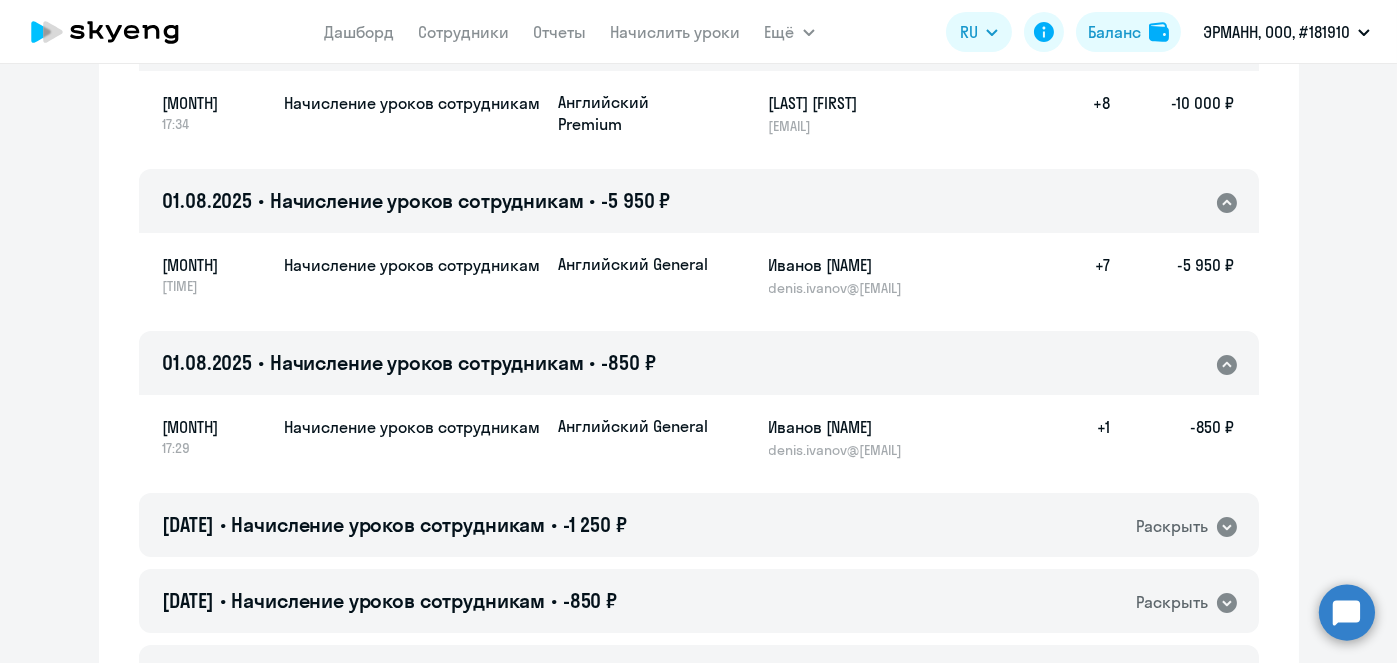 click on "[NAME] [NAME]" at bounding box center (676, 32) 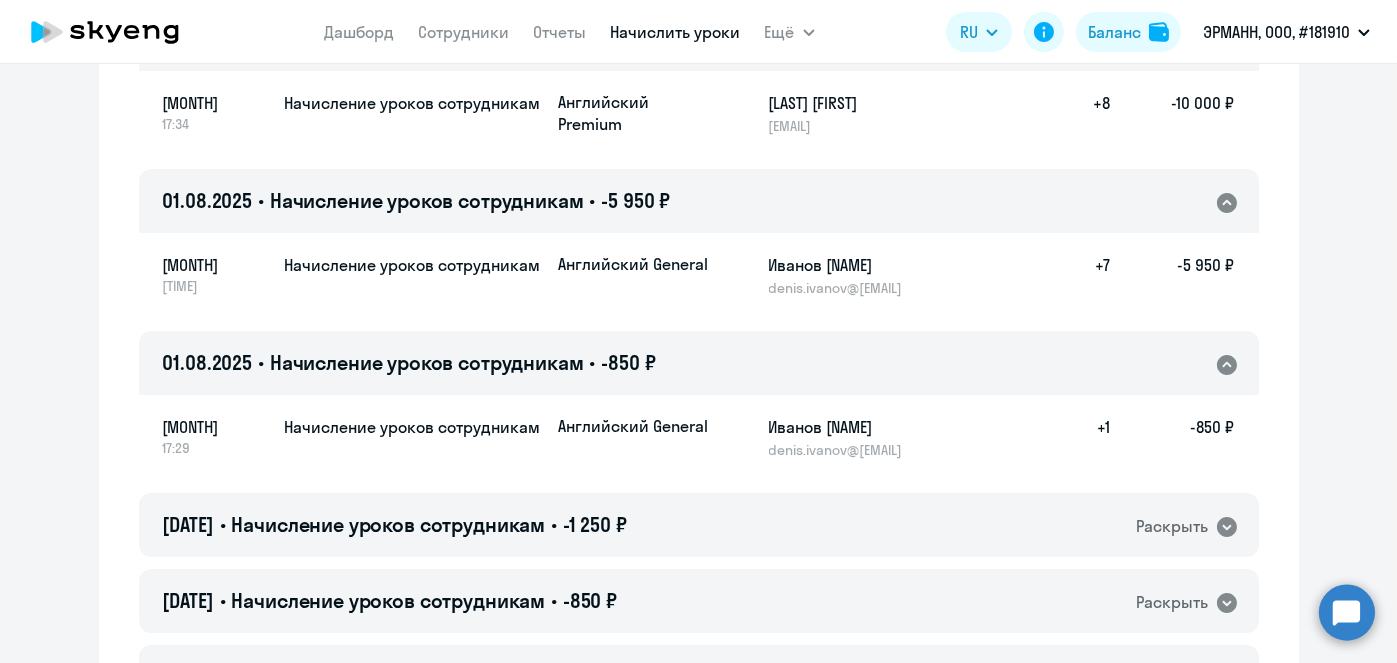 click on "[NAME] [NAME]" at bounding box center [676, 32] 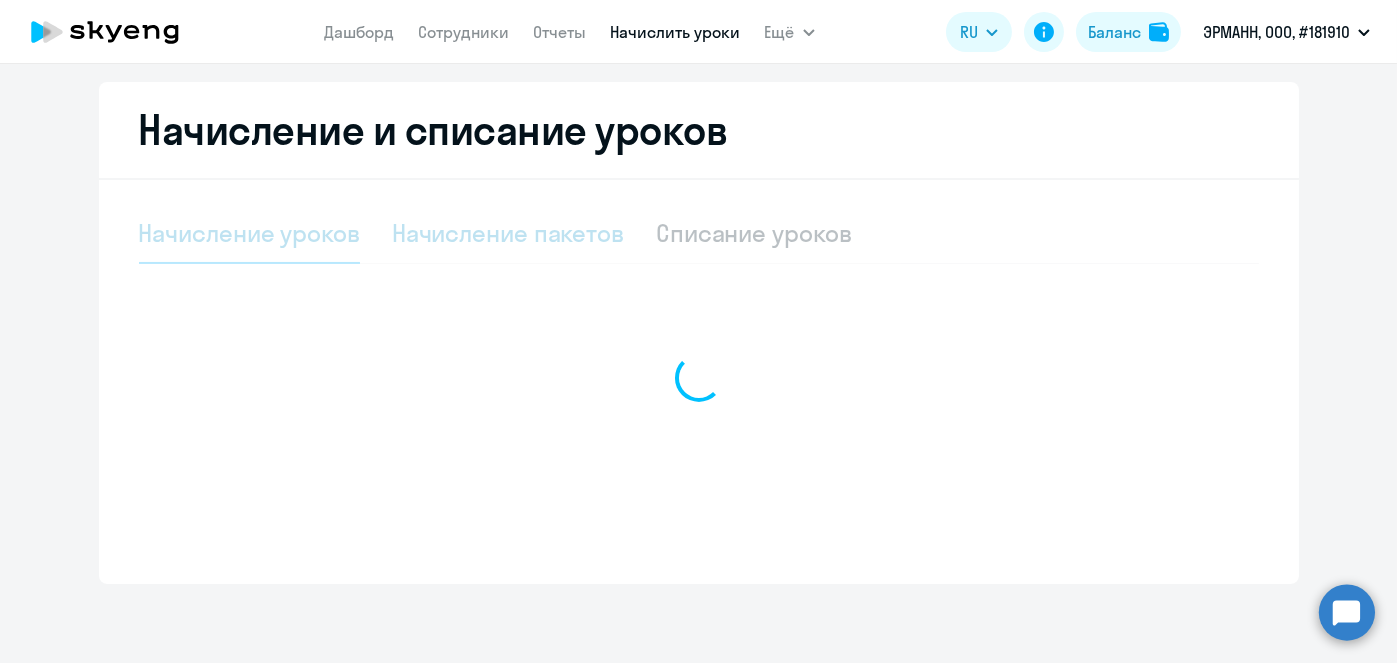 select on "10" 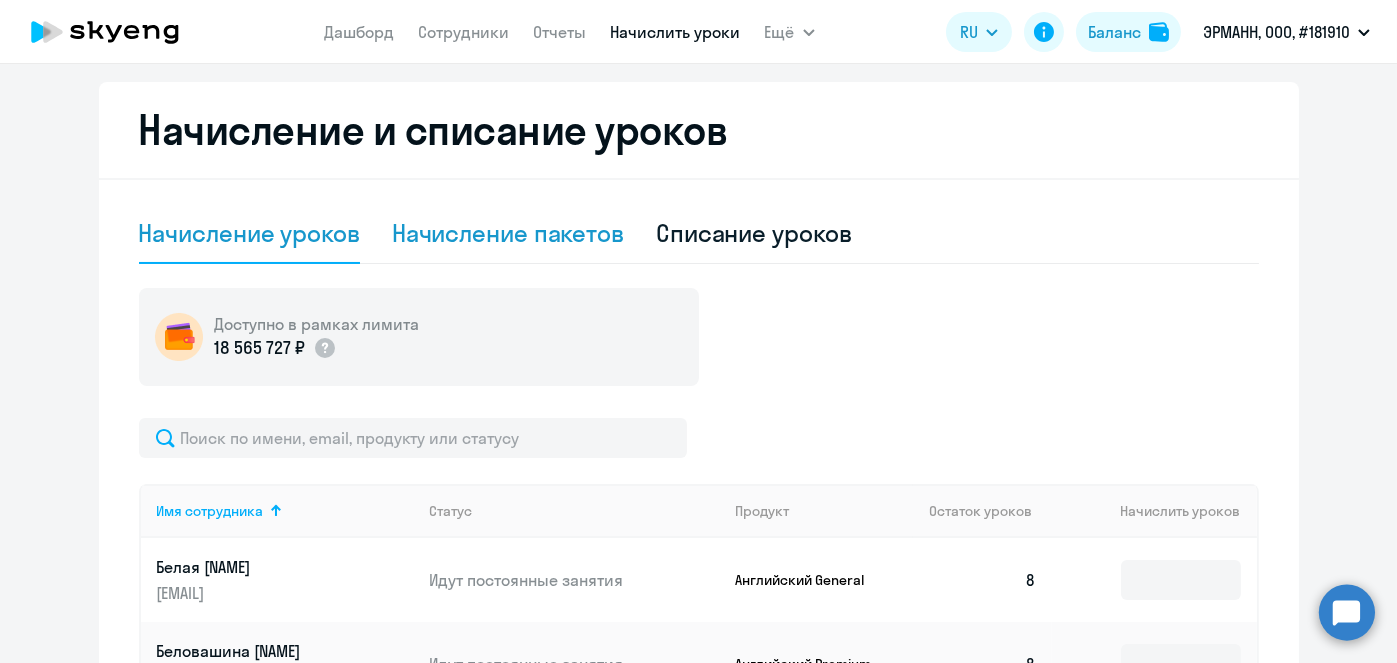 scroll, scrollTop: 423, scrollLeft: 0, axis: vertical 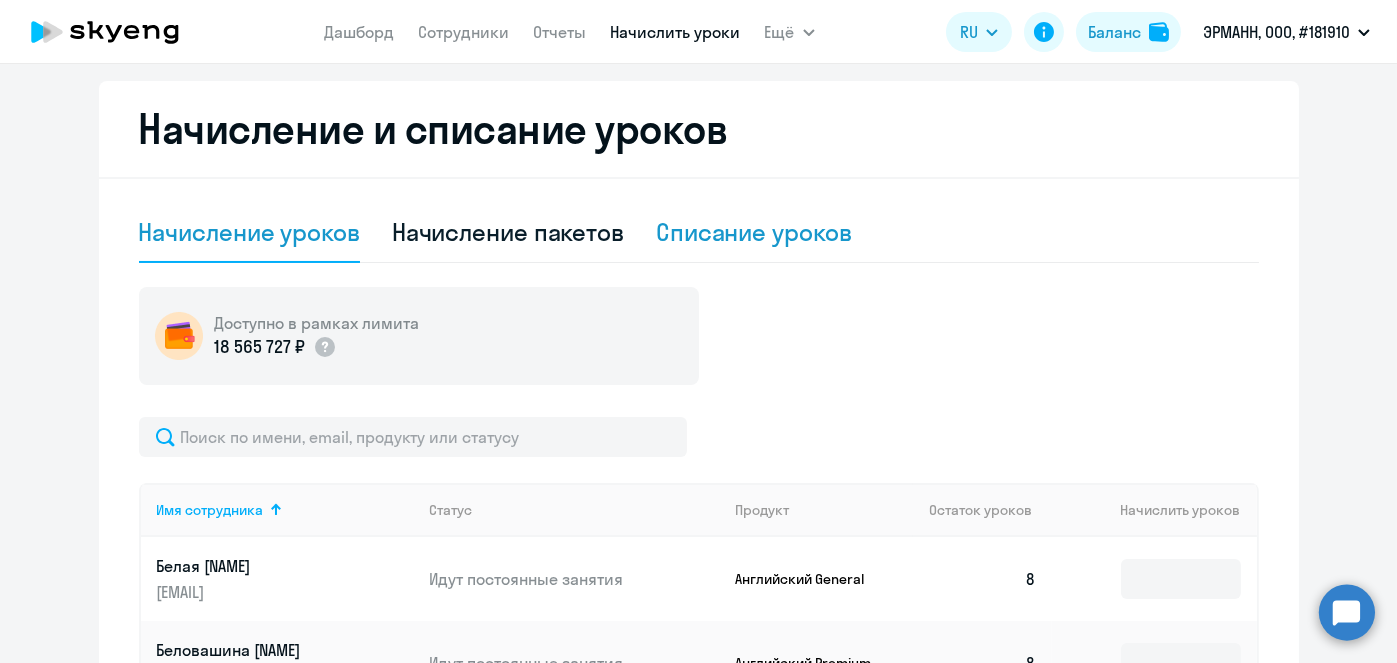 click on "[NAME] [NAME]" 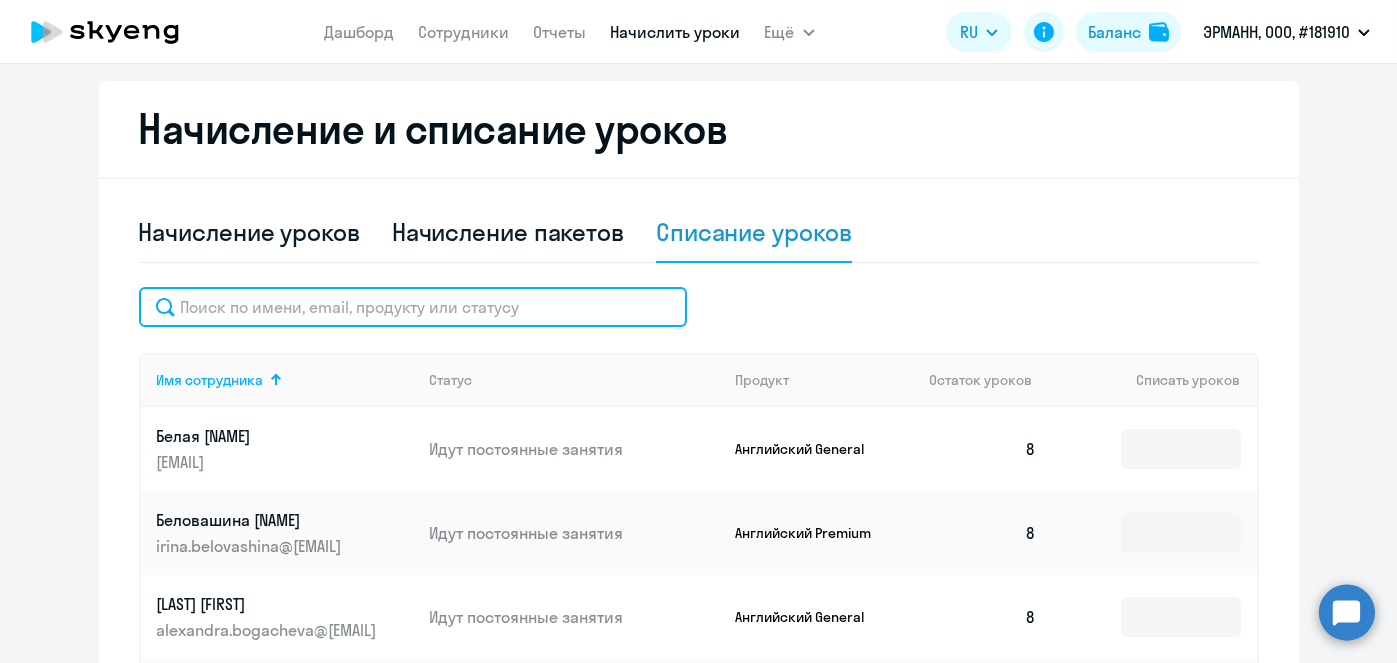 click 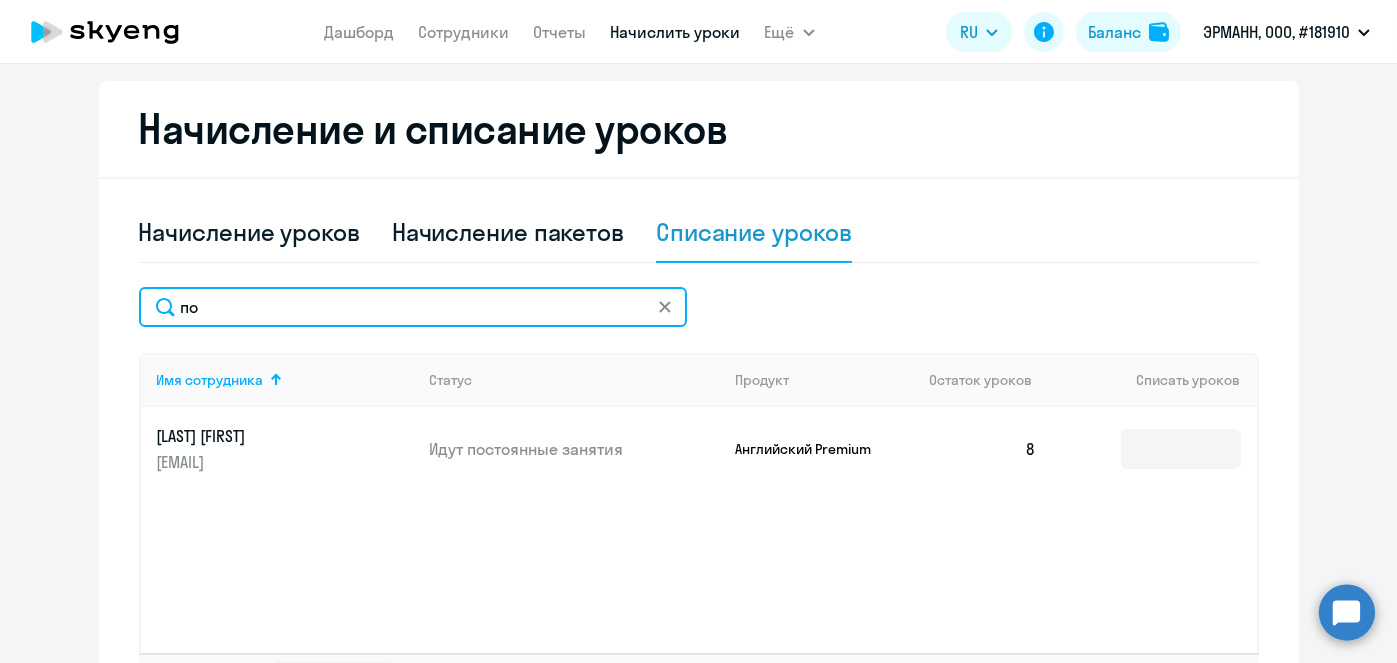 type on "п" 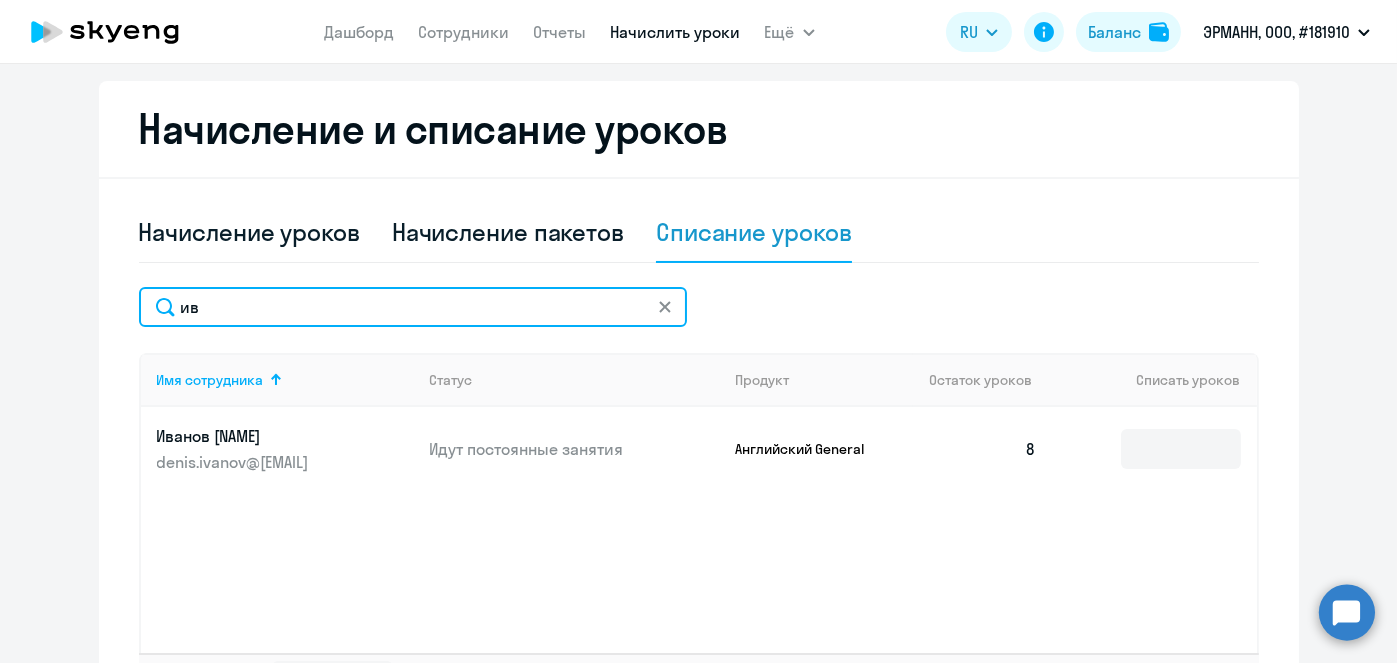 type on "и" 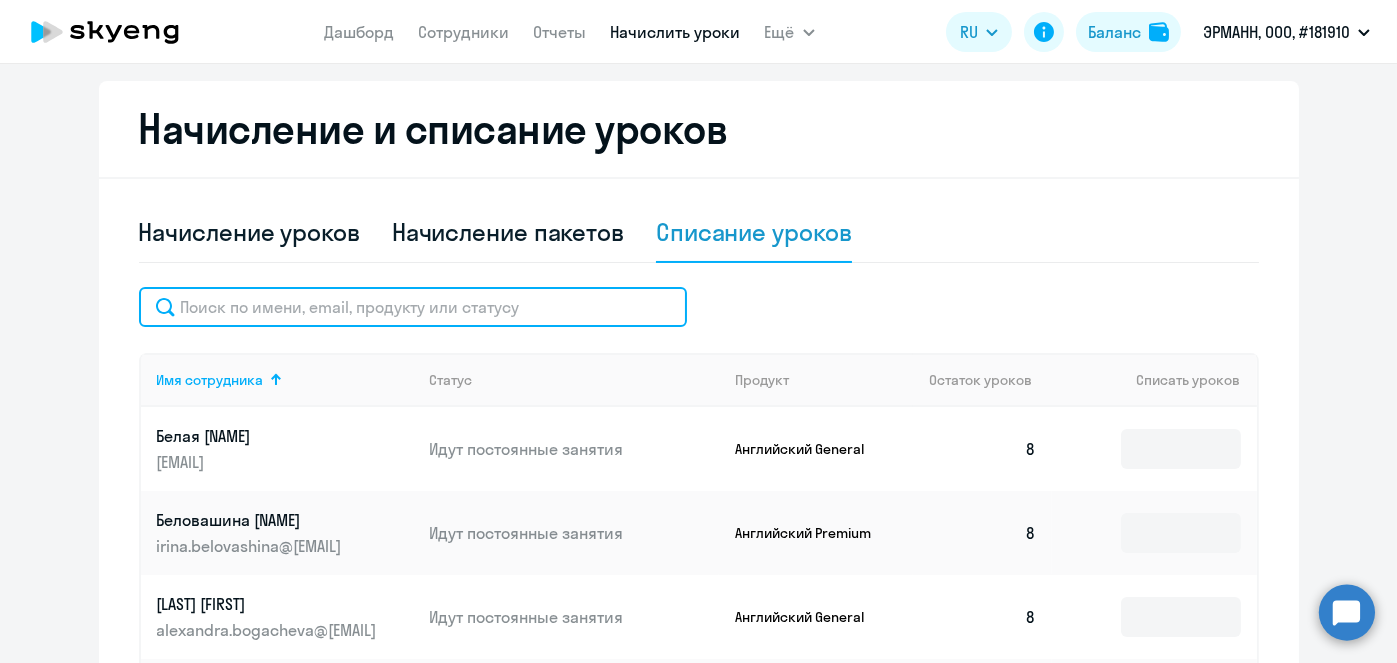 type 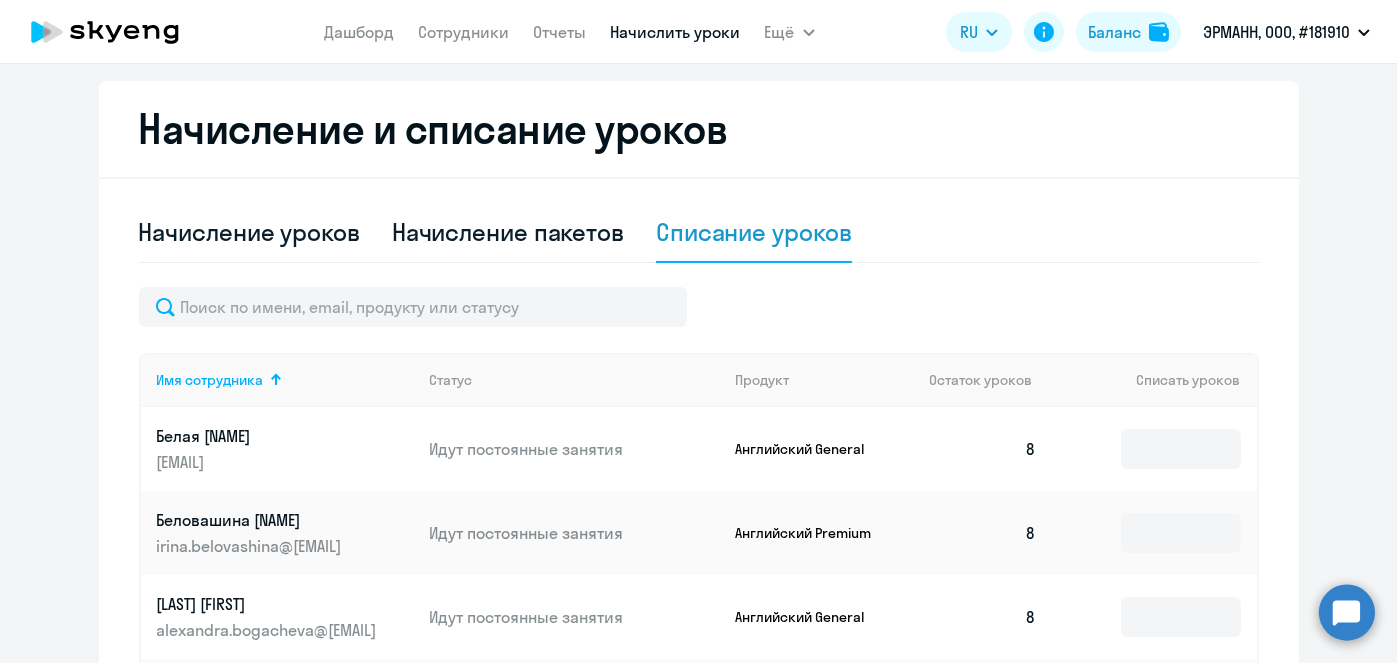 click on "[NAME] [NAME]" at bounding box center [676, 32] 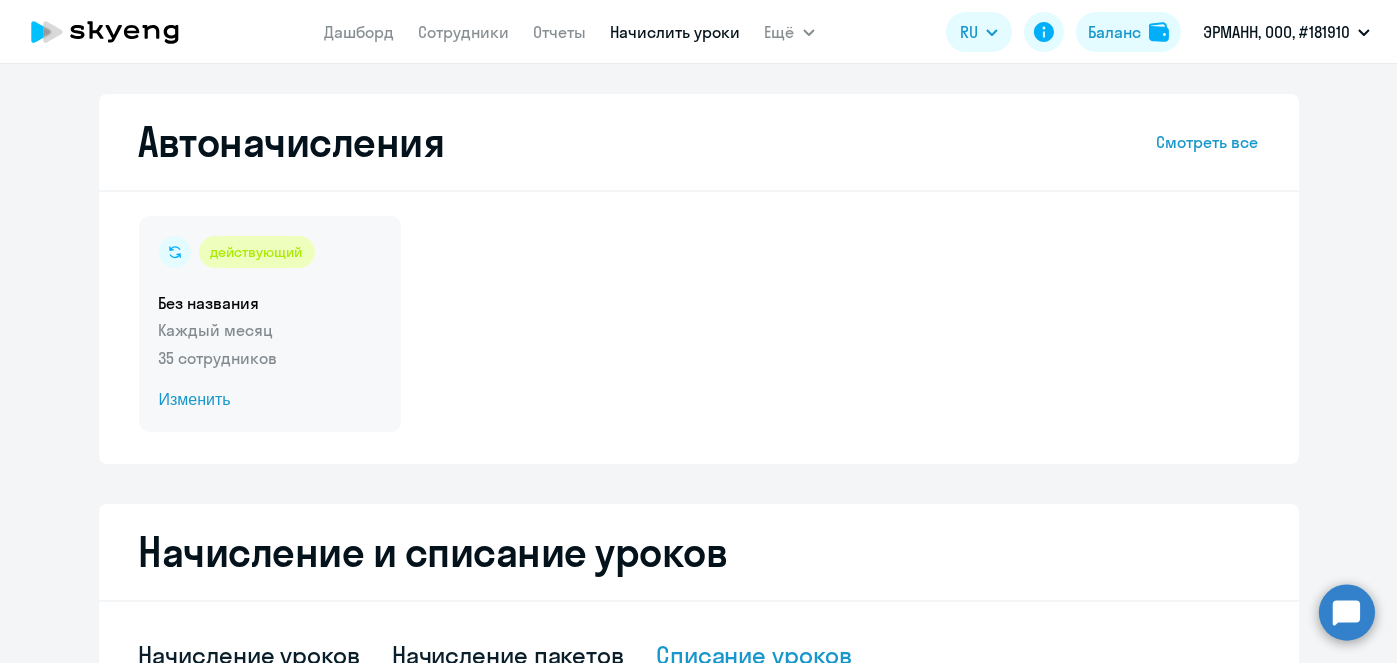 click on "Изменить" 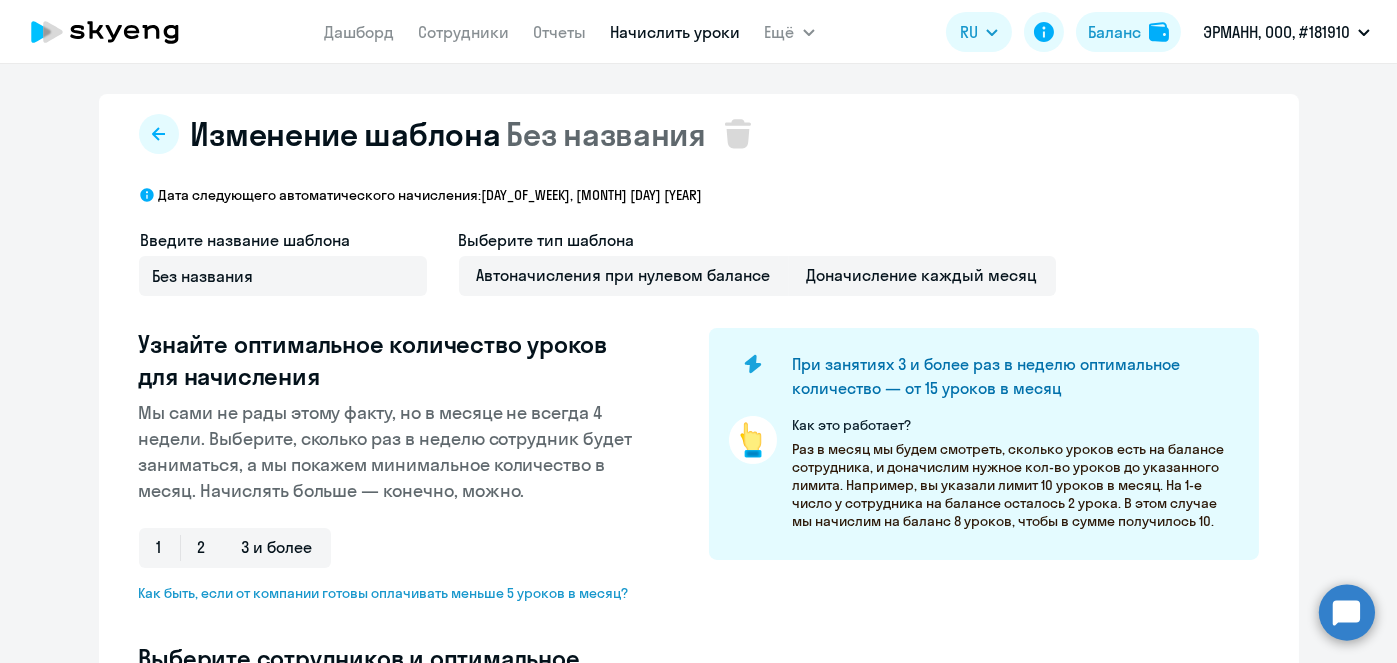 select on "10" 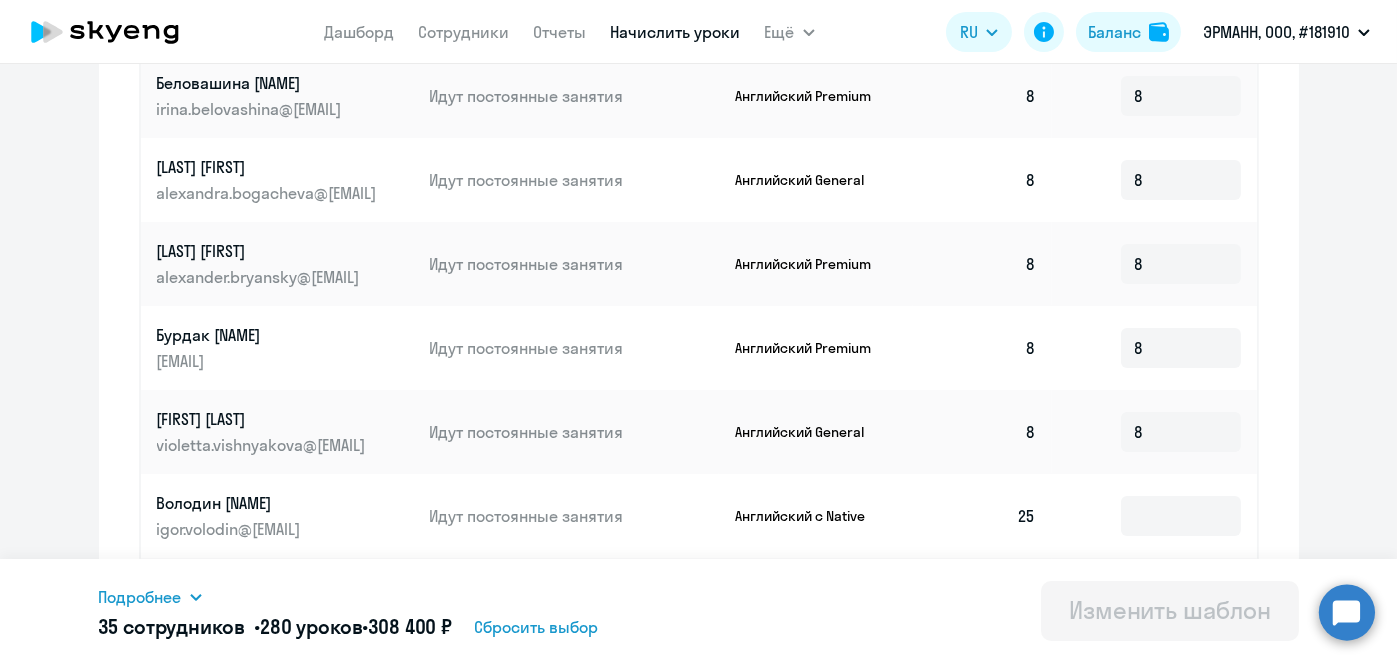 scroll, scrollTop: 889, scrollLeft: 0, axis: vertical 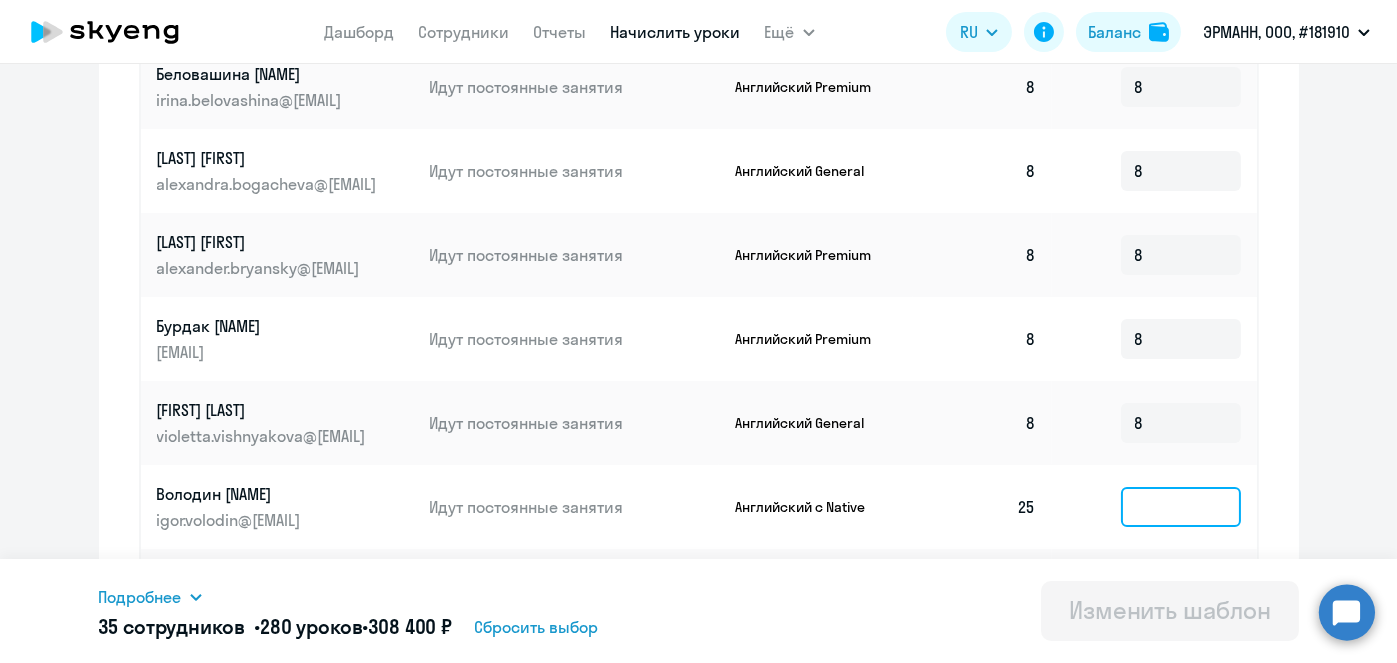 click 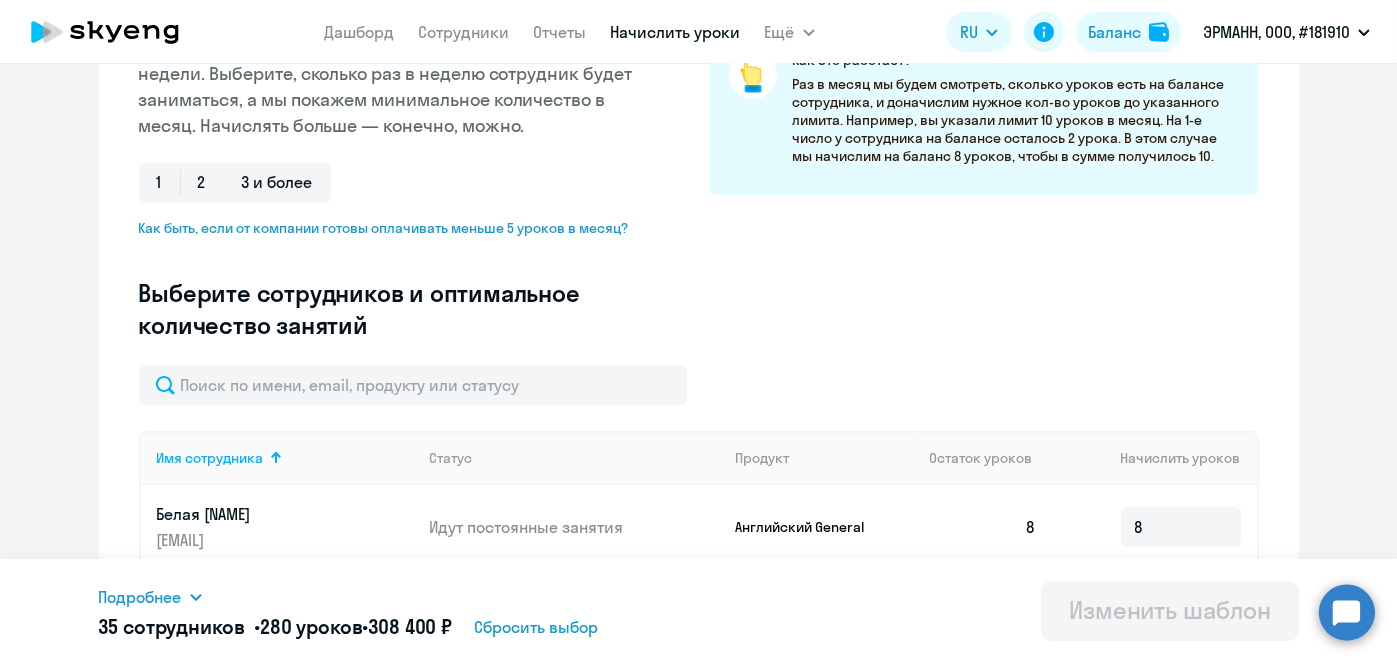 scroll, scrollTop: 0, scrollLeft: 0, axis: both 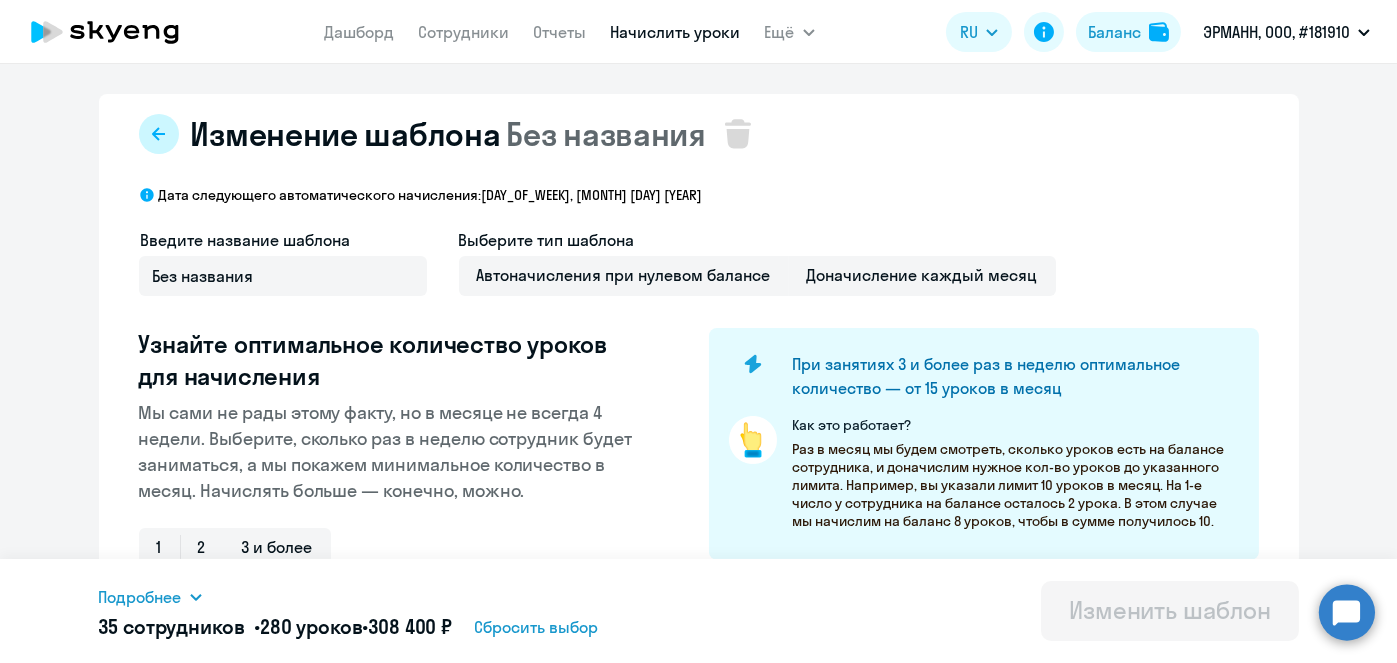 click 